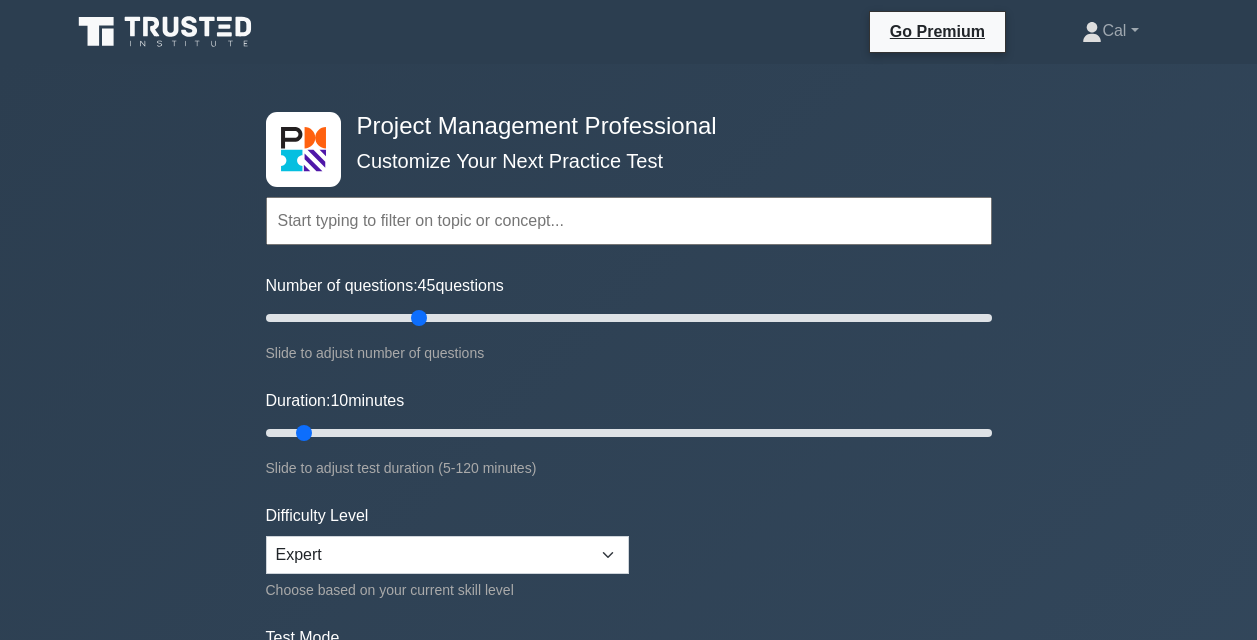 scroll, scrollTop: 0, scrollLeft: 0, axis: both 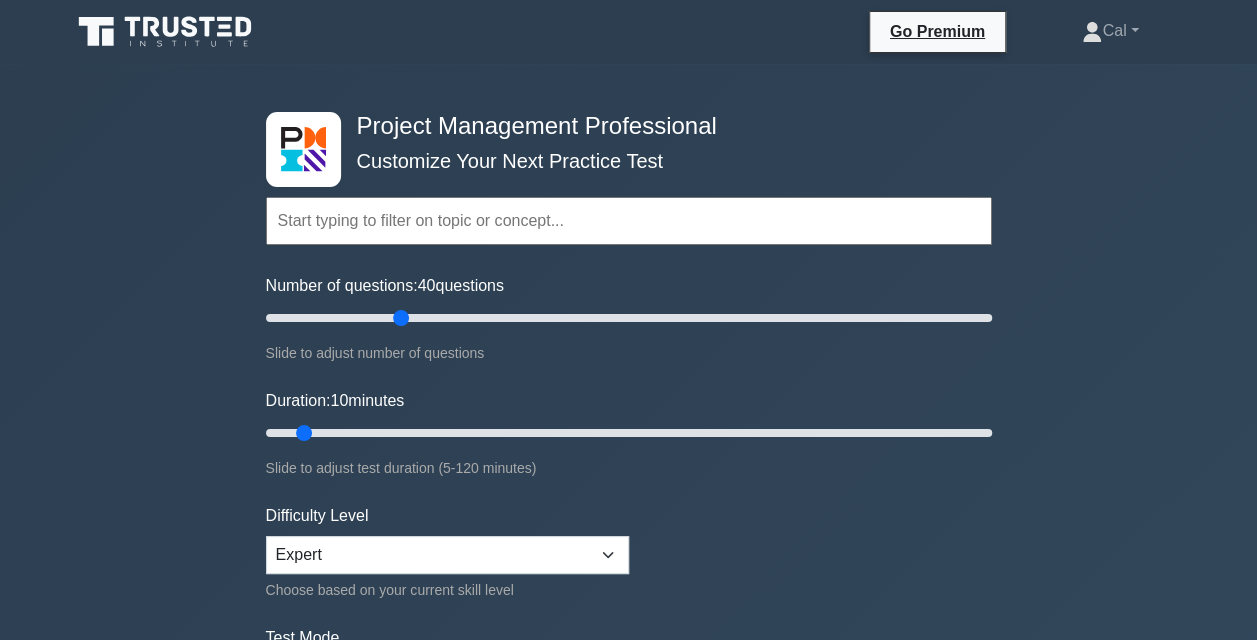 type on "40" 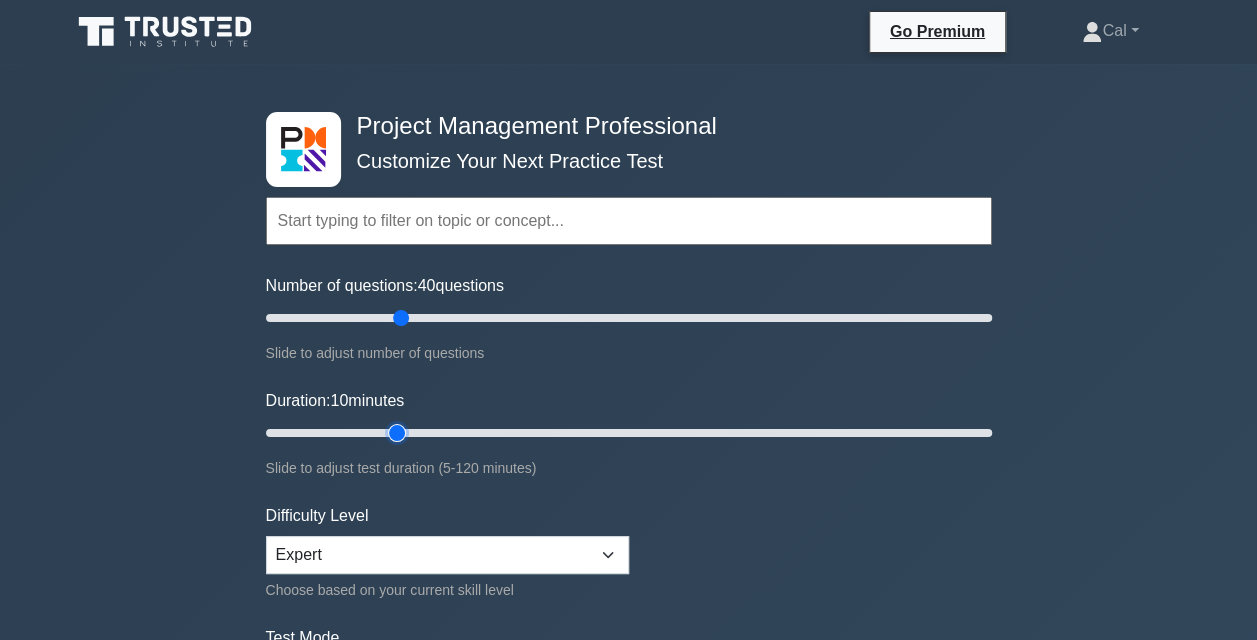 click on "Duration:  10  minutes" at bounding box center [629, 433] 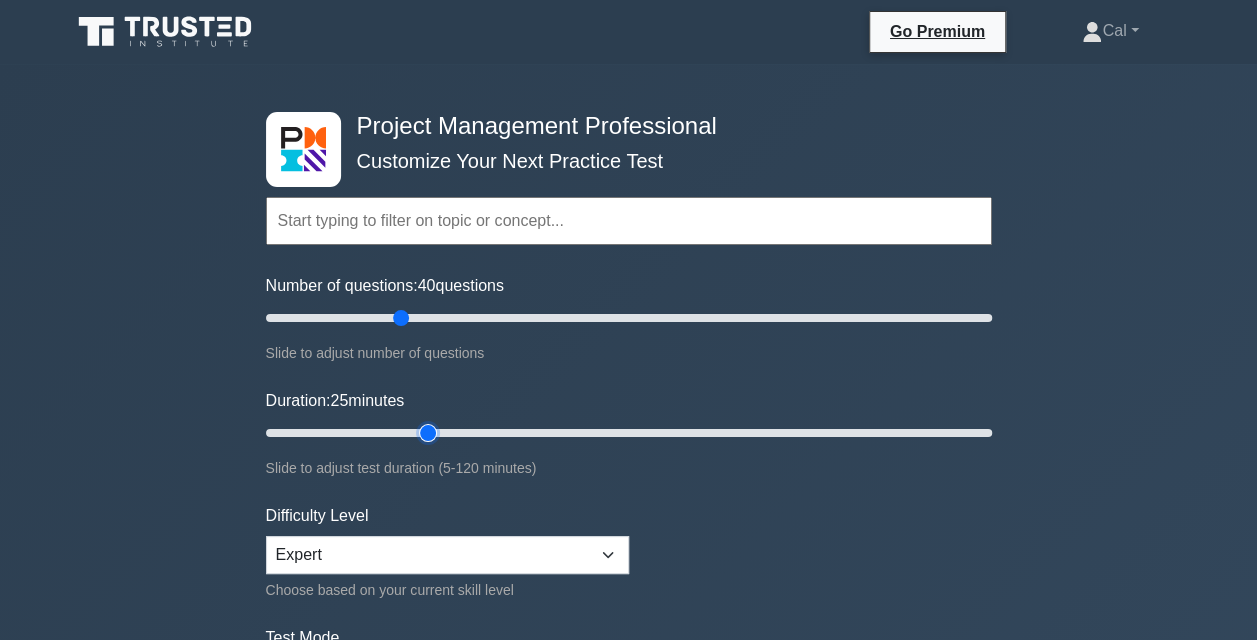 type on "30" 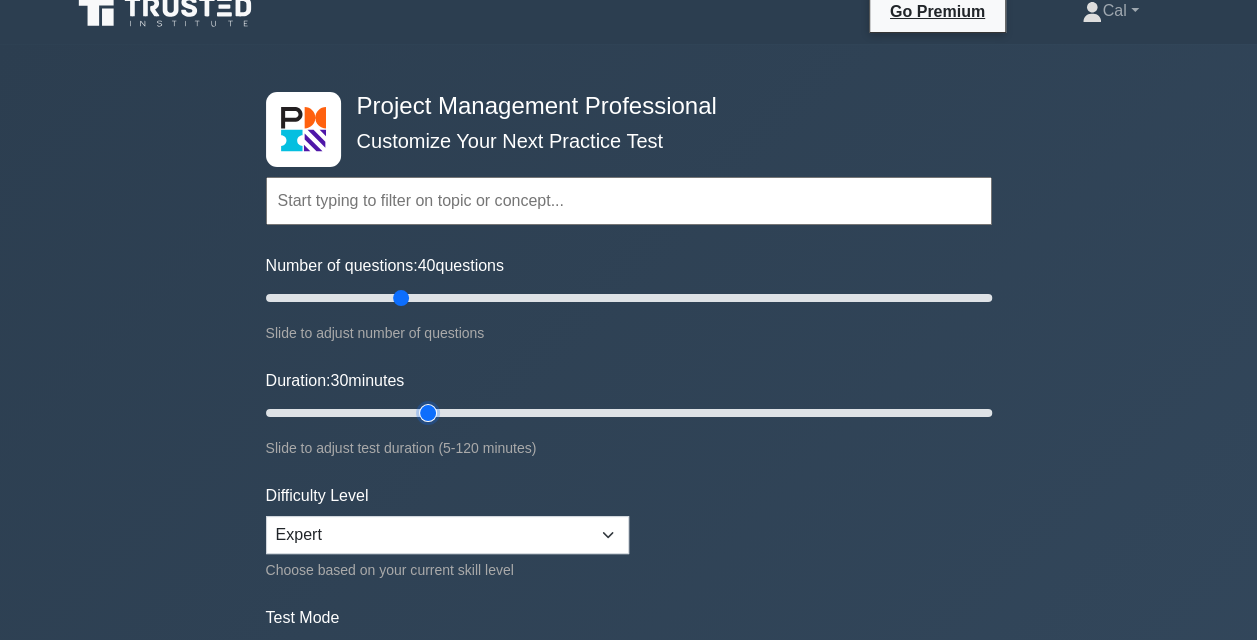 scroll, scrollTop: 234, scrollLeft: 0, axis: vertical 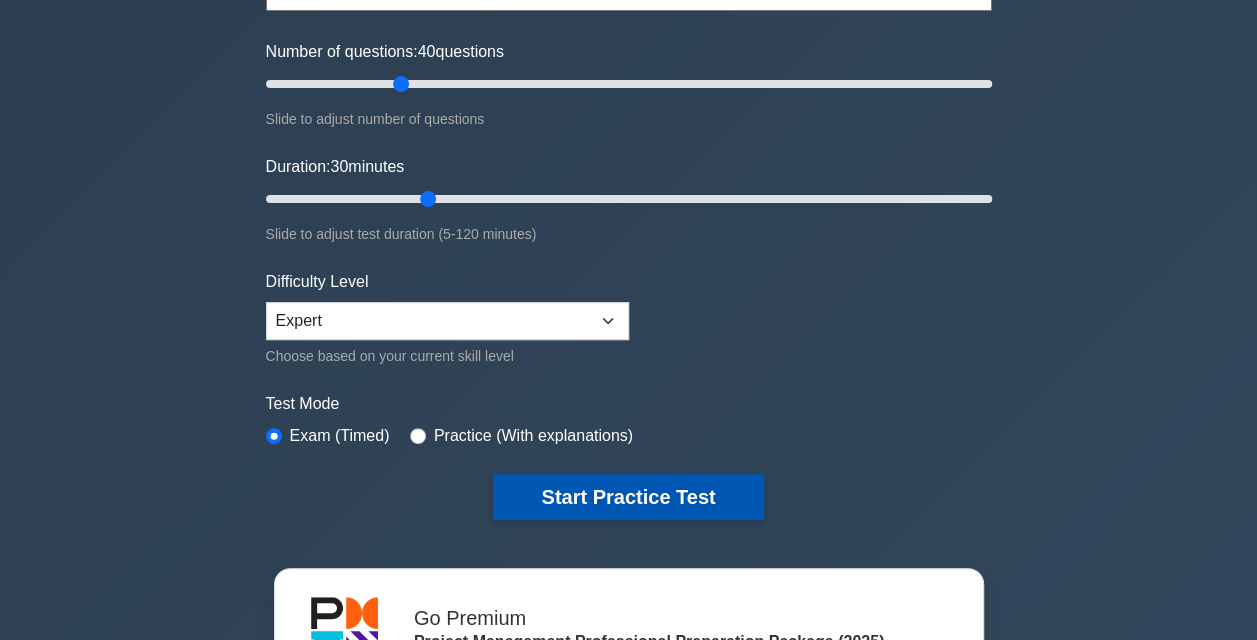 click on "Start Practice Test" at bounding box center [628, 497] 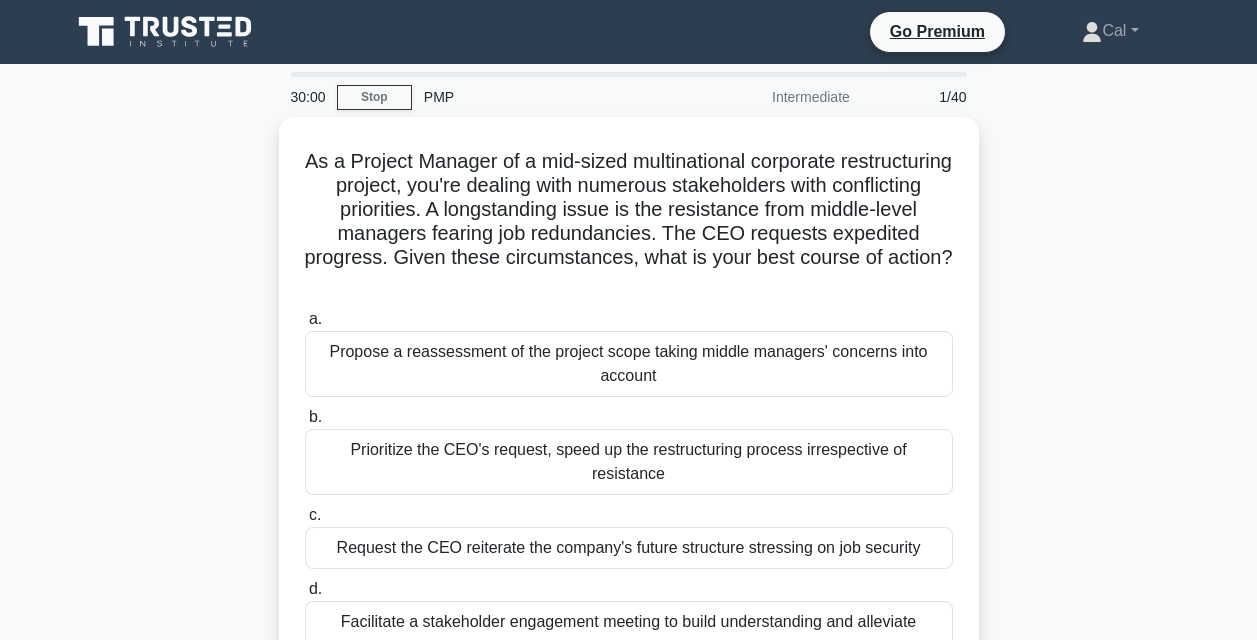 scroll, scrollTop: 0, scrollLeft: 0, axis: both 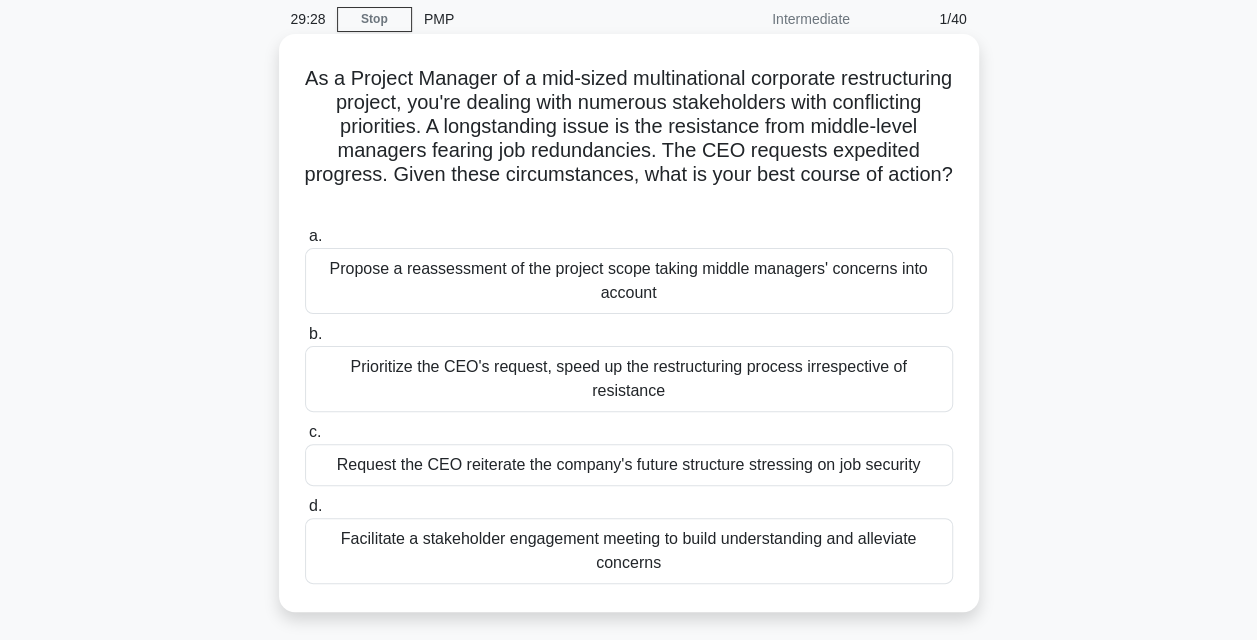 click on "Facilitate a stakeholder engagement meeting to build understanding and alleviate concerns" at bounding box center (629, 551) 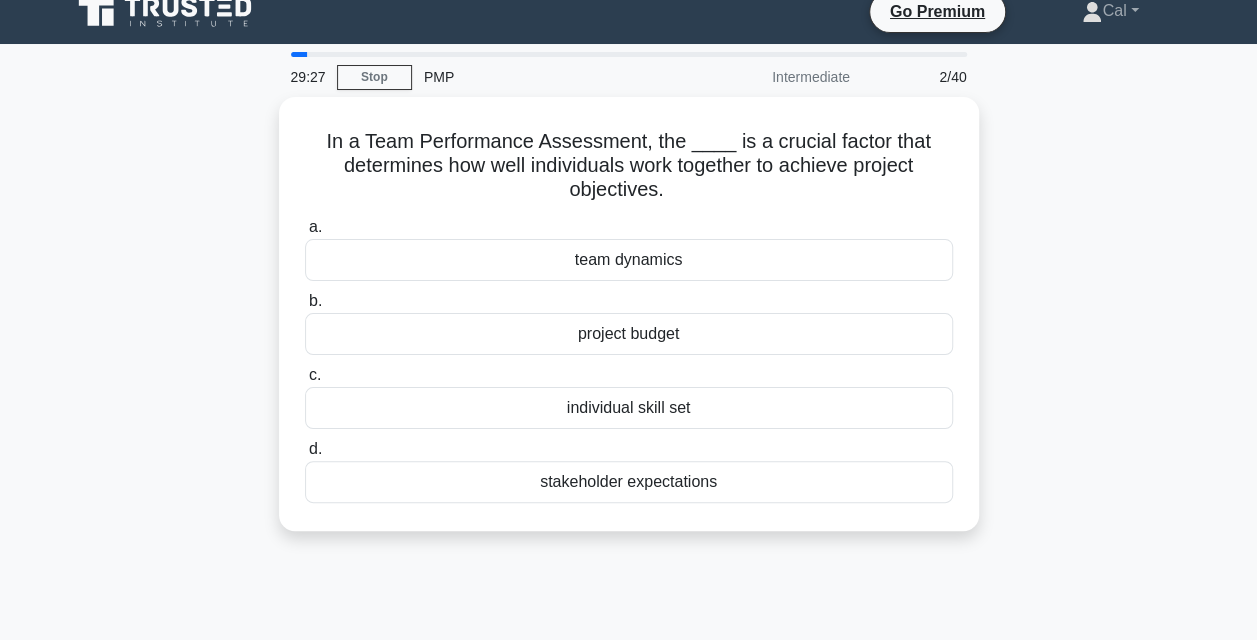 scroll, scrollTop: 0, scrollLeft: 0, axis: both 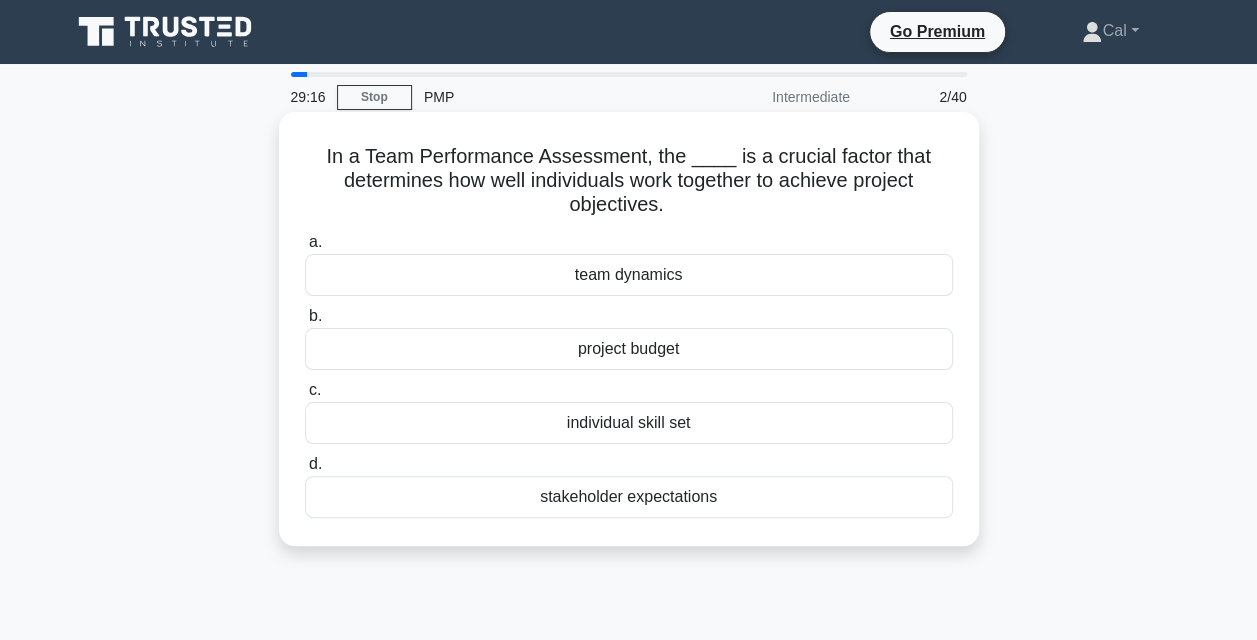 click on "team dynamics" at bounding box center (629, 275) 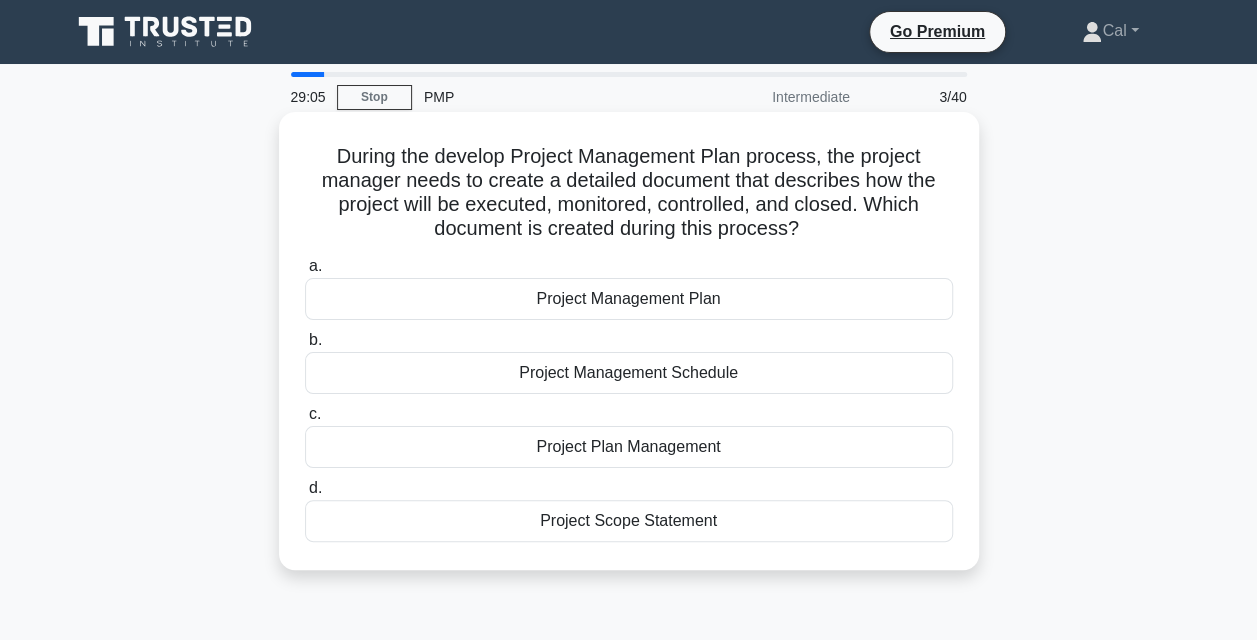 click on "Project Management Plan" at bounding box center (629, 299) 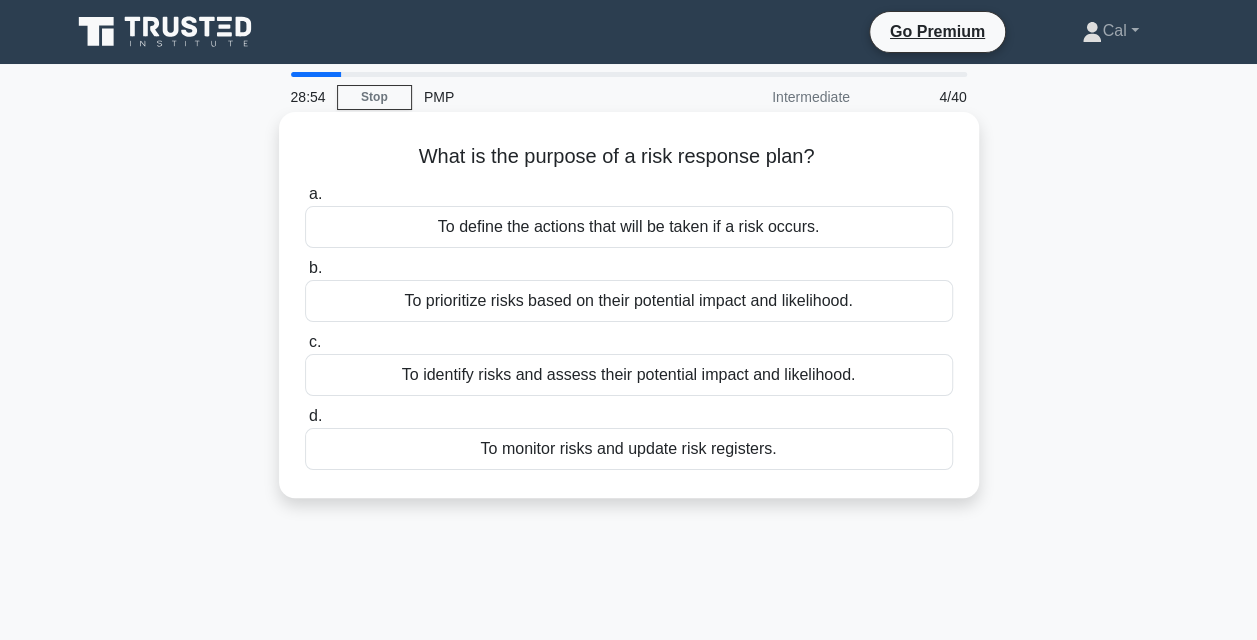 click on "To define the actions that will be taken if a risk occurs." at bounding box center (629, 227) 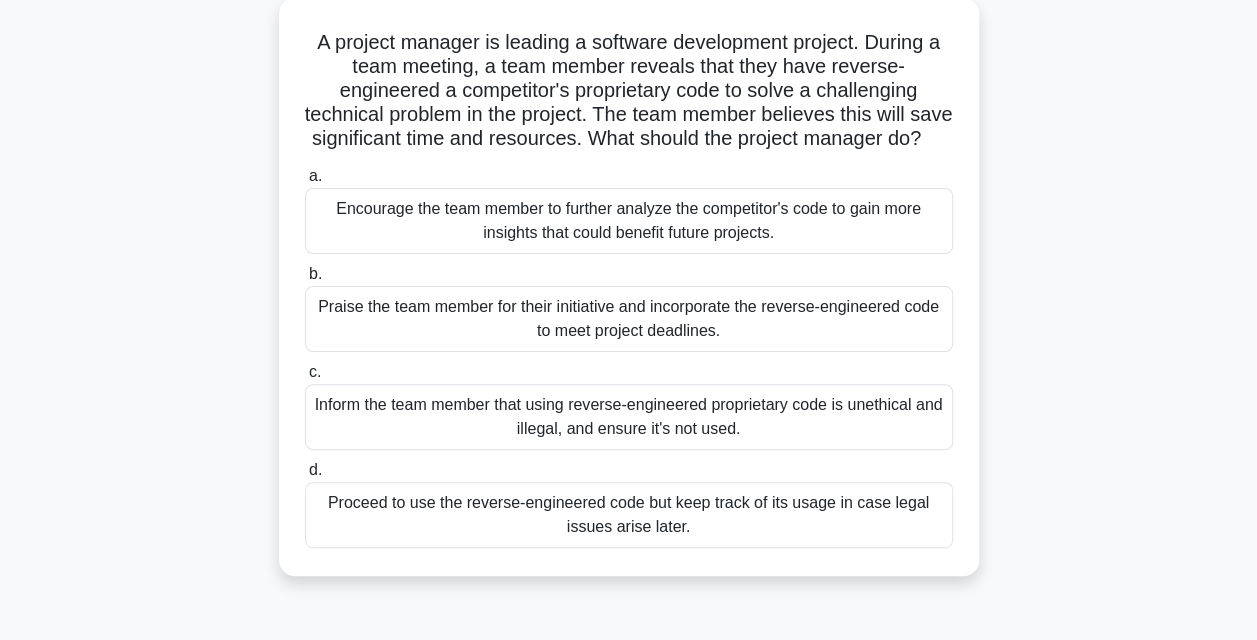 scroll, scrollTop: 120, scrollLeft: 0, axis: vertical 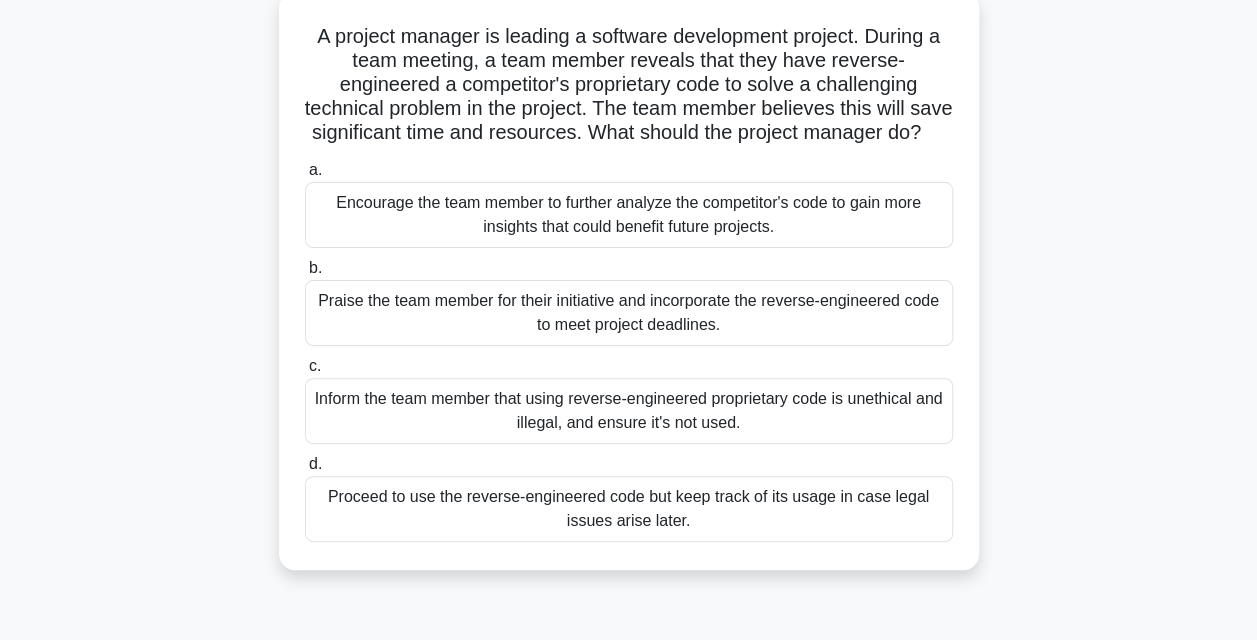 click on "Inform the team member that using reverse-engineered proprietary code is unethical and illegal, and ensure it's not used." at bounding box center [629, 411] 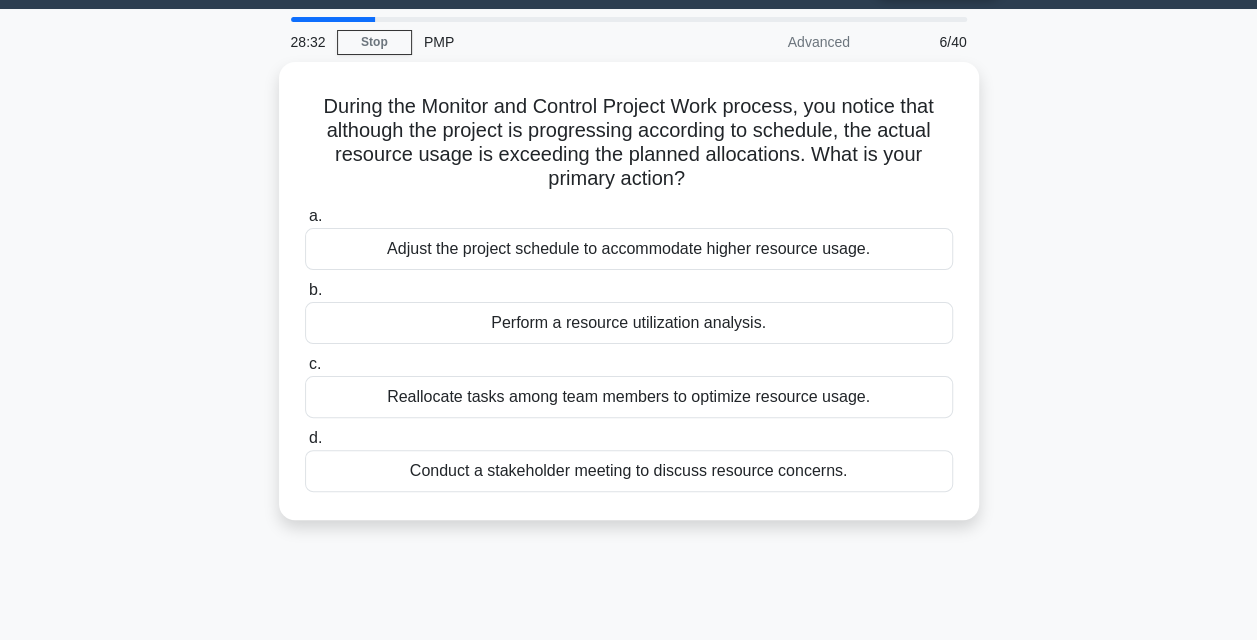 scroll, scrollTop: 0, scrollLeft: 0, axis: both 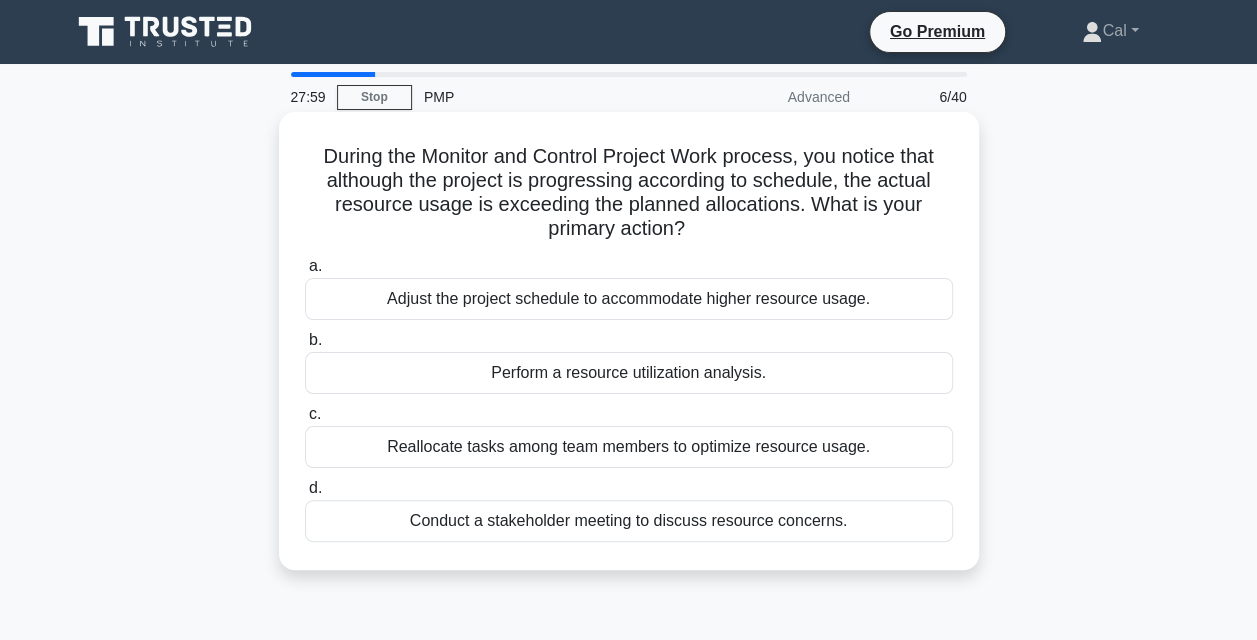 click on "Perform a resource utilization analysis." at bounding box center [629, 373] 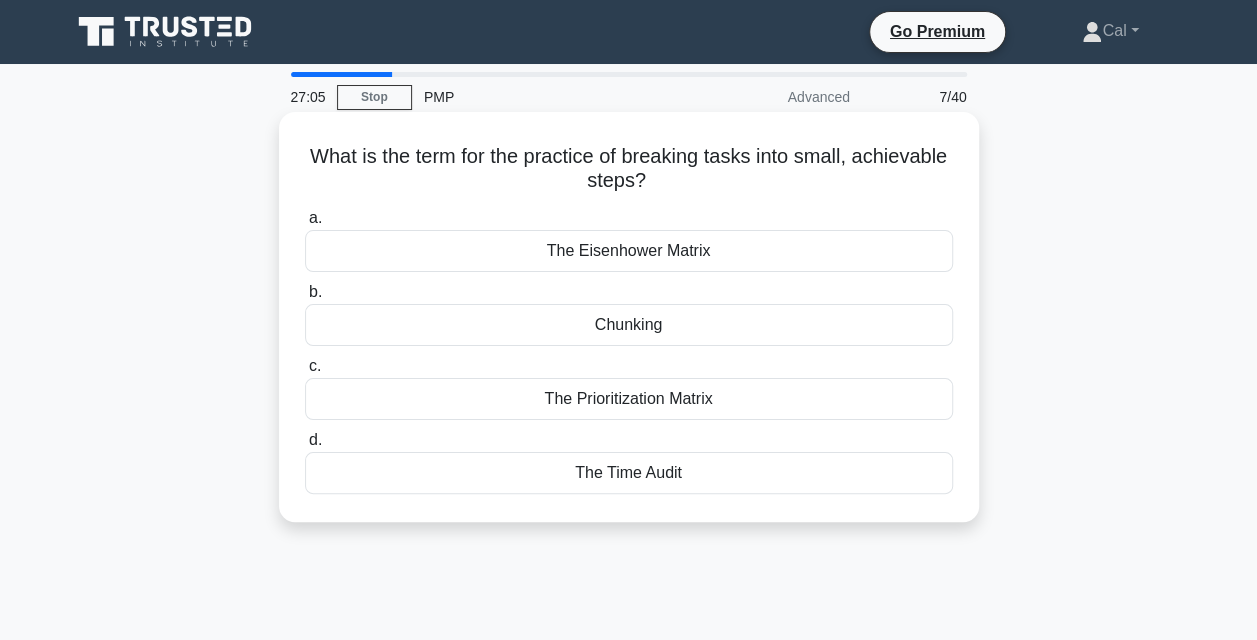 click on "Chunking" at bounding box center [629, 325] 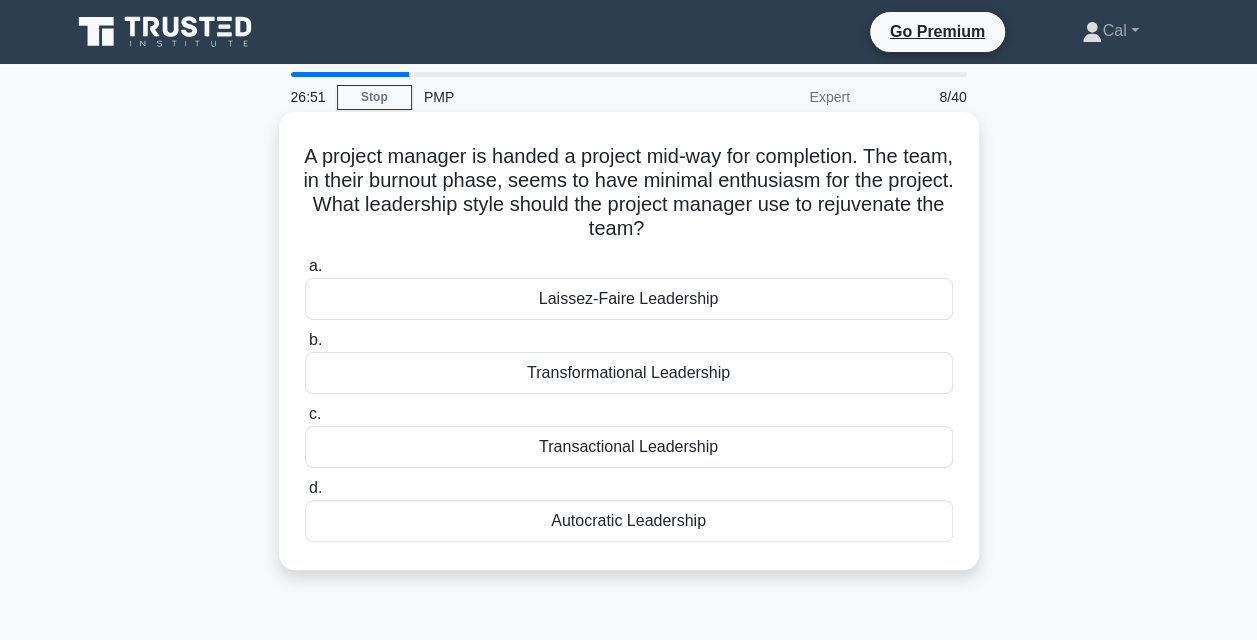 click on "Transformational Leadership" at bounding box center [629, 373] 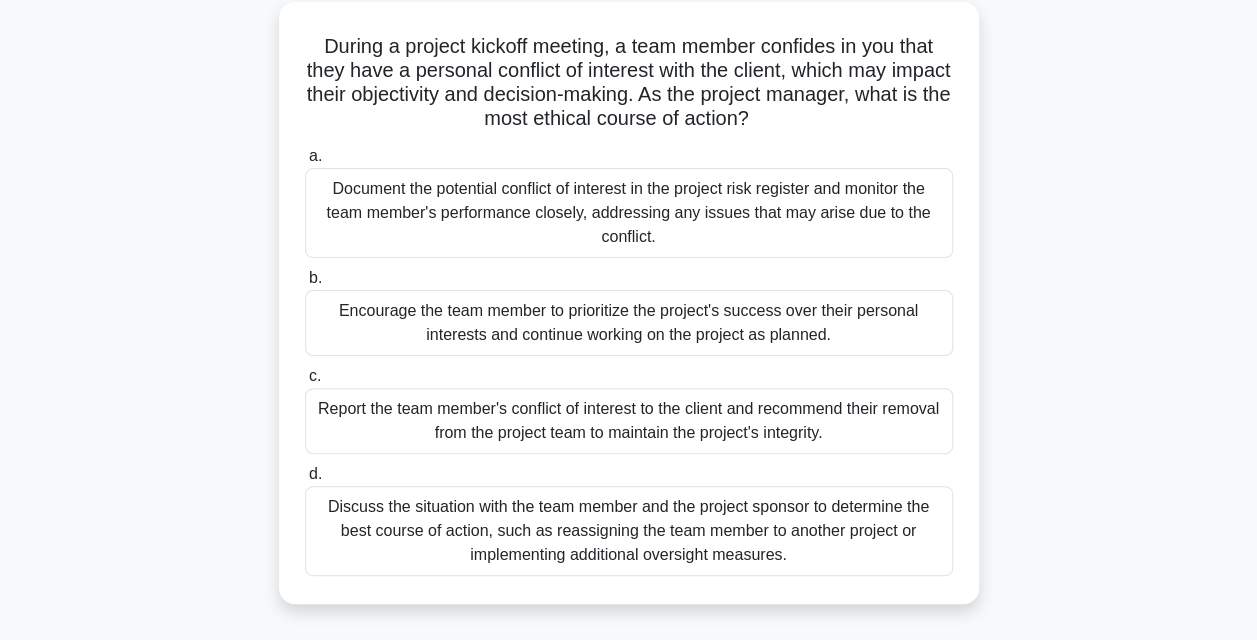 scroll, scrollTop: 116, scrollLeft: 0, axis: vertical 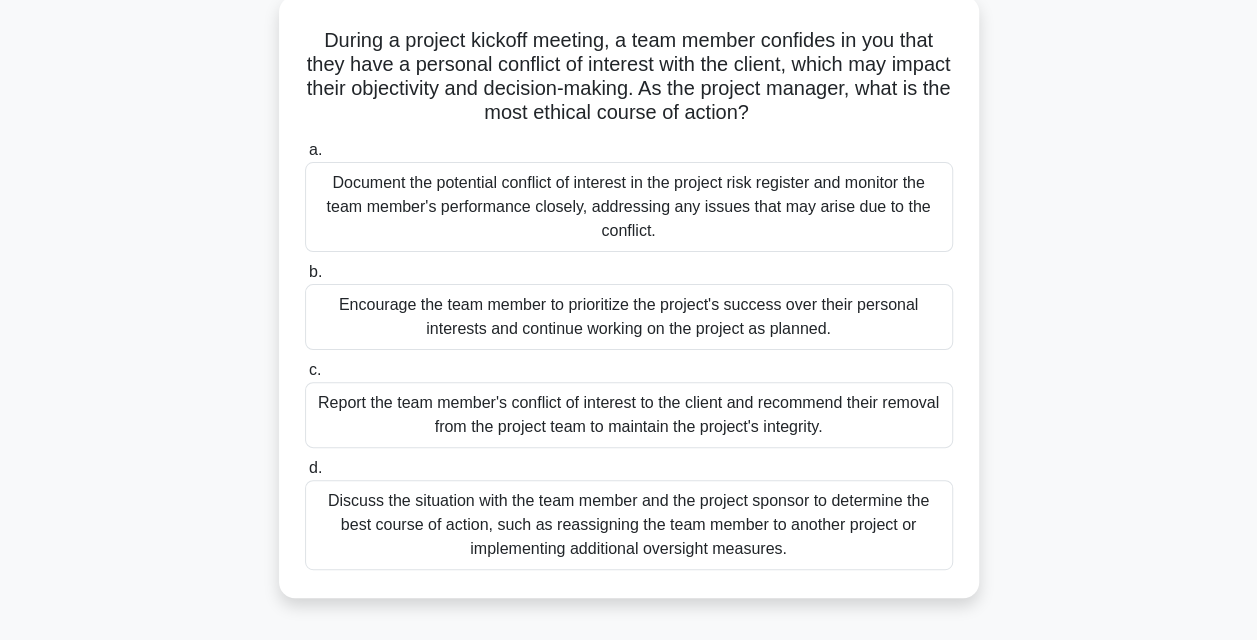 click on "Discuss the situation with the team member and the project sponsor to determine the best course of action, such as reassigning the team member to another project or implementing additional oversight measures." at bounding box center [629, 525] 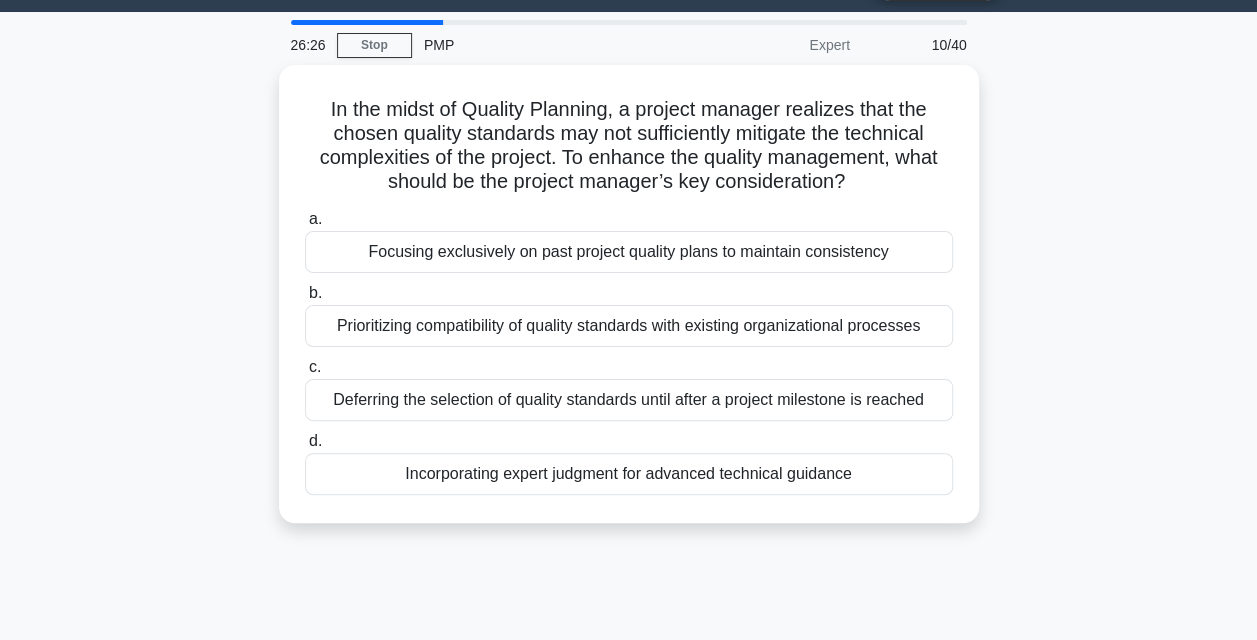 scroll, scrollTop: 0, scrollLeft: 0, axis: both 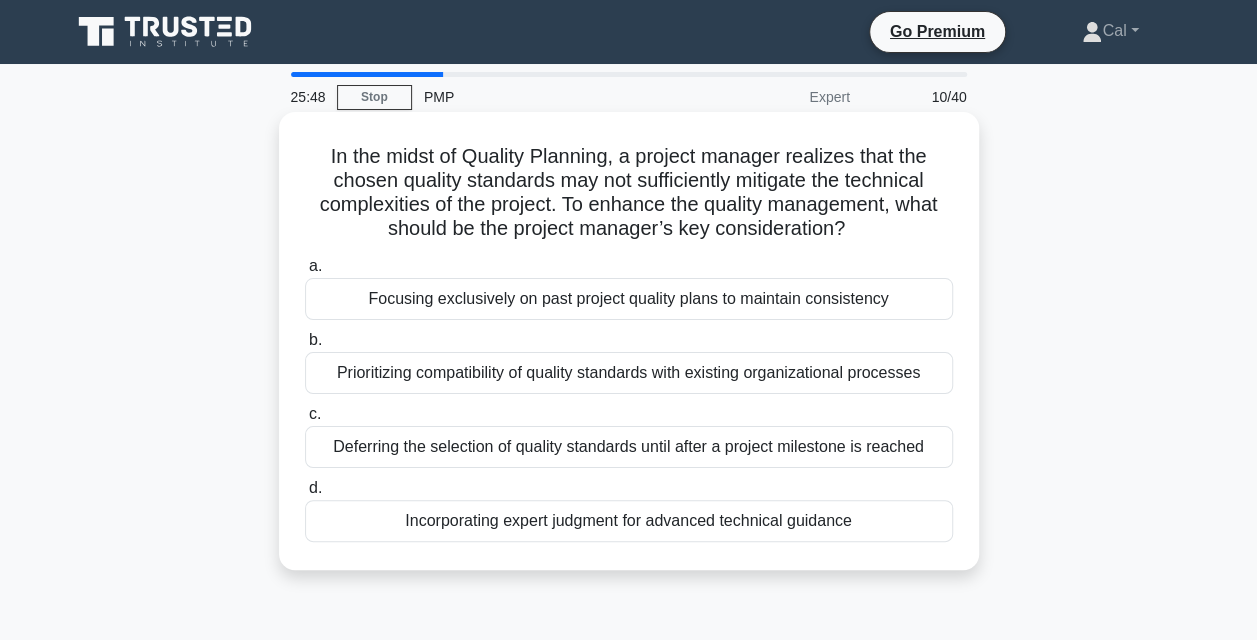 click on "Incorporating expert judgment for advanced technical guidance" at bounding box center (629, 521) 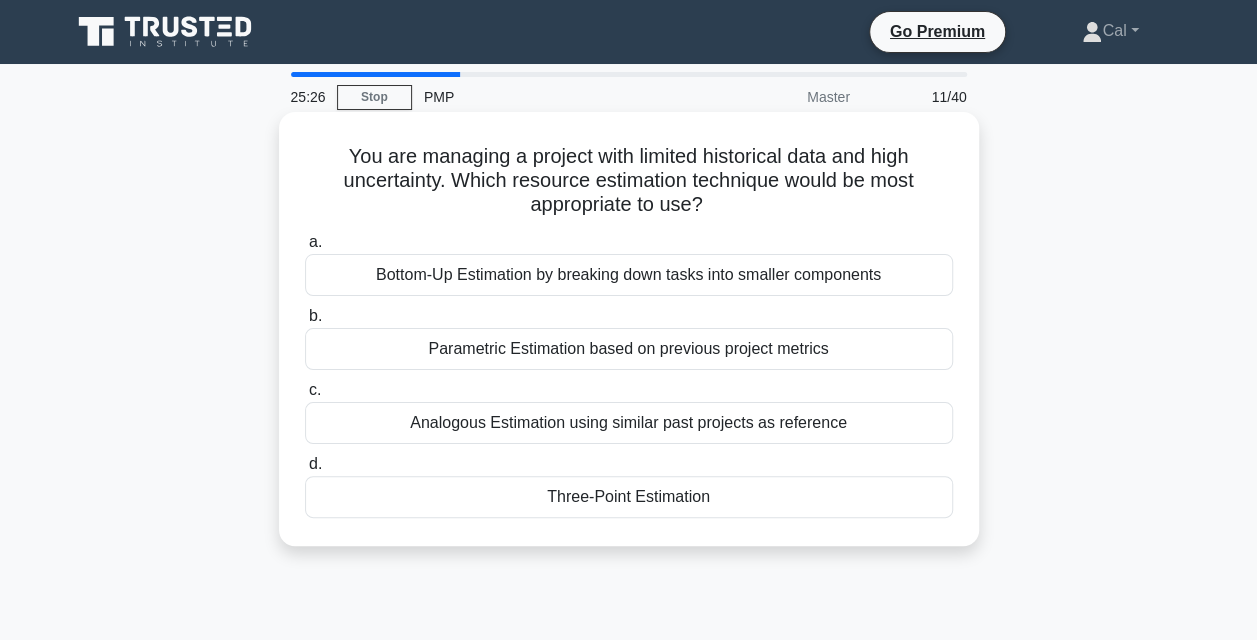 click on "Three-Point Estimation" at bounding box center [629, 497] 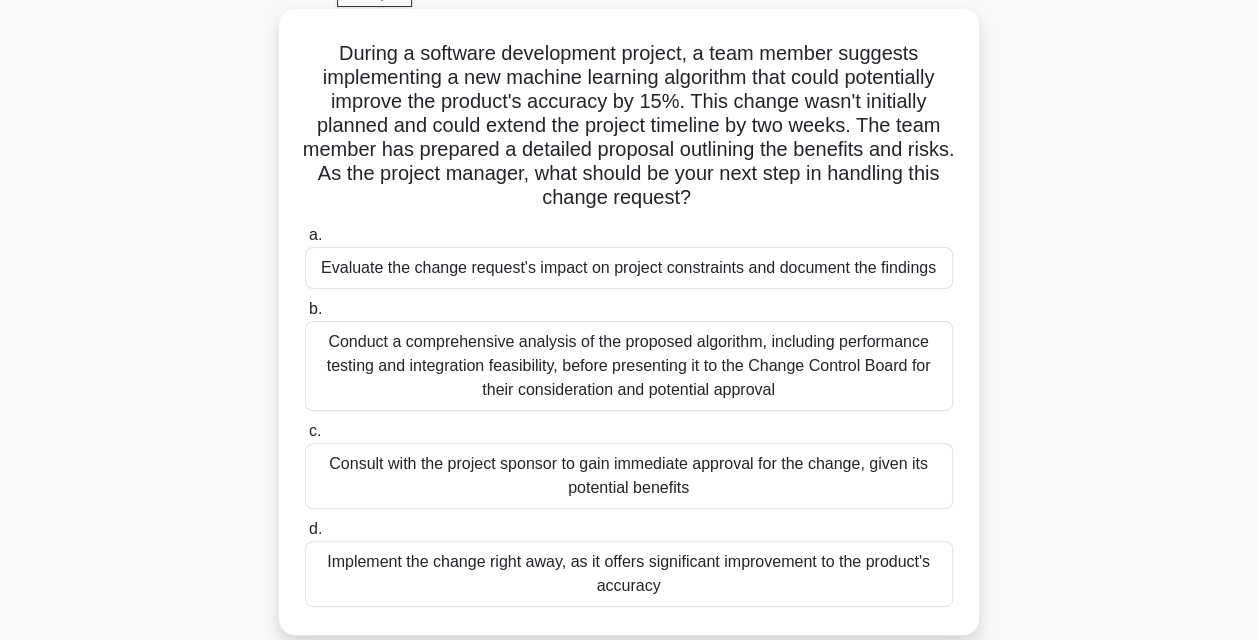 scroll, scrollTop: 104, scrollLeft: 0, axis: vertical 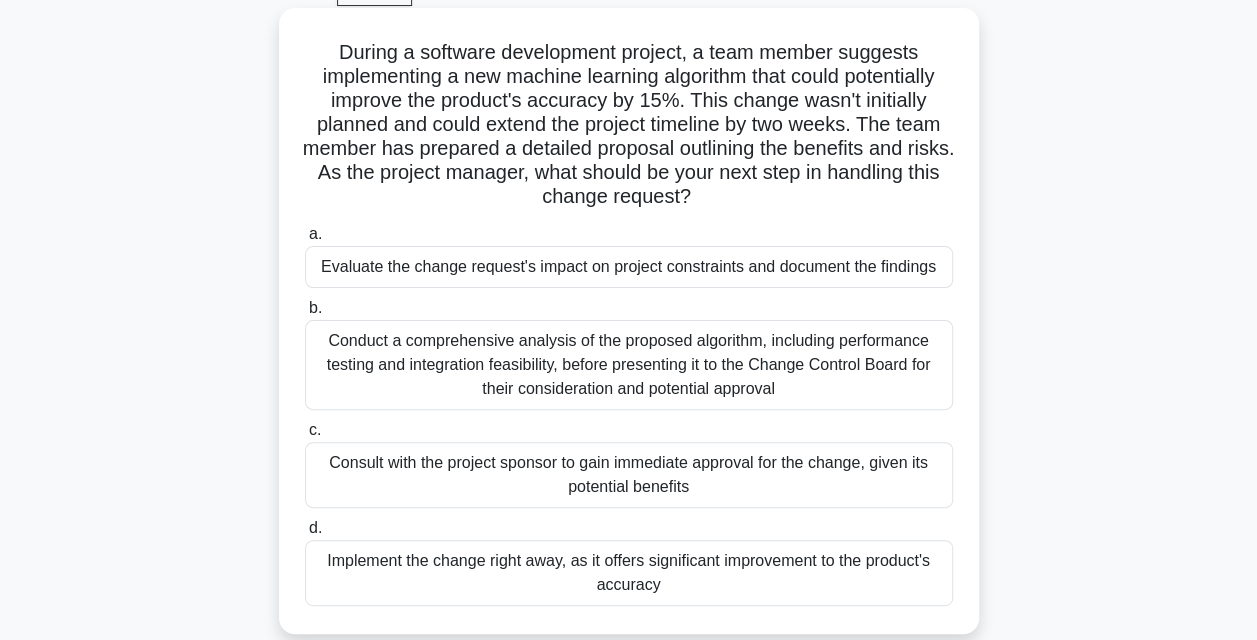 click on "Evaluate the change request's impact on project constraints and document the findings" at bounding box center (629, 267) 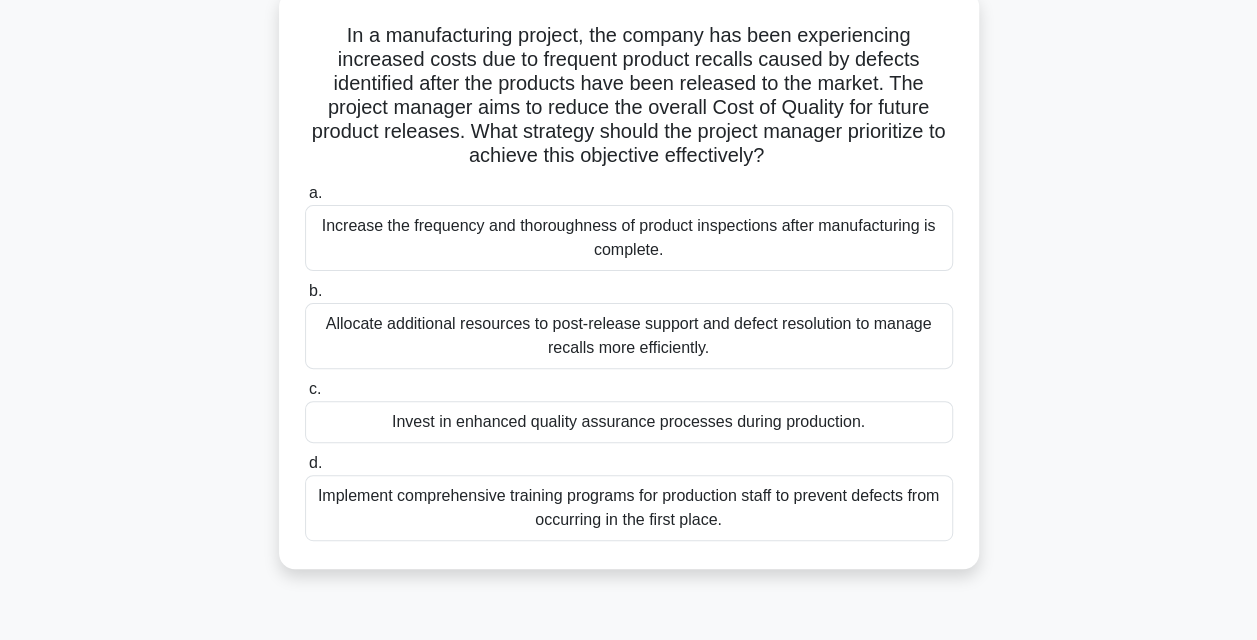 scroll, scrollTop: 107, scrollLeft: 0, axis: vertical 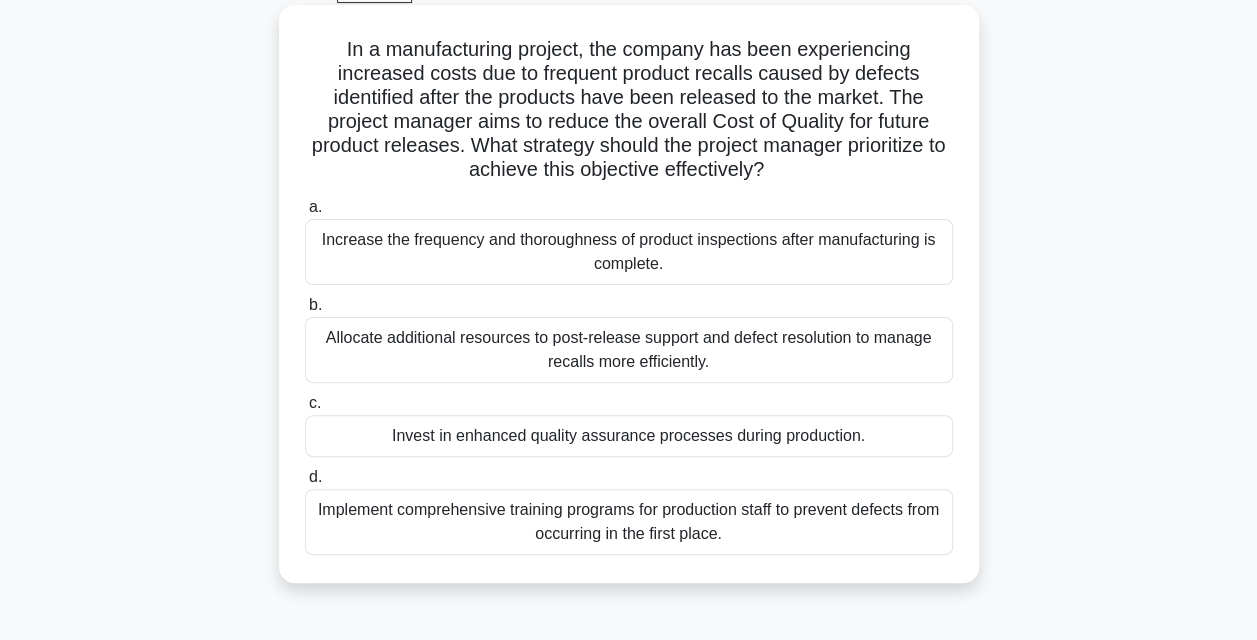 click on "Increase the frequency and thoroughness of product inspections after manufacturing is complete." at bounding box center [629, 252] 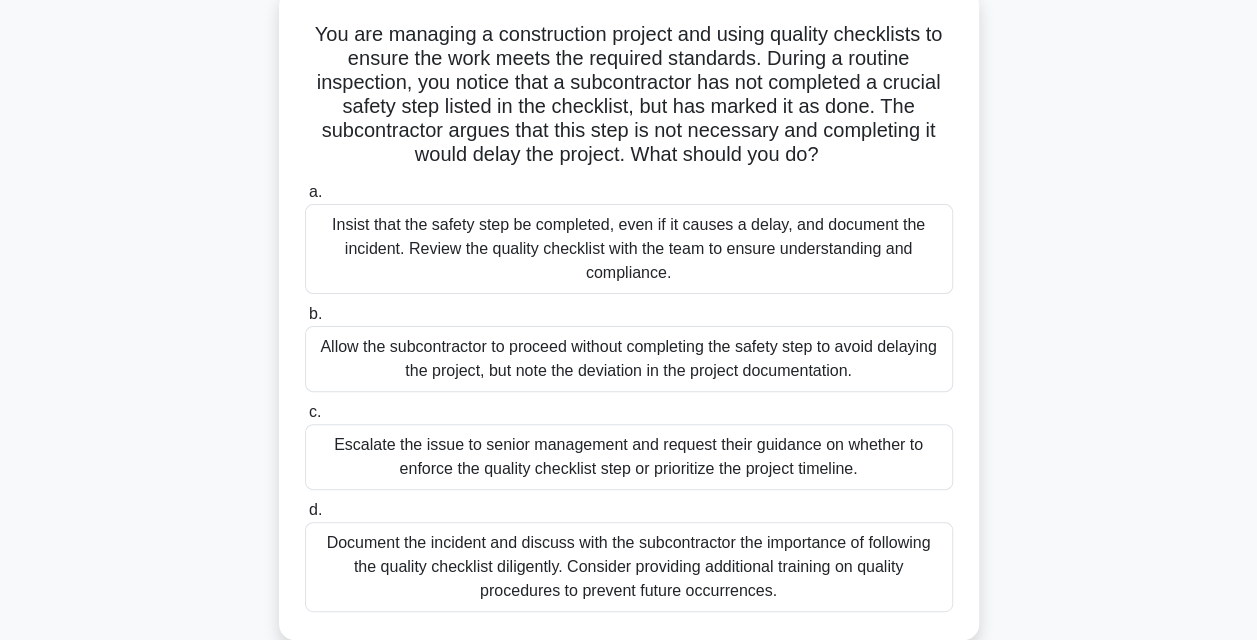 scroll, scrollTop: 128, scrollLeft: 0, axis: vertical 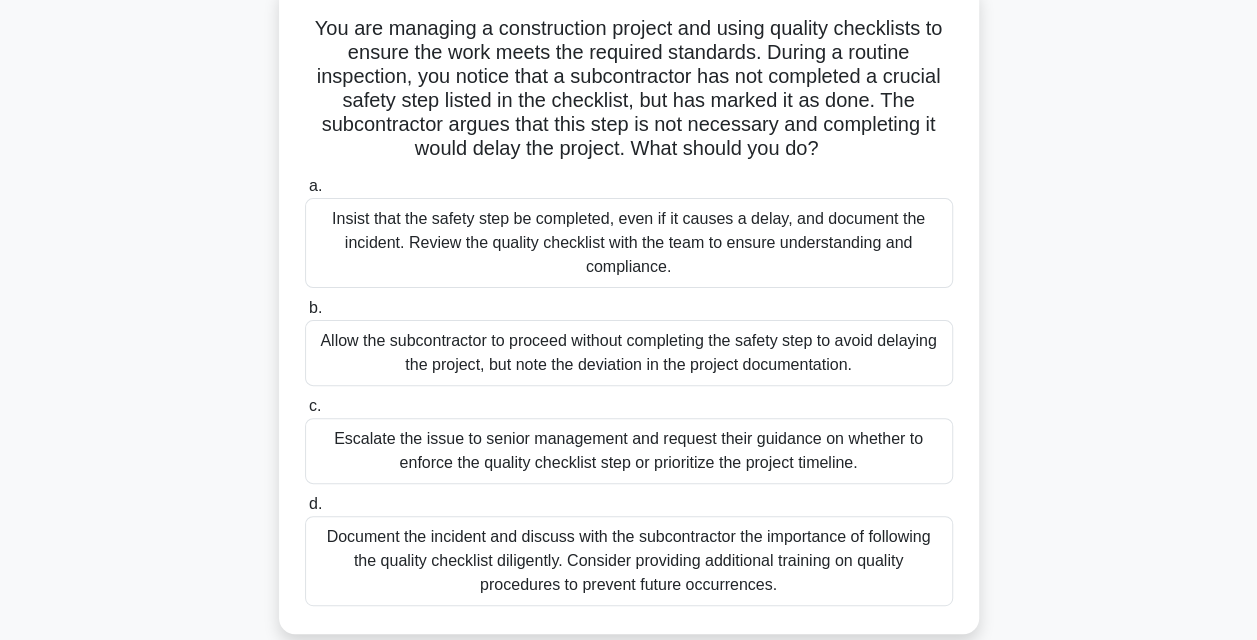 click on "Insist that the safety step be completed, even if it causes a delay, and document the incident. Review the quality checklist with the team to ensure understanding and compliance." at bounding box center [629, 243] 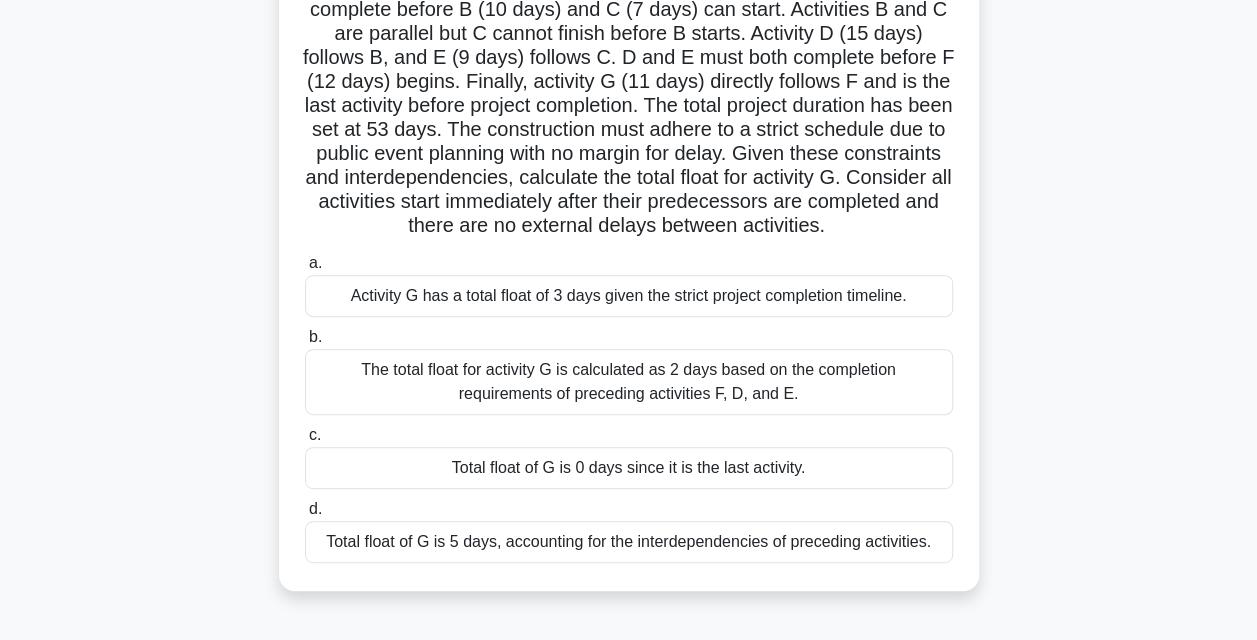 scroll, scrollTop: 249, scrollLeft: 0, axis: vertical 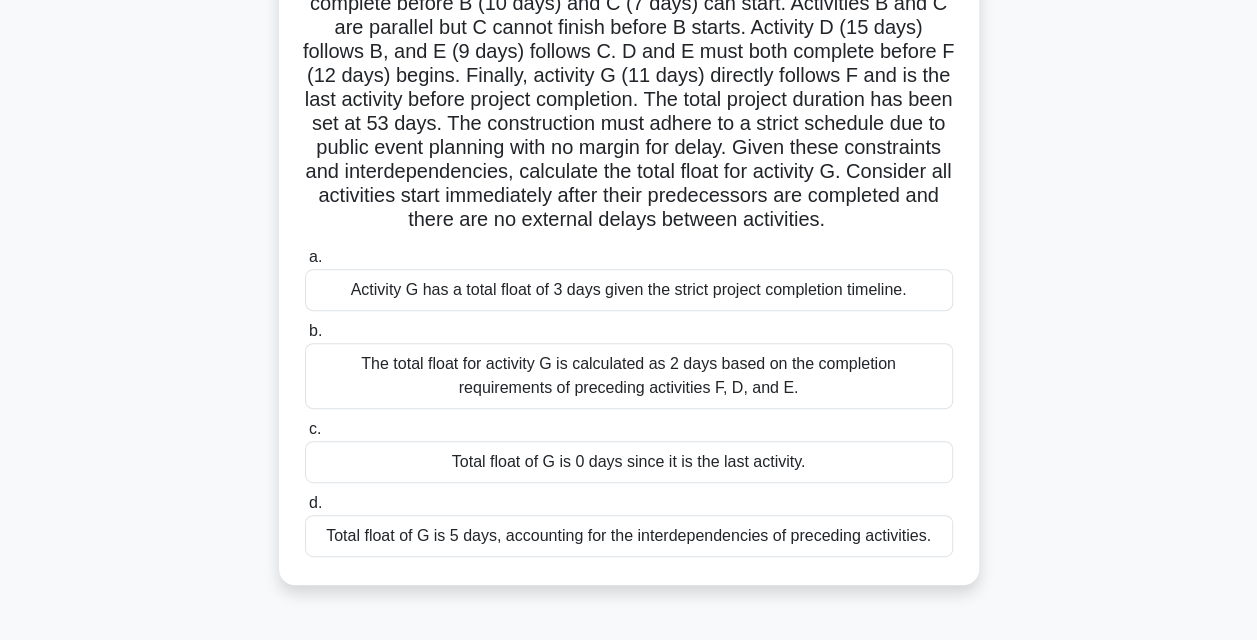 click on "Total float of G is 0 days since it is the last activity." at bounding box center [629, 462] 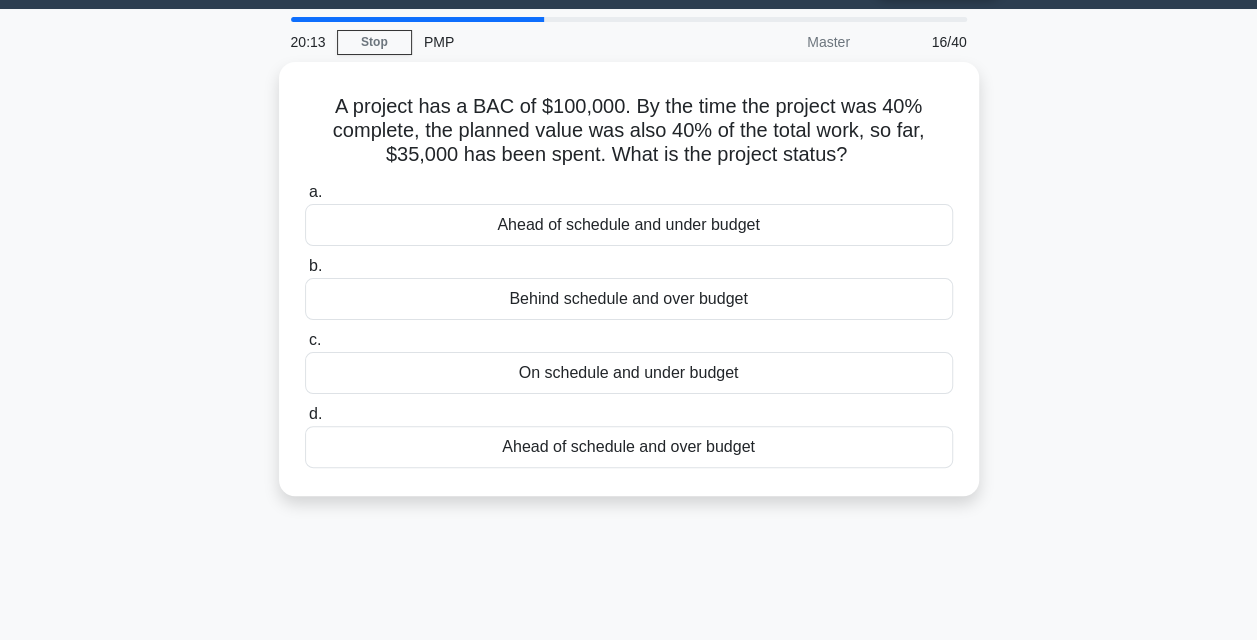 scroll, scrollTop: 0, scrollLeft: 0, axis: both 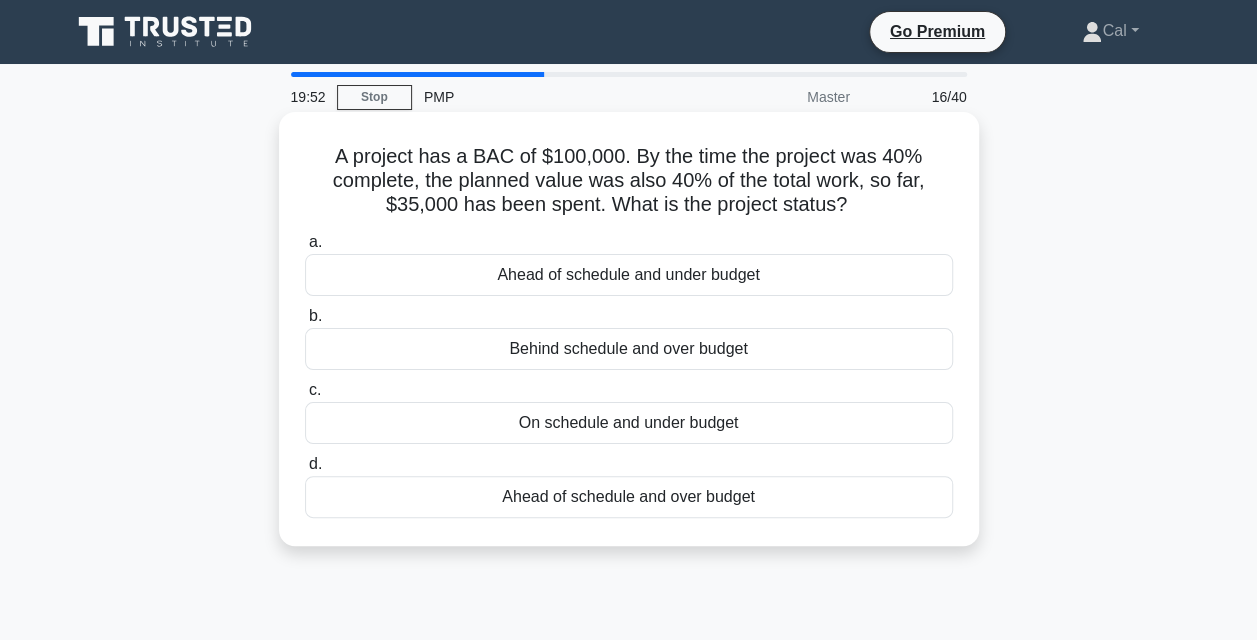 click on "On schedule and under budget" at bounding box center [629, 423] 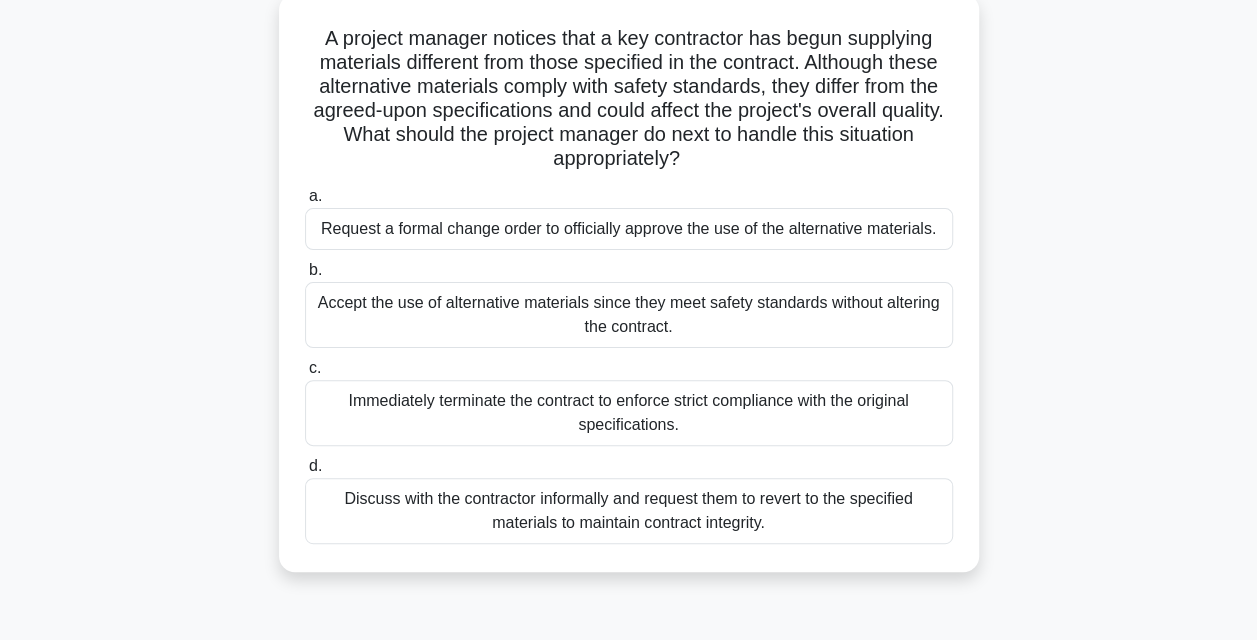 scroll, scrollTop: 124, scrollLeft: 0, axis: vertical 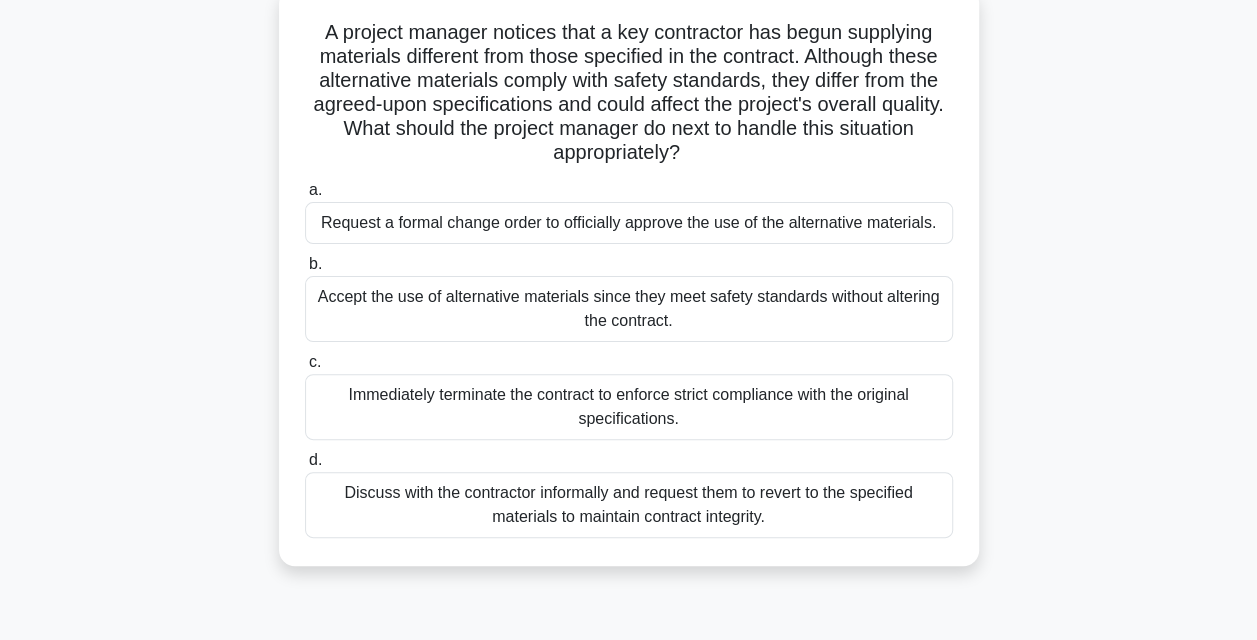 click on "Discuss with the contractor informally and request them to revert to the specified materials to maintain contract integrity." at bounding box center [629, 505] 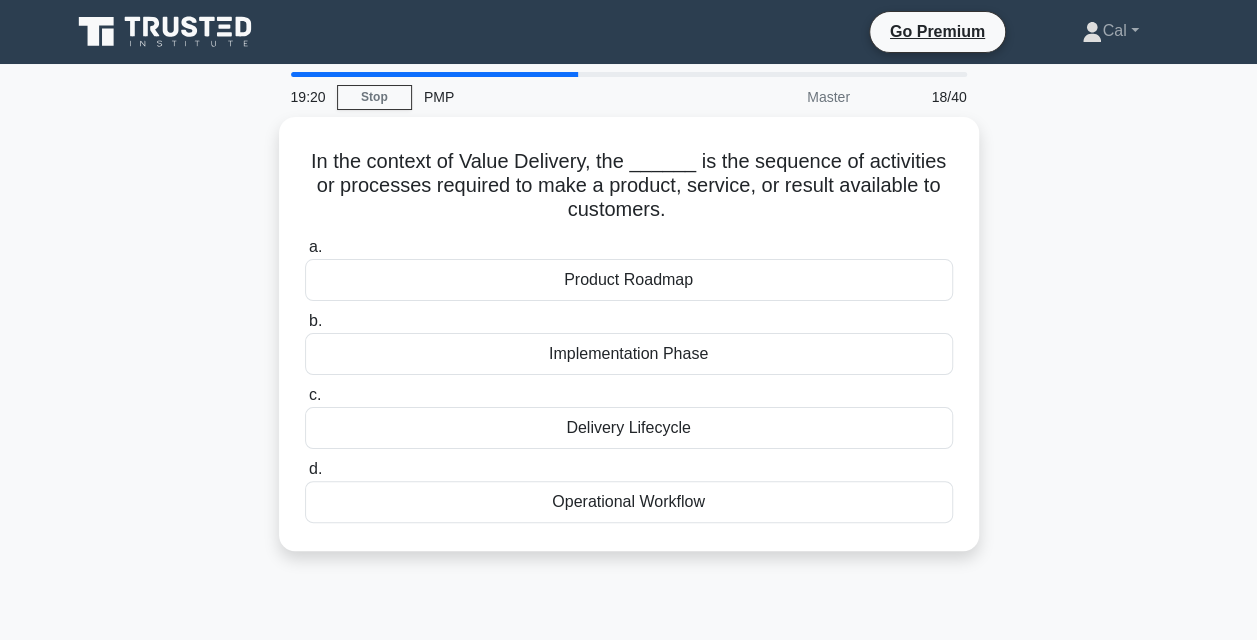 scroll, scrollTop: 1, scrollLeft: 0, axis: vertical 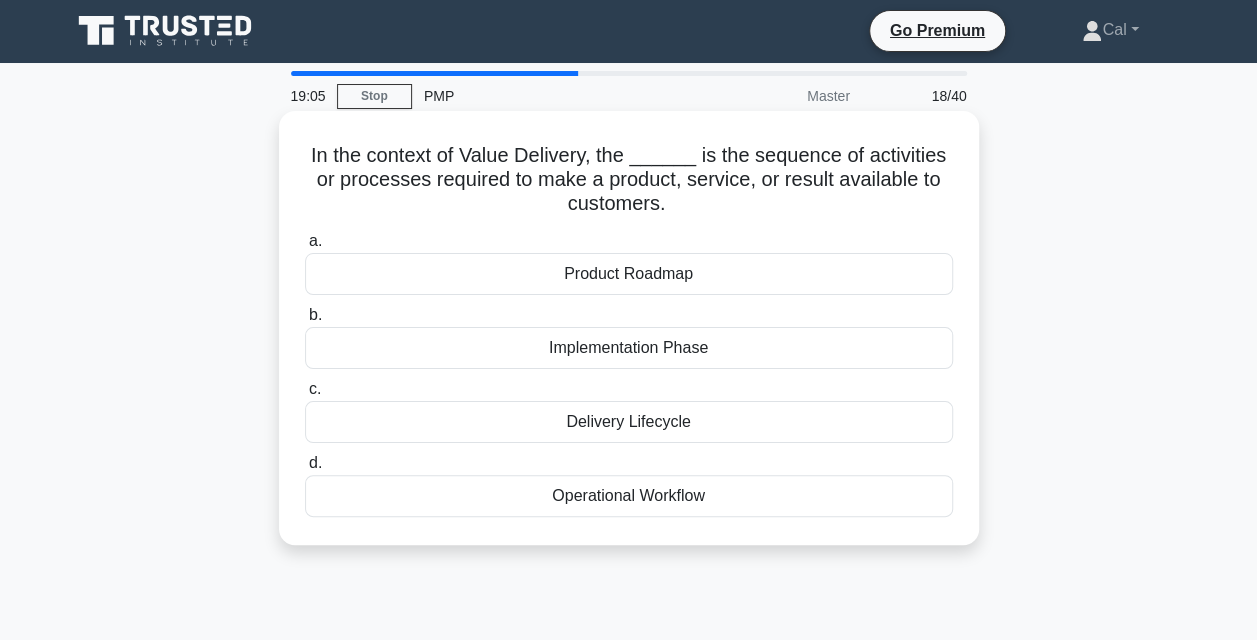 click on "Delivery Lifecycle" at bounding box center (629, 422) 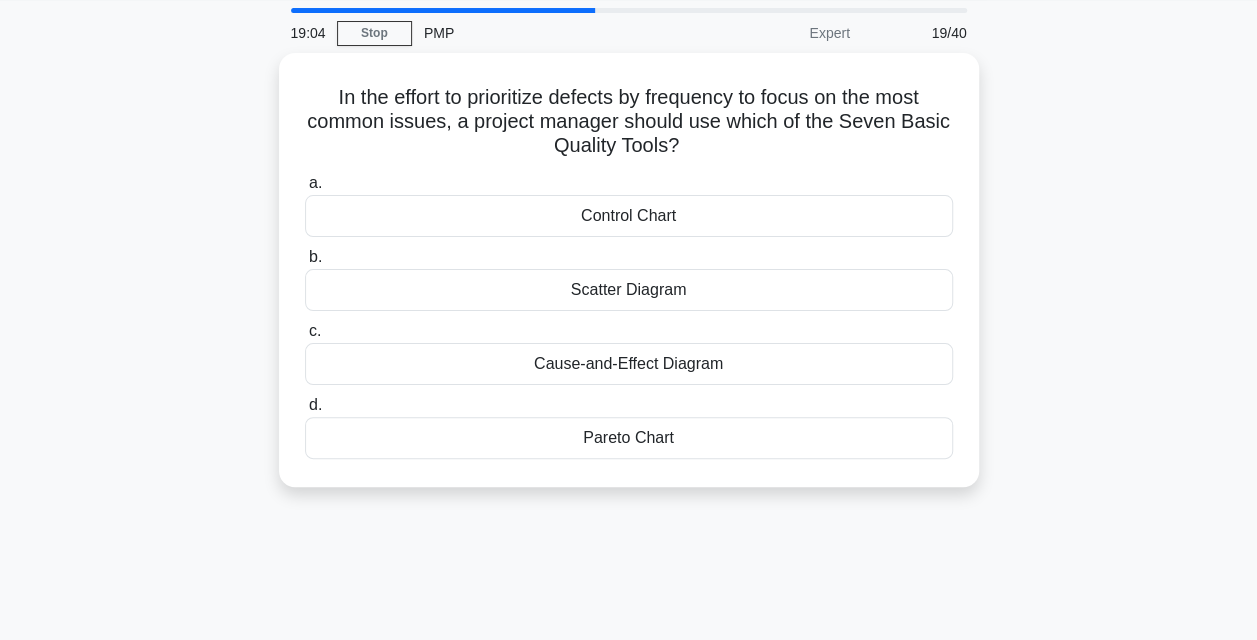 scroll, scrollTop: 69, scrollLeft: 0, axis: vertical 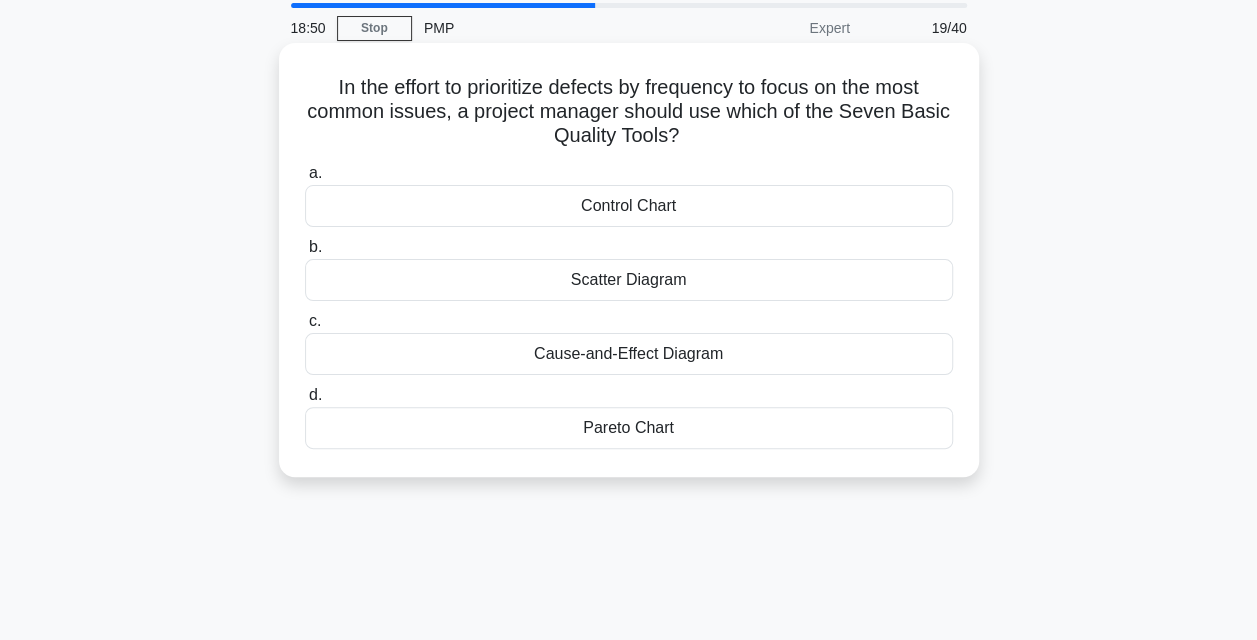 click on "Pareto Chart" at bounding box center (629, 428) 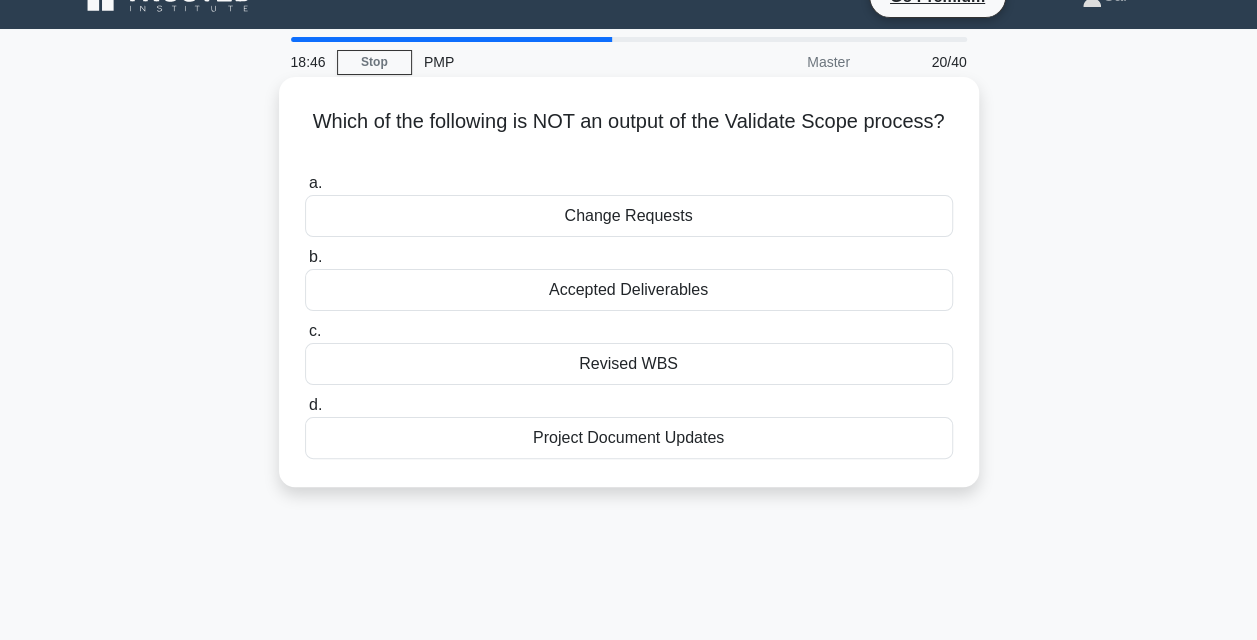 scroll, scrollTop: 33, scrollLeft: 0, axis: vertical 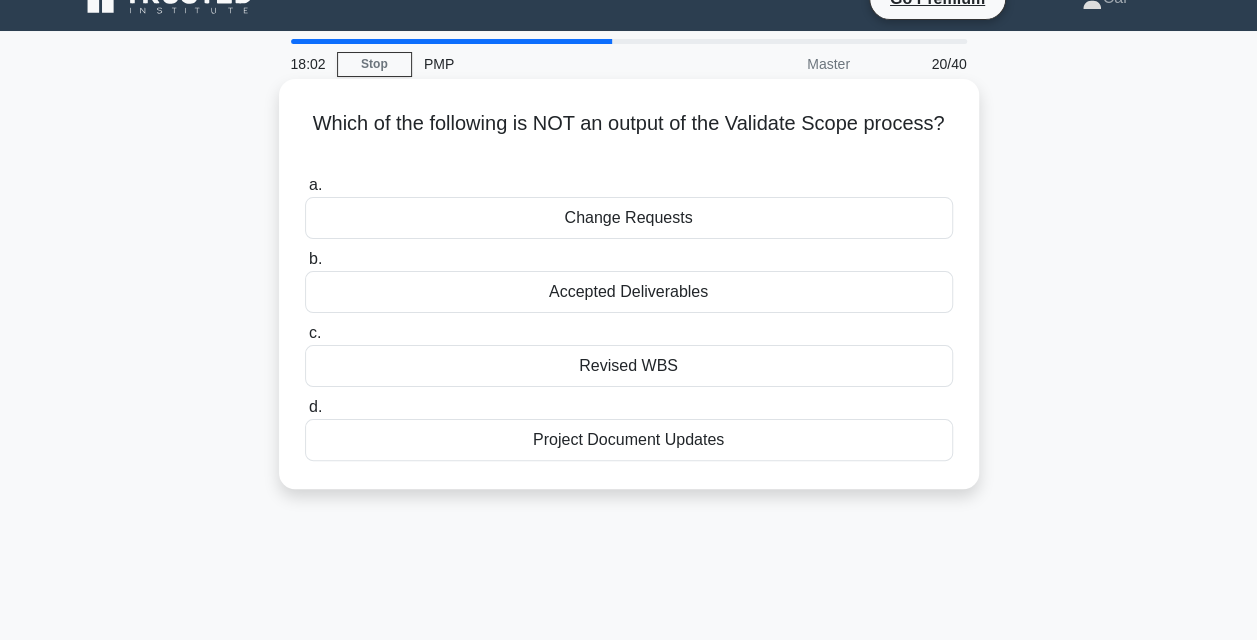 click on "Revised WBS" at bounding box center [629, 366] 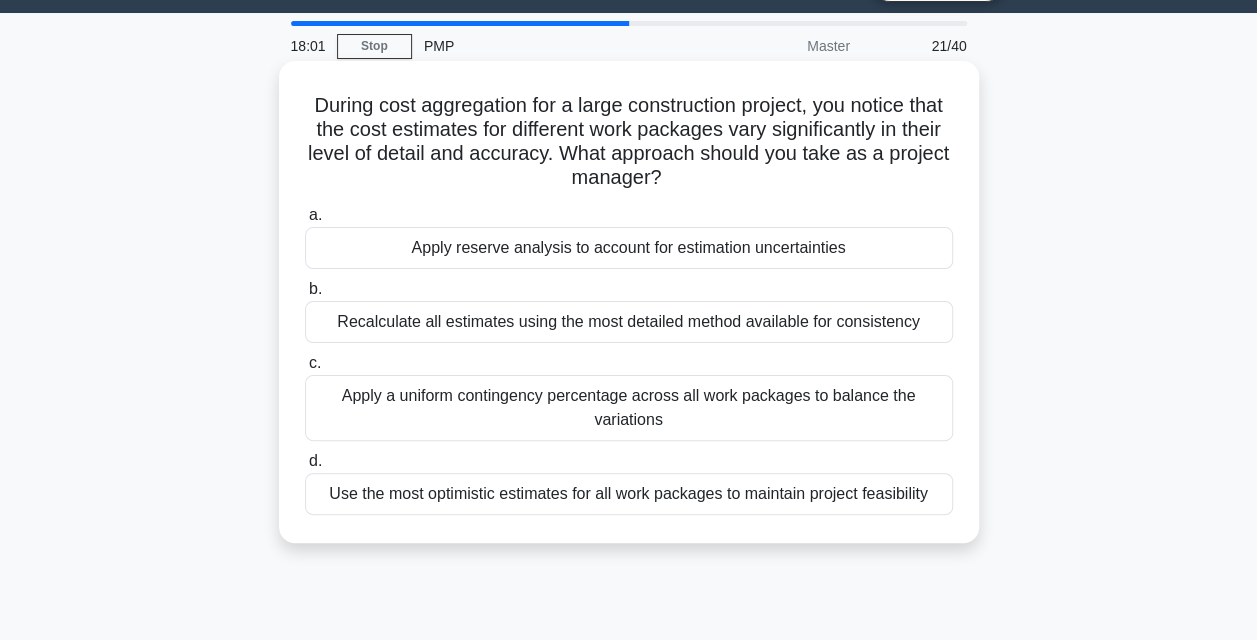 scroll, scrollTop: 52, scrollLeft: 0, axis: vertical 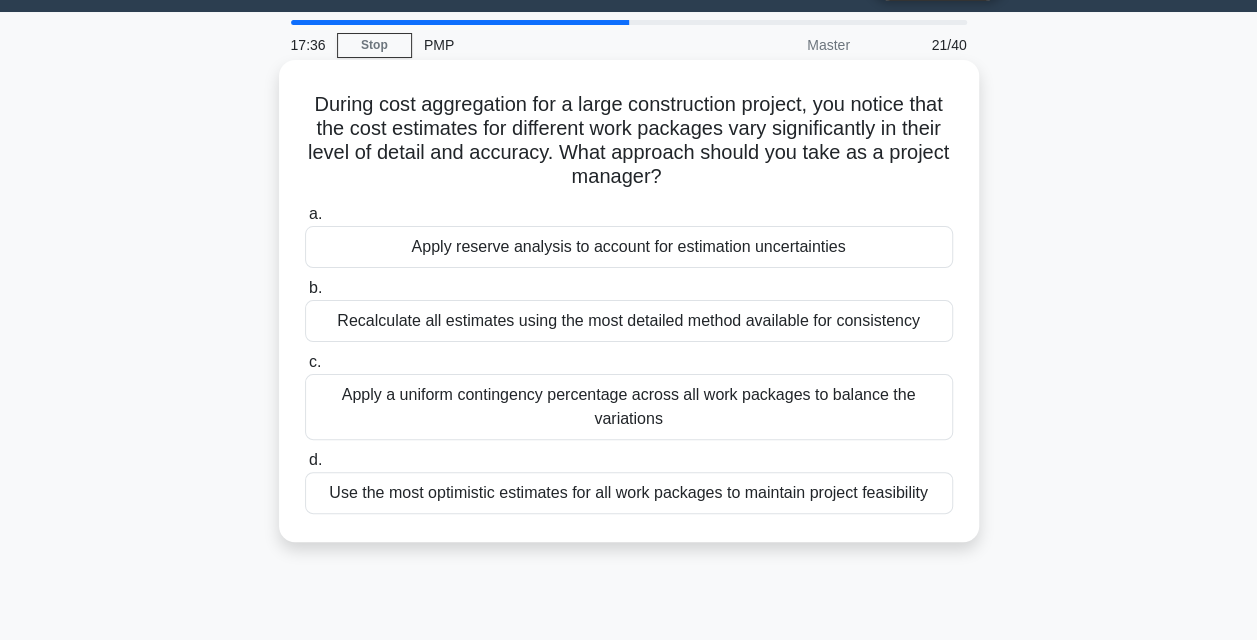 click on "Recalculate all estimates using the most detailed method available for consistency" at bounding box center (629, 321) 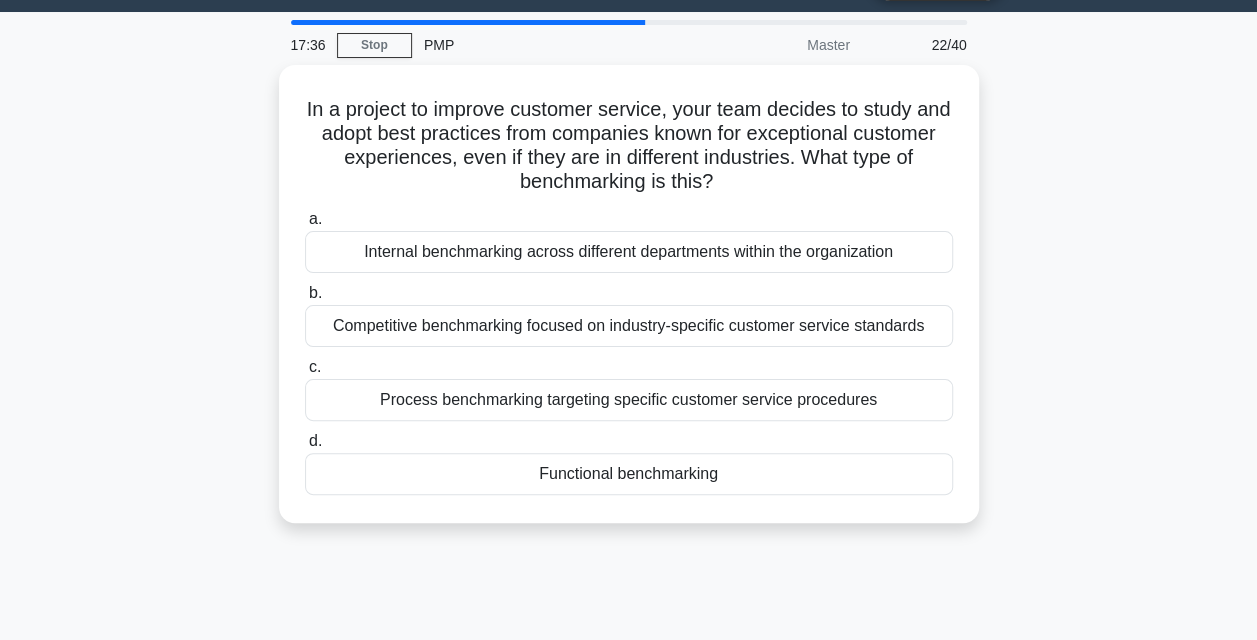 scroll, scrollTop: 0, scrollLeft: 0, axis: both 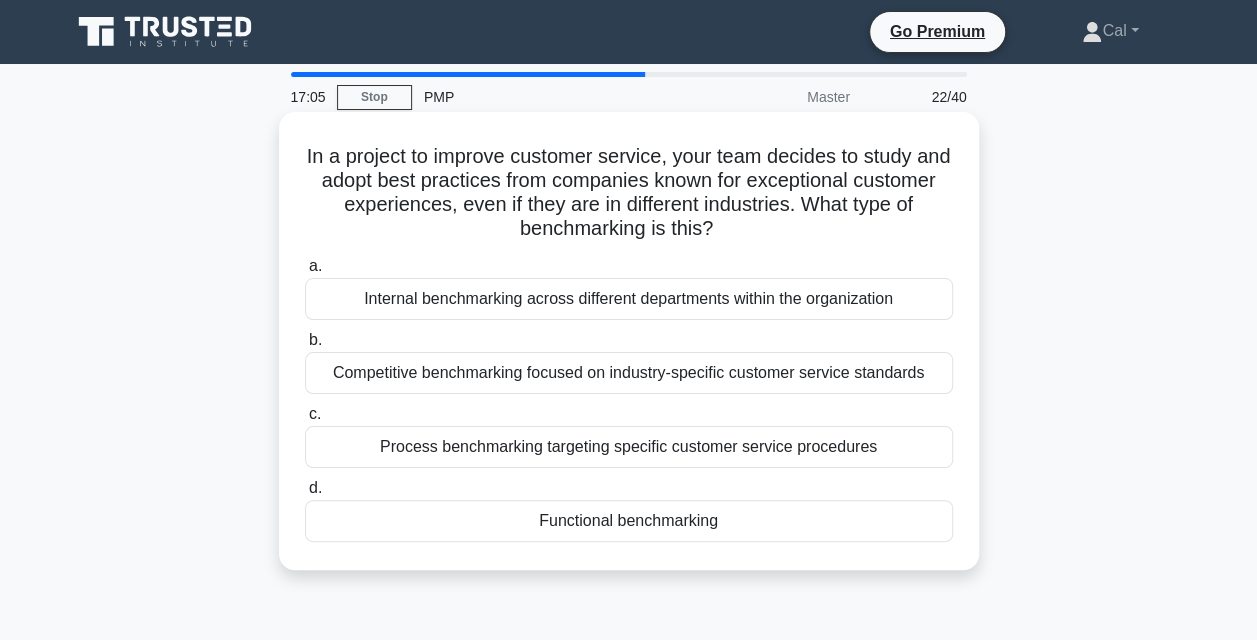 click on "Process benchmarking targeting specific customer service procedures" at bounding box center [629, 447] 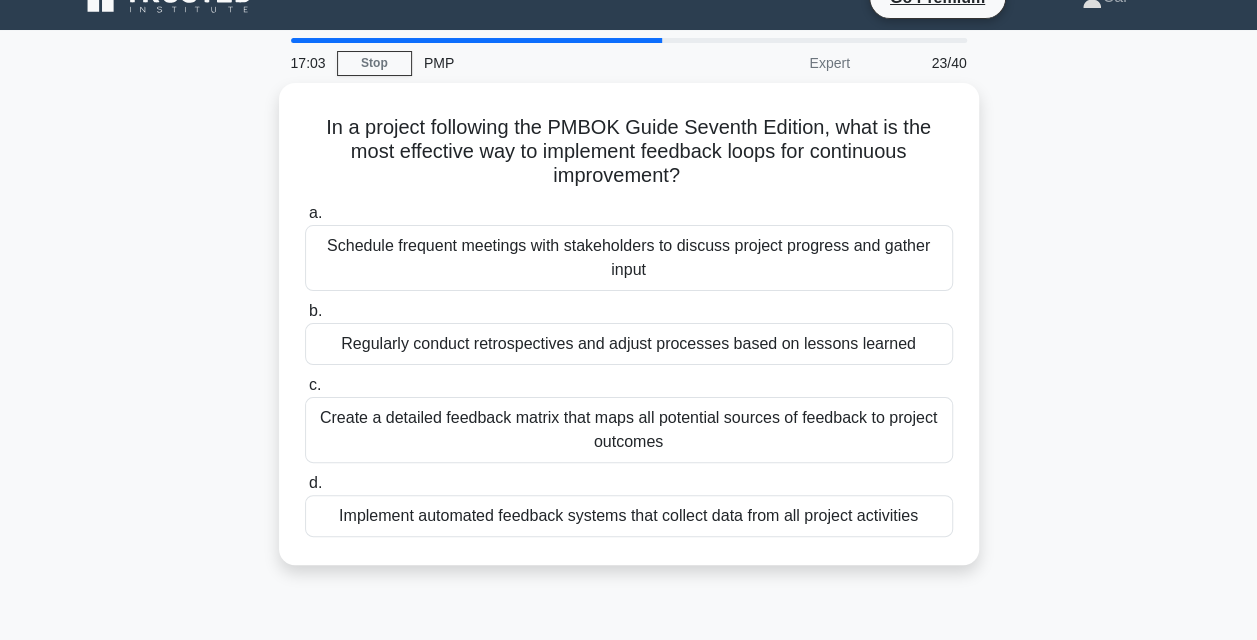 scroll, scrollTop: 31, scrollLeft: 0, axis: vertical 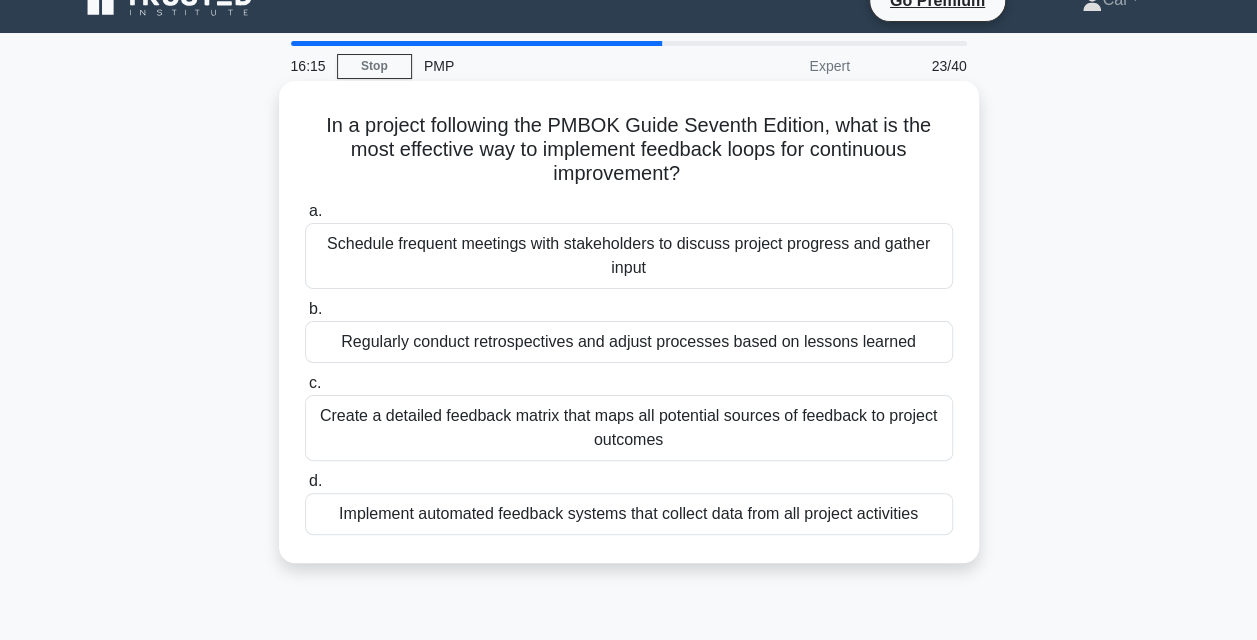 click on "Regularly conduct retrospectives and adjust processes based on lessons learned" at bounding box center [629, 342] 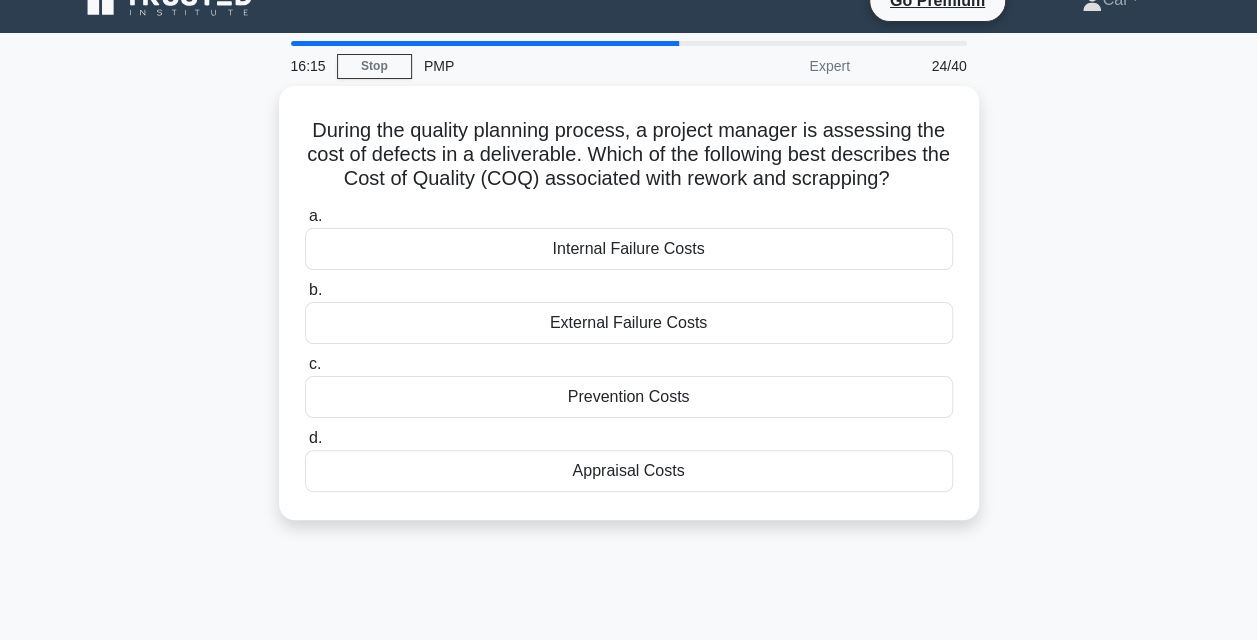 scroll, scrollTop: 0, scrollLeft: 0, axis: both 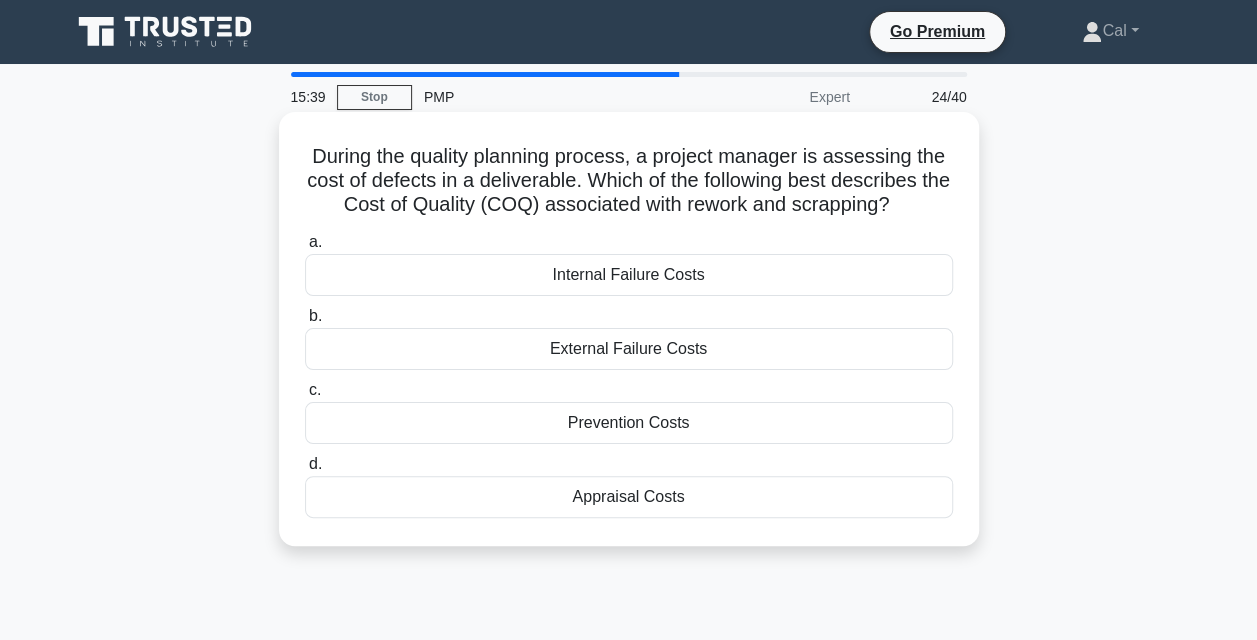 click on "Internal Failure Costs" at bounding box center [629, 275] 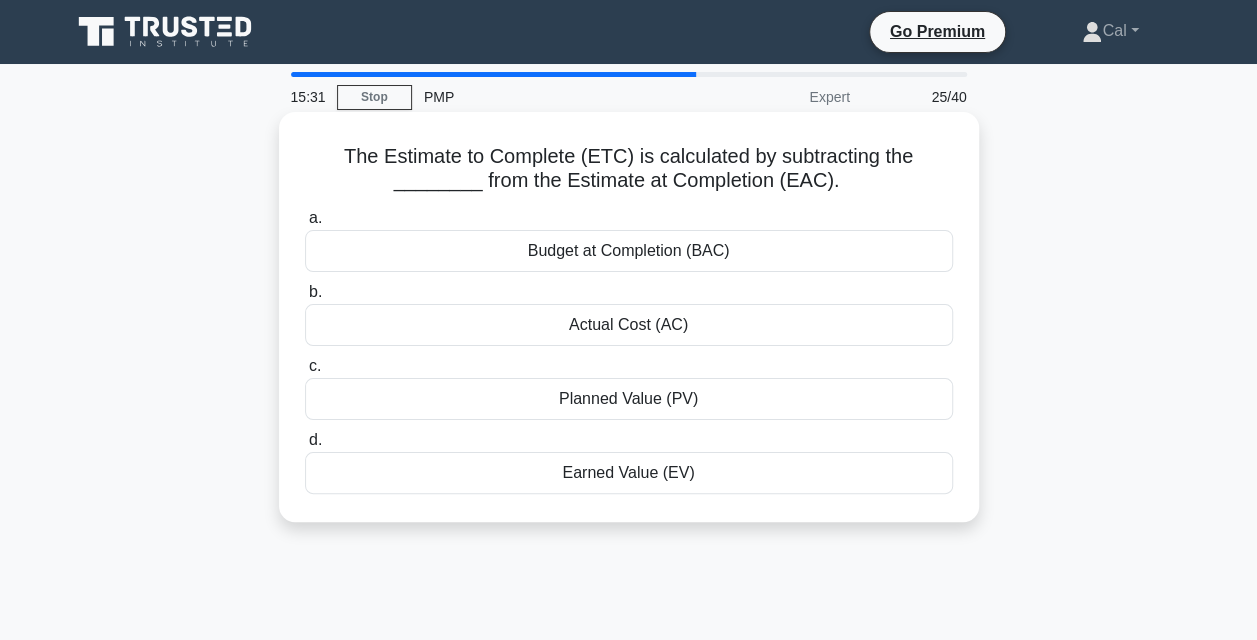 click on "Actual Cost (AC)" at bounding box center [629, 325] 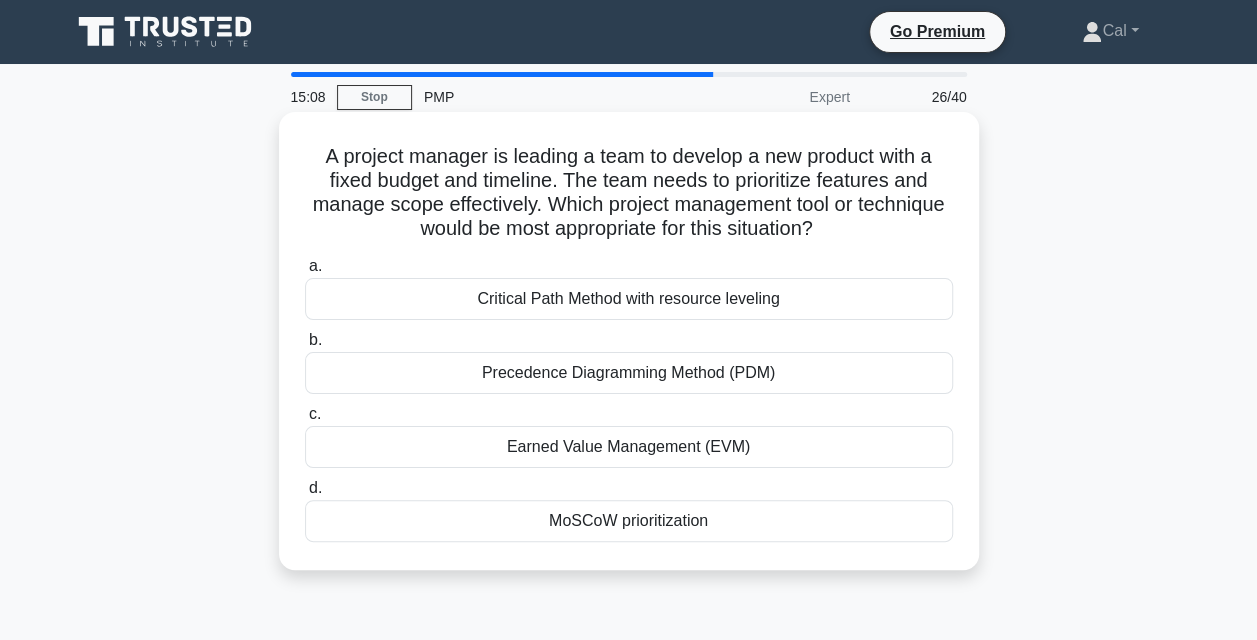click on "MoSCoW prioritization" at bounding box center [629, 521] 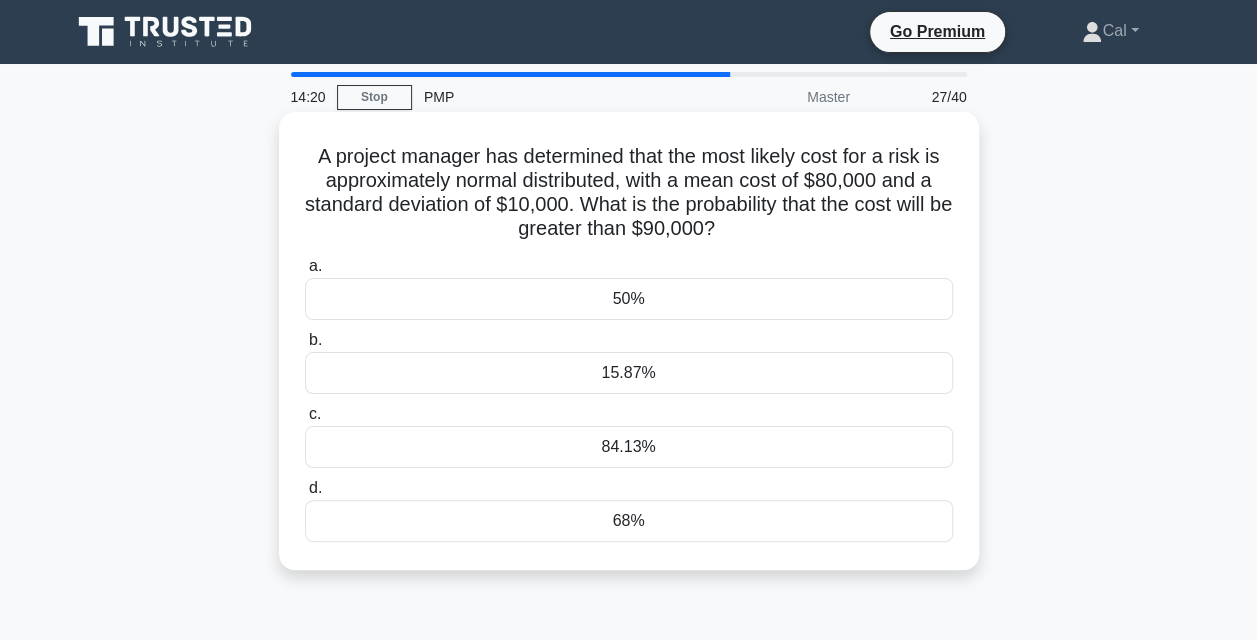 click on "15.87%" at bounding box center (629, 373) 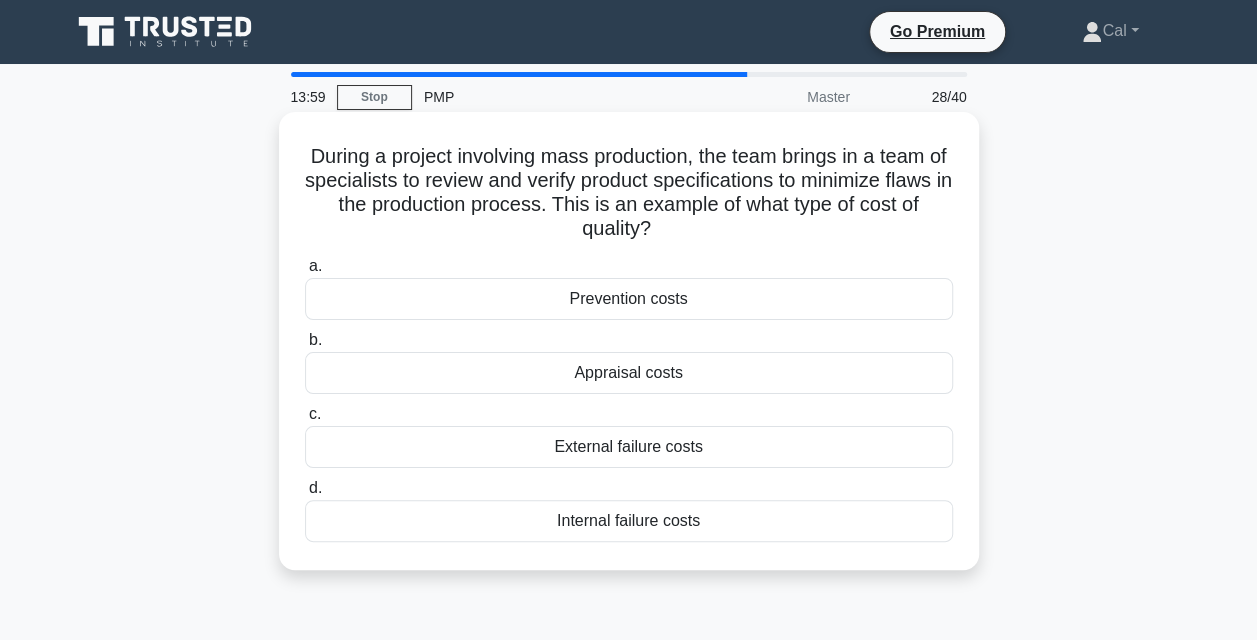 click on "Appraisal costs" at bounding box center (629, 373) 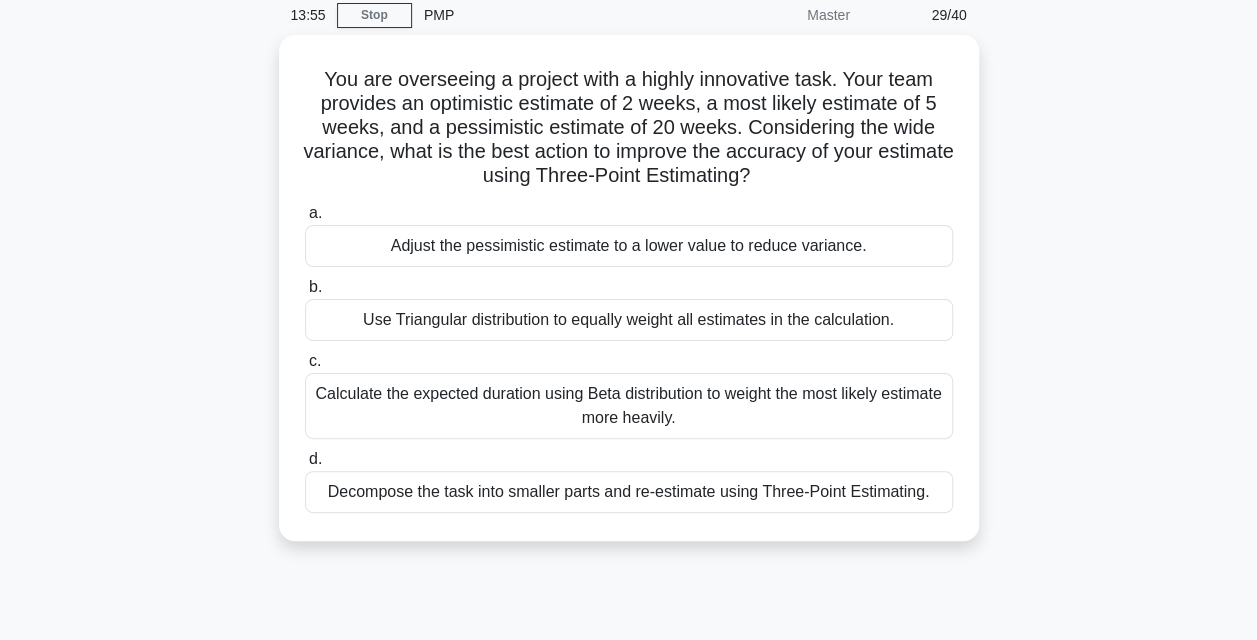 scroll, scrollTop: 83, scrollLeft: 0, axis: vertical 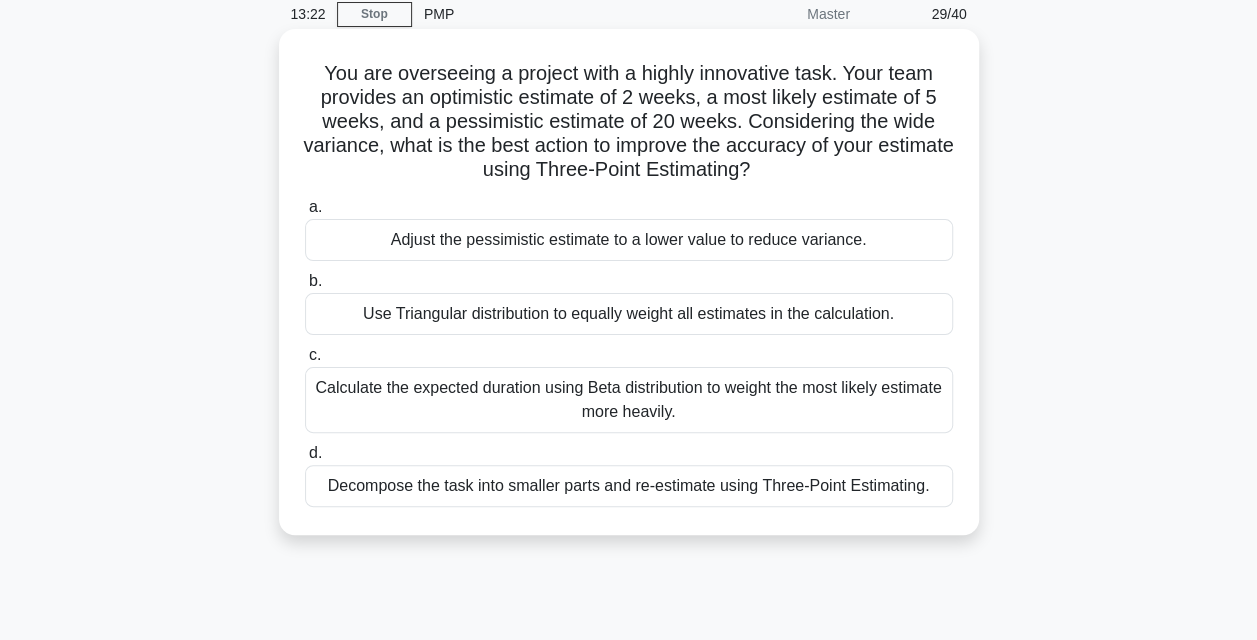 click on "Calculate the expected duration using Beta distribution to weight the most likely estimate more heavily." at bounding box center [629, 400] 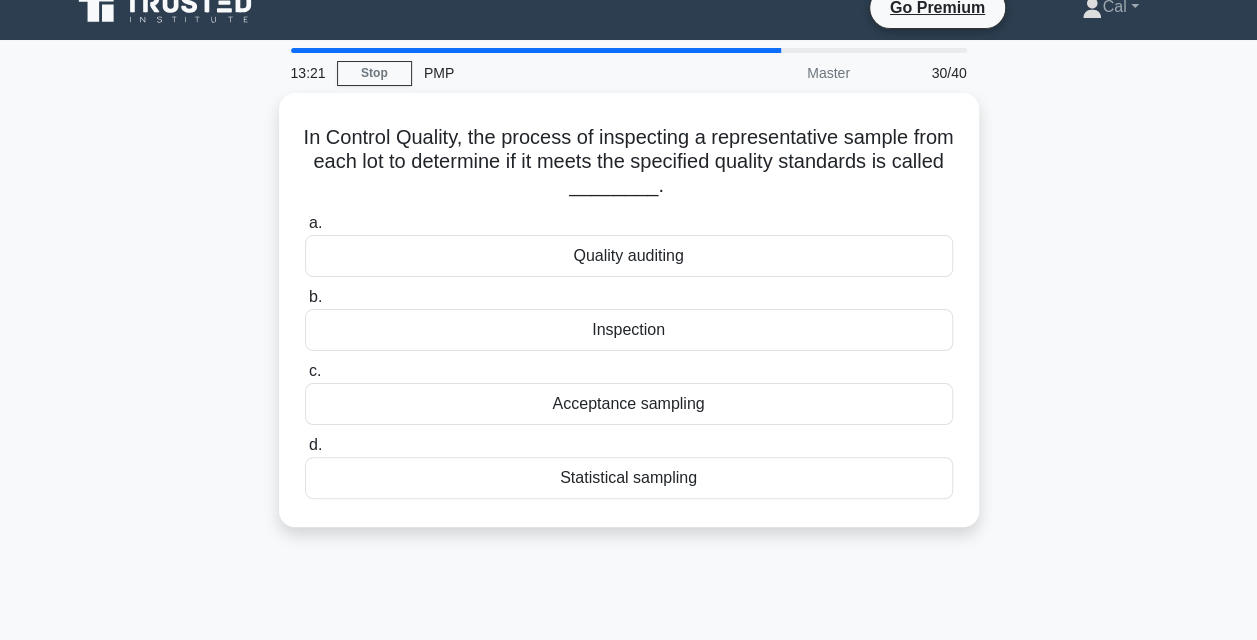 scroll, scrollTop: 0, scrollLeft: 0, axis: both 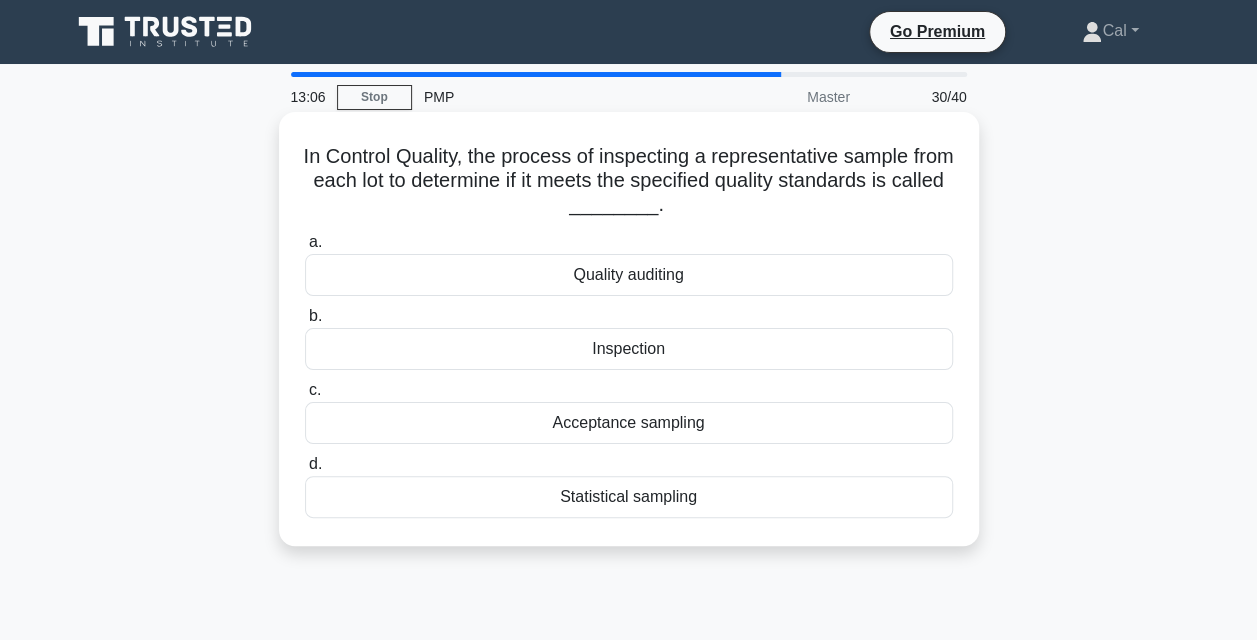 click on "Statistical sampling" at bounding box center [629, 497] 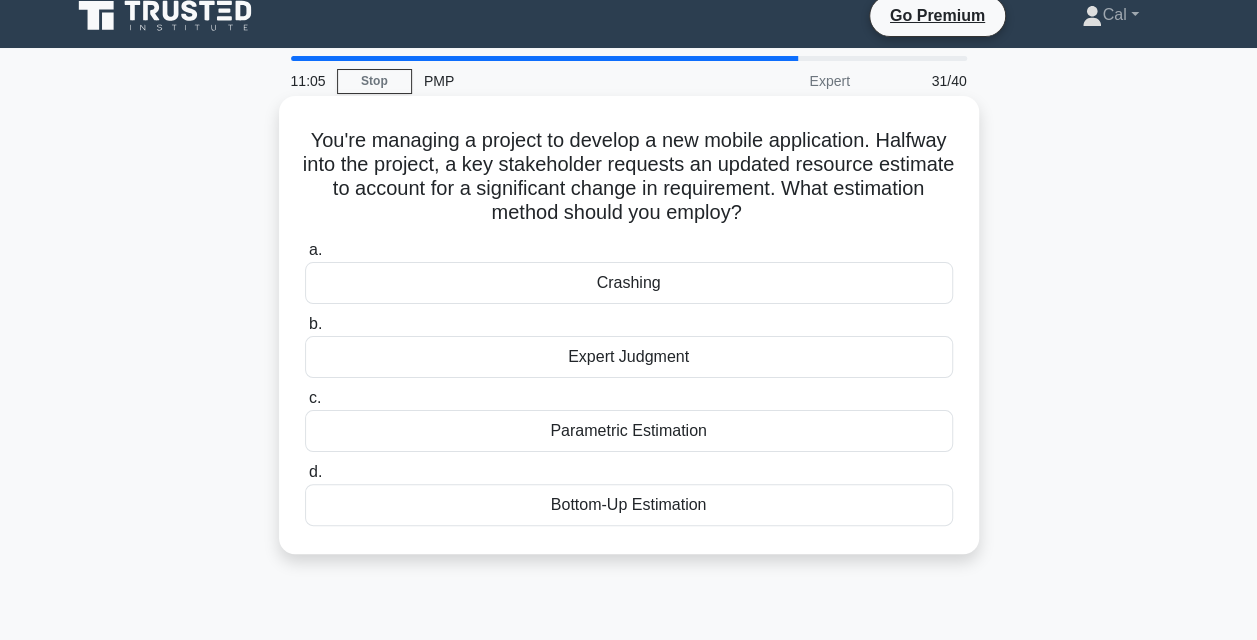 scroll, scrollTop: 16, scrollLeft: 0, axis: vertical 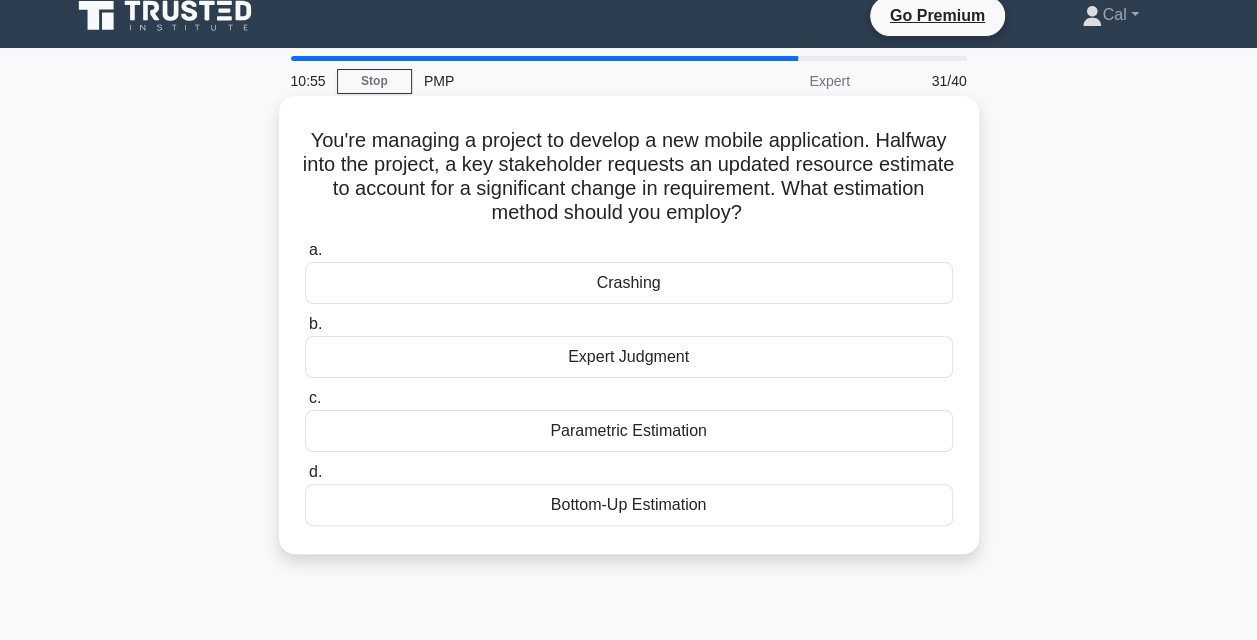 click on "Parametric Estimation" at bounding box center (629, 431) 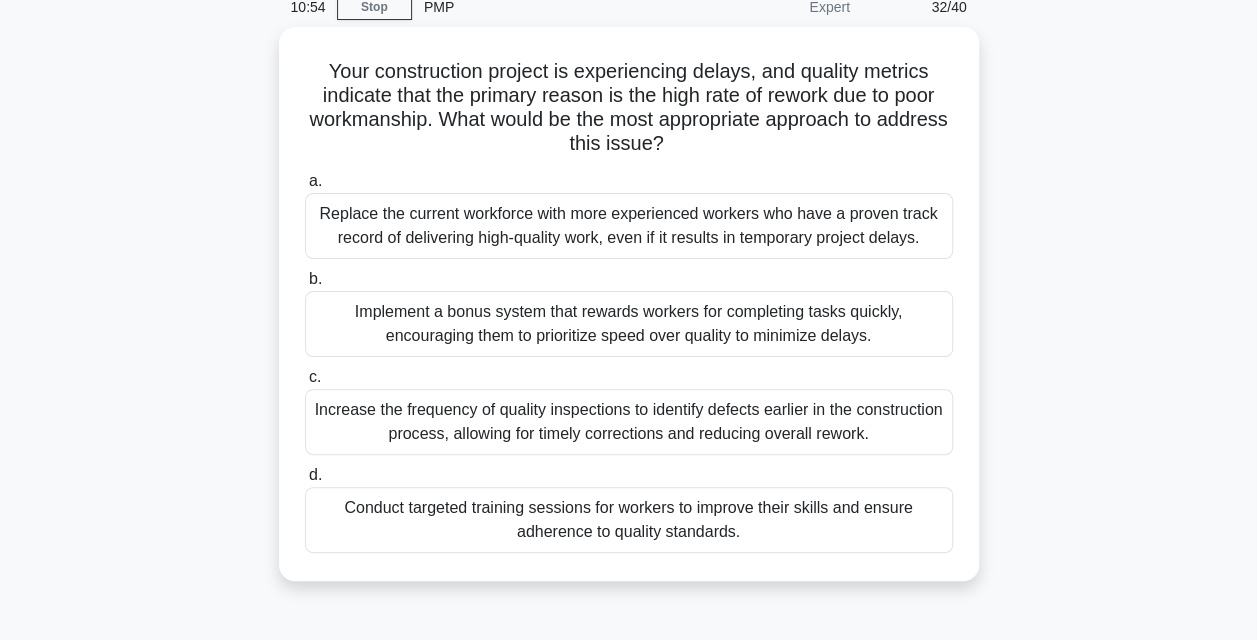 scroll, scrollTop: 94, scrollLeft: 0, axis: vertical 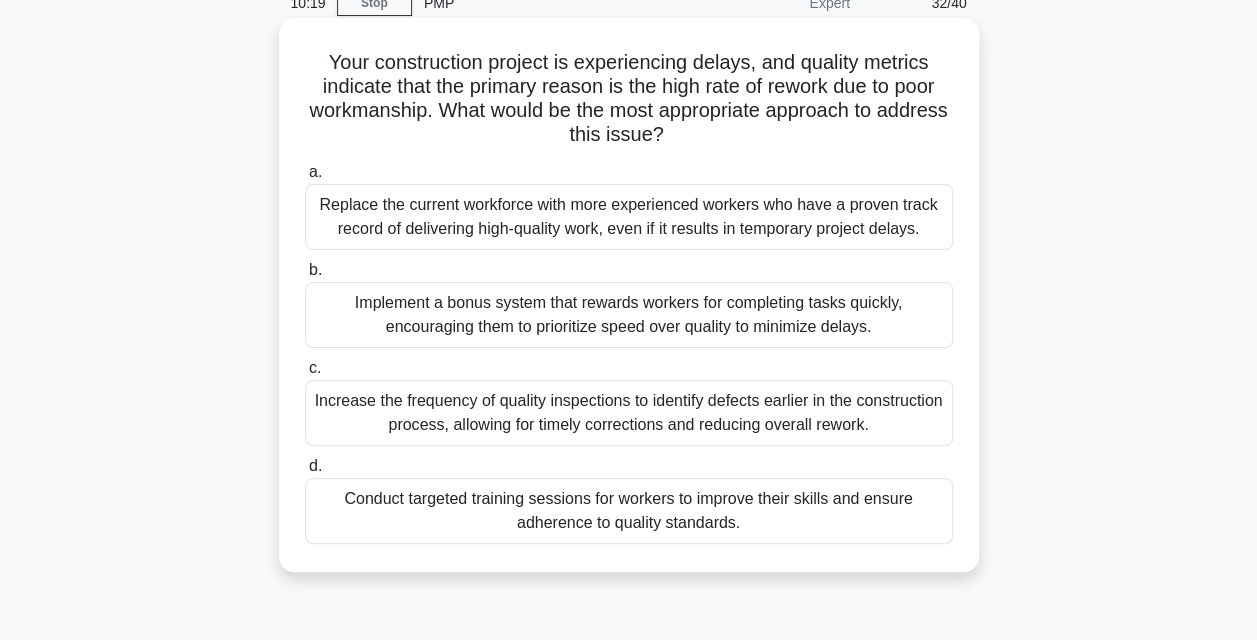 click on "Conduct targeted training sessions for workers to improve their skills and ensure adherence to quality standards." at bounding box center [629, 511] 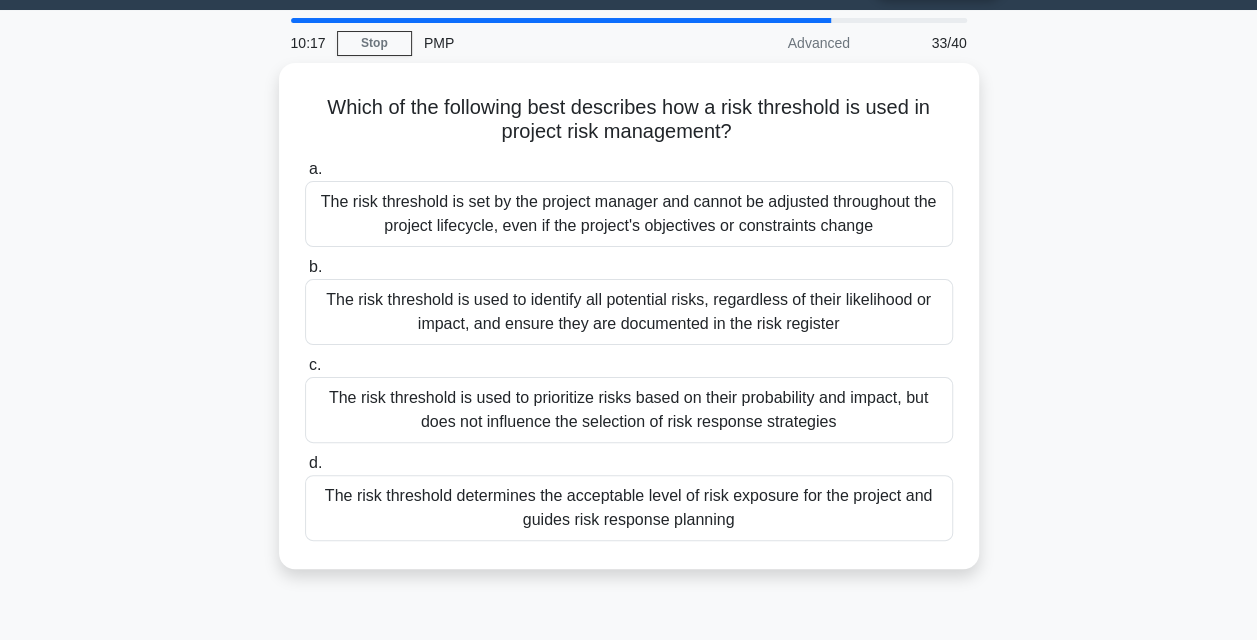 scroll, scrollTop: 56, scrollLeft: 0, axis: vertical 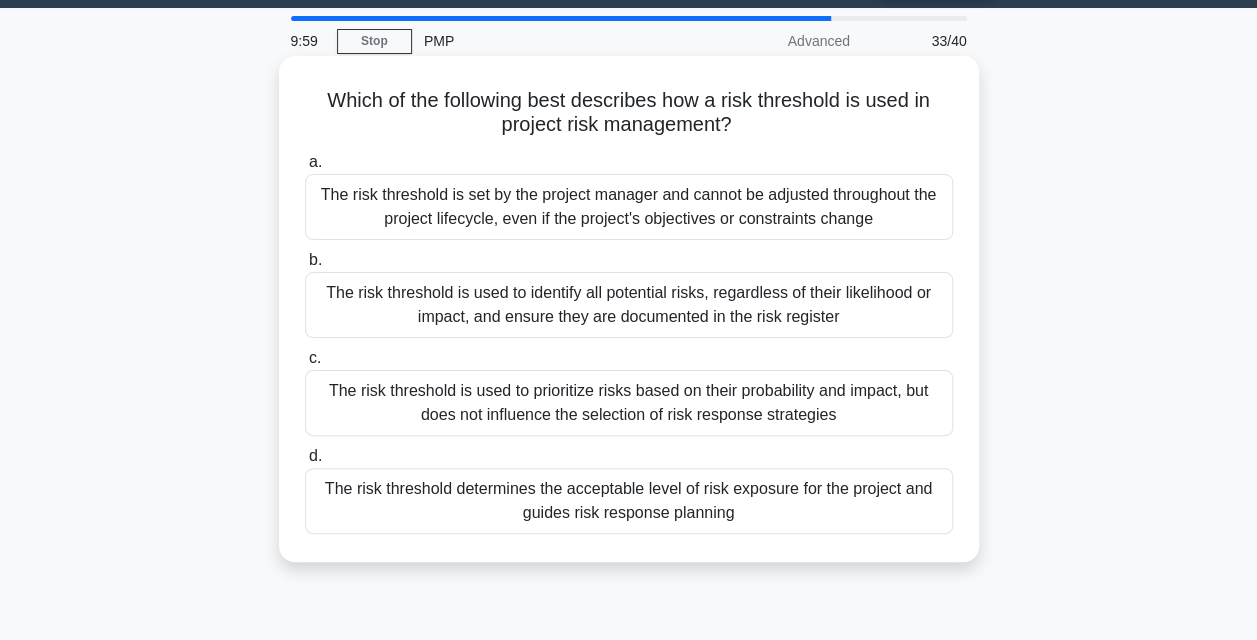 click on "The risk threshold determines the acceptable level of risk exposure for the project and guides risk response planning" at bounding box center (629, 501) 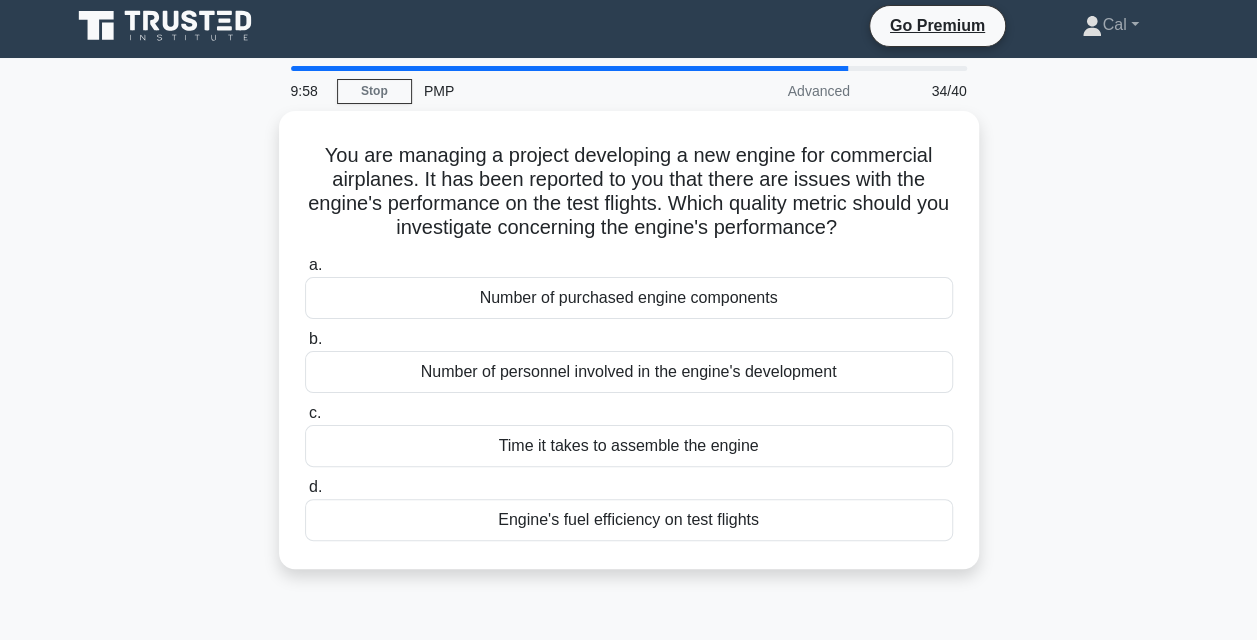 scroll, scrollTop: 0, scrollLeft: 0, axis: both 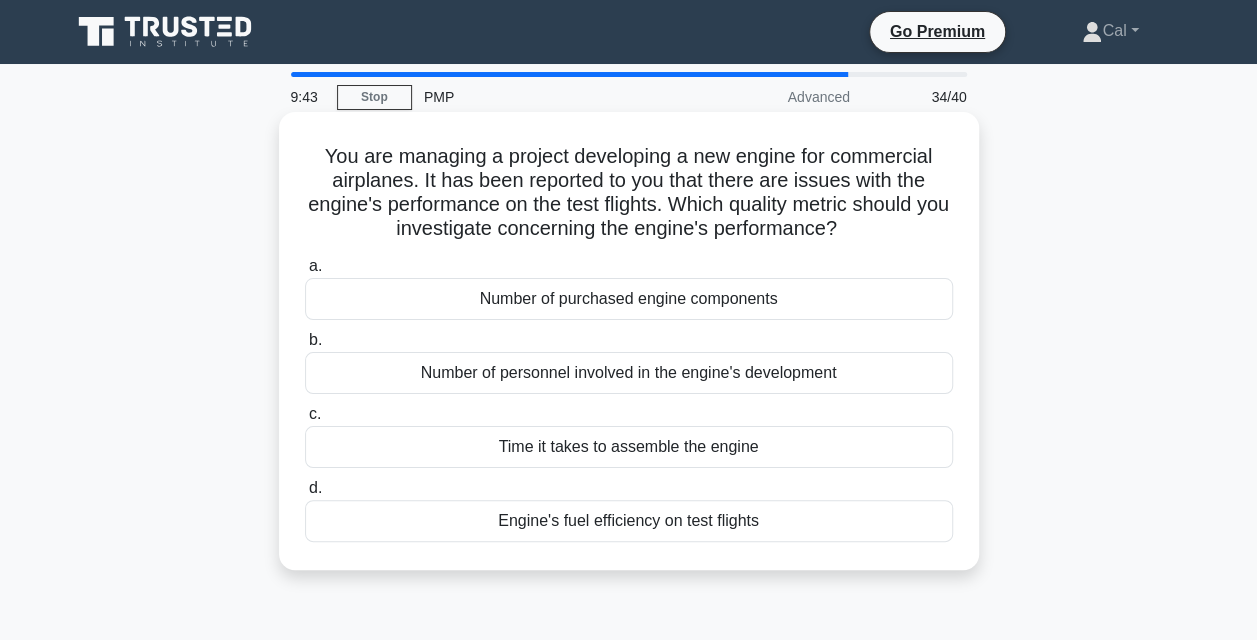 click on "Engine's fuel efficiency on test flights" at bounding box center (629, 521) 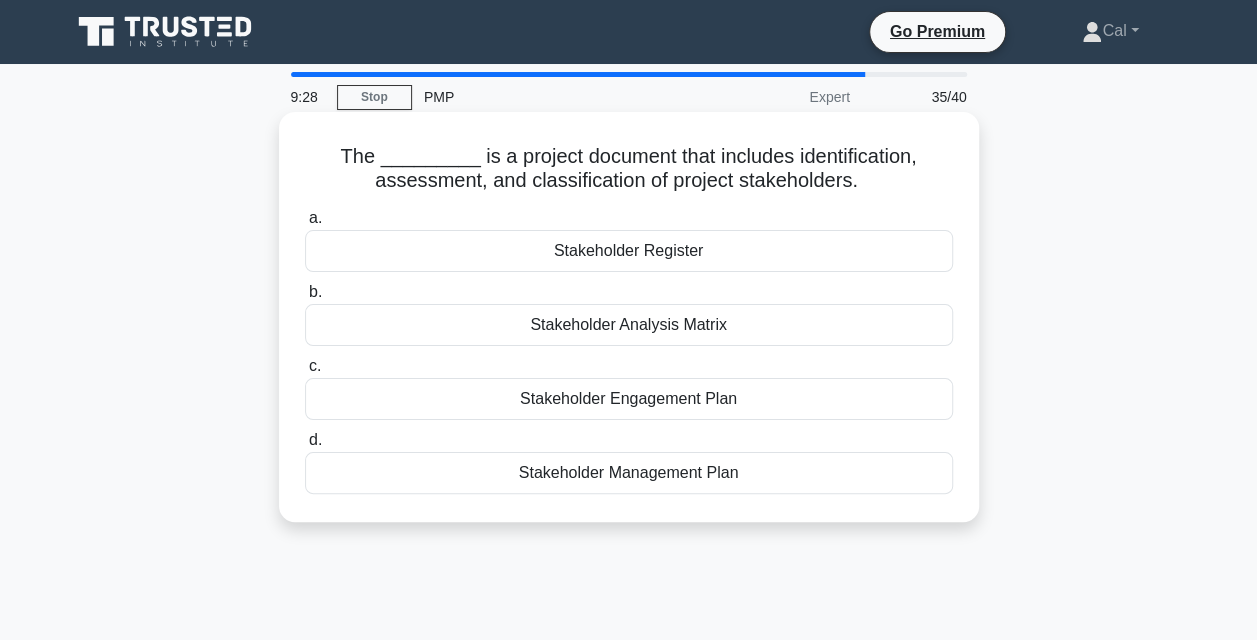 click on "Stakeholder Register" at bounding box center [629, 251] 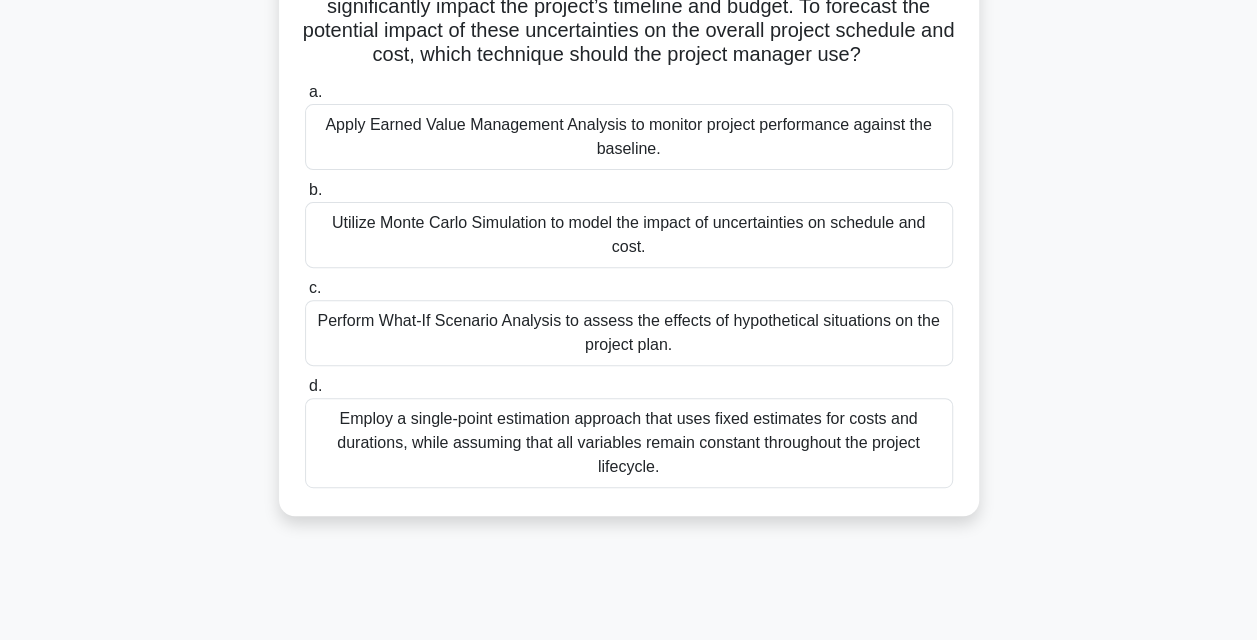 scroll, scrollTop: 223, scrollLeft: 0, axis: vertical 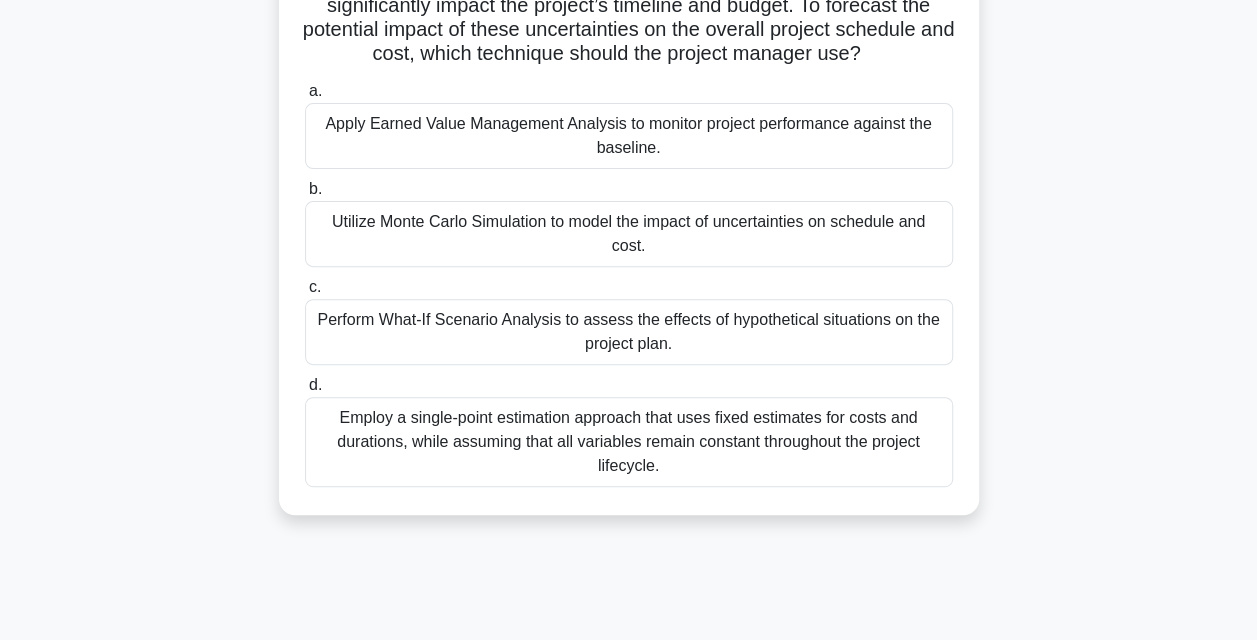 click on "Utilize Monte Carlo Simulation to model the impact of uncertainties on schedule and cost." at bounding box center (629, 234) 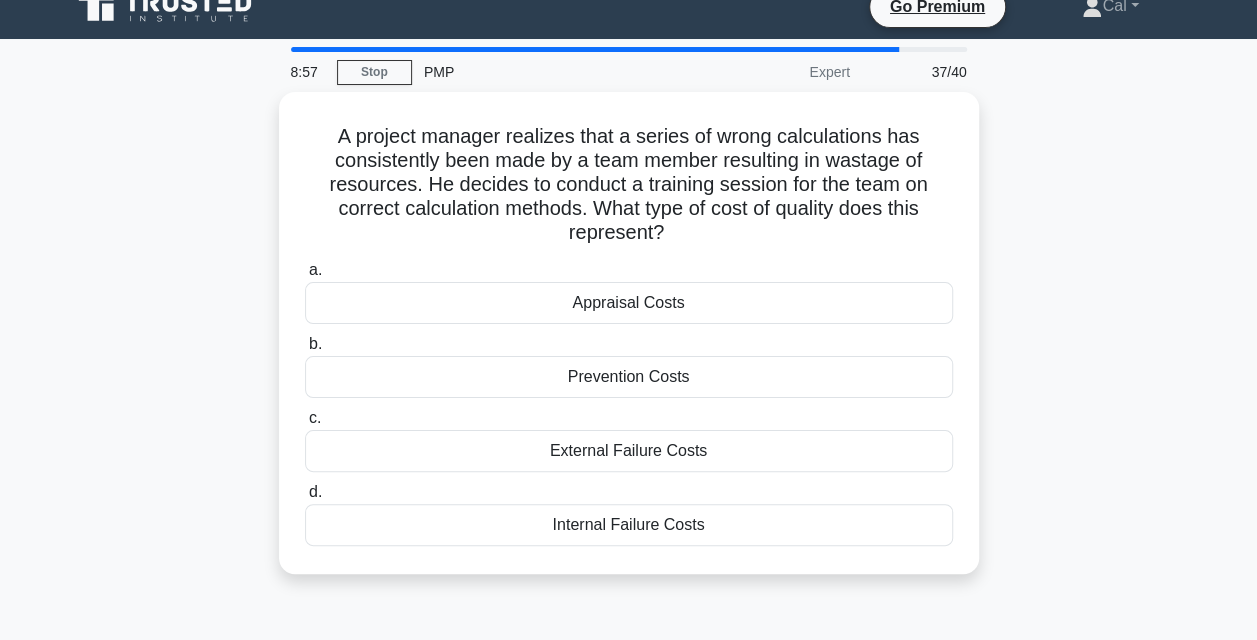 scroll, scrollTop: 0, scrollLeft: 0, axis: both 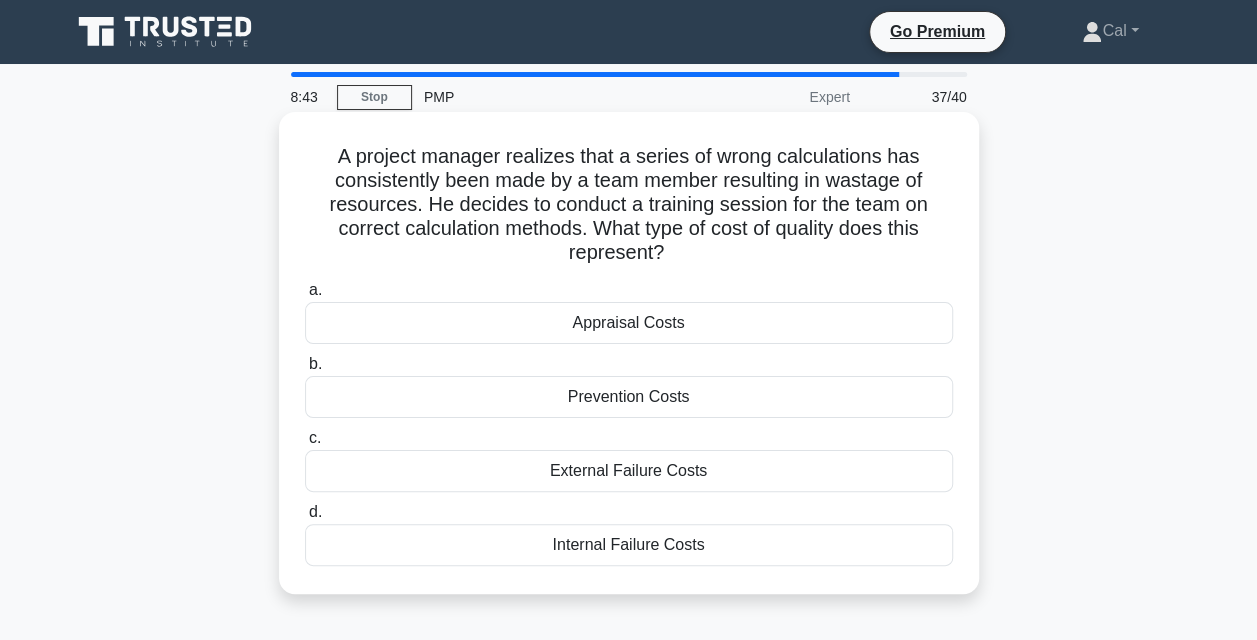 click on "Prevention Costs" at bounding box center [629, 397] 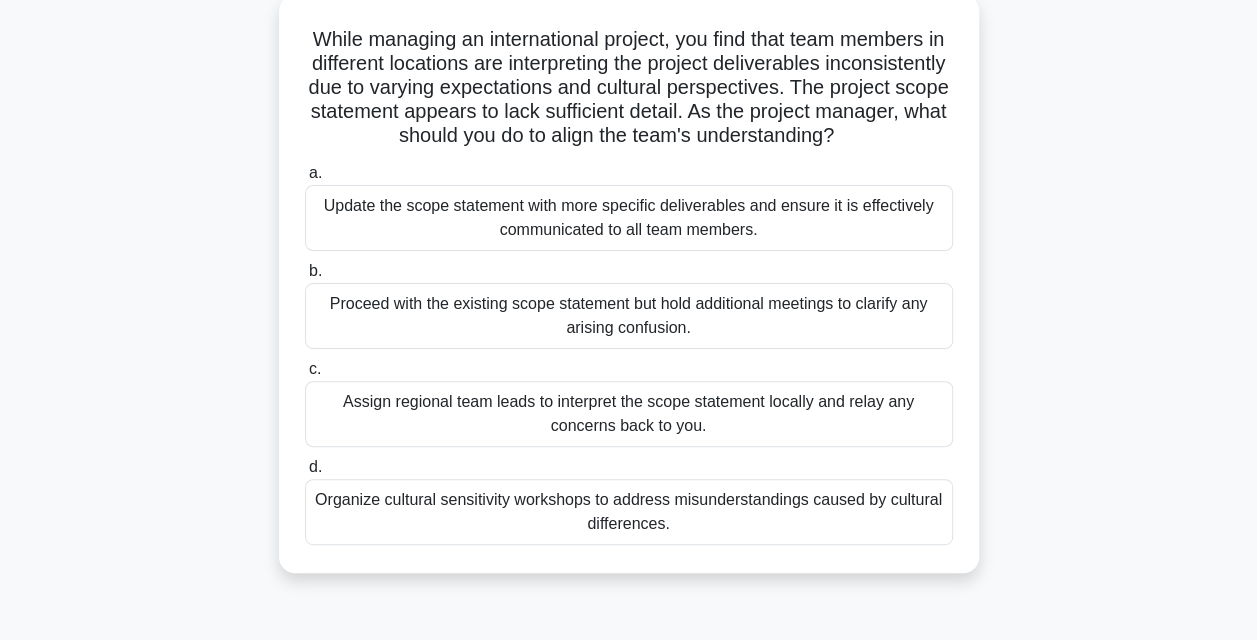 scroll, scrollTop: 123, scrollLeft: 0, axis: vertical 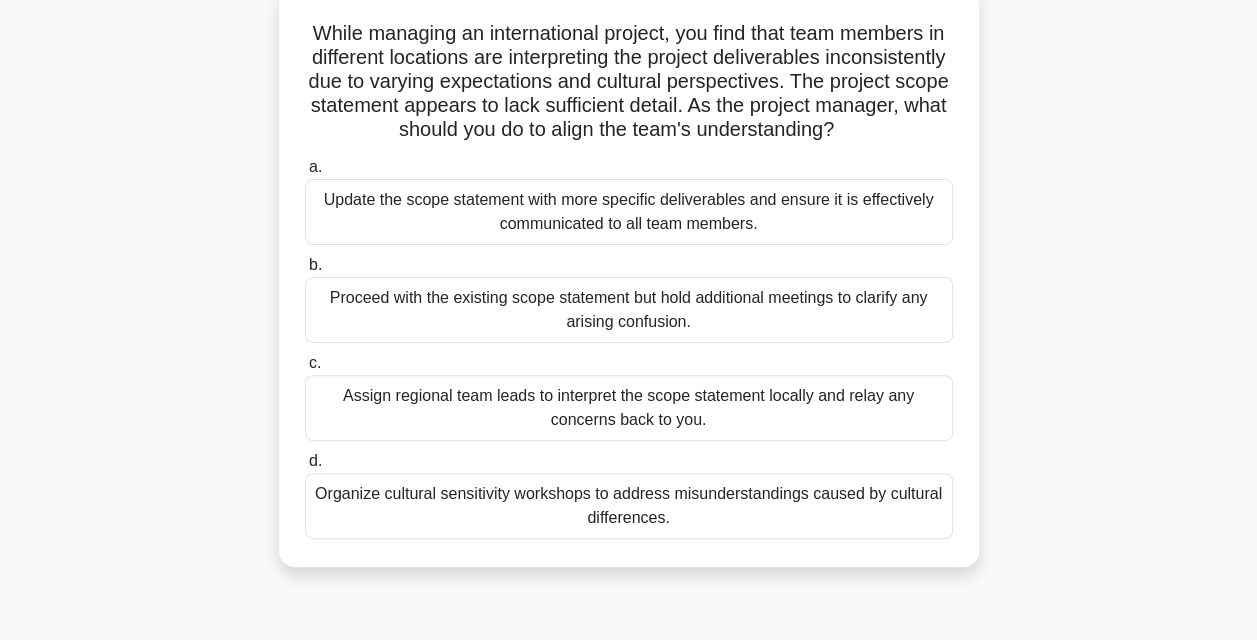 click on "Update the scope statement with more specific deliverables and ensure it is effectively communicated to all team members." at bounding box center [629, 212] 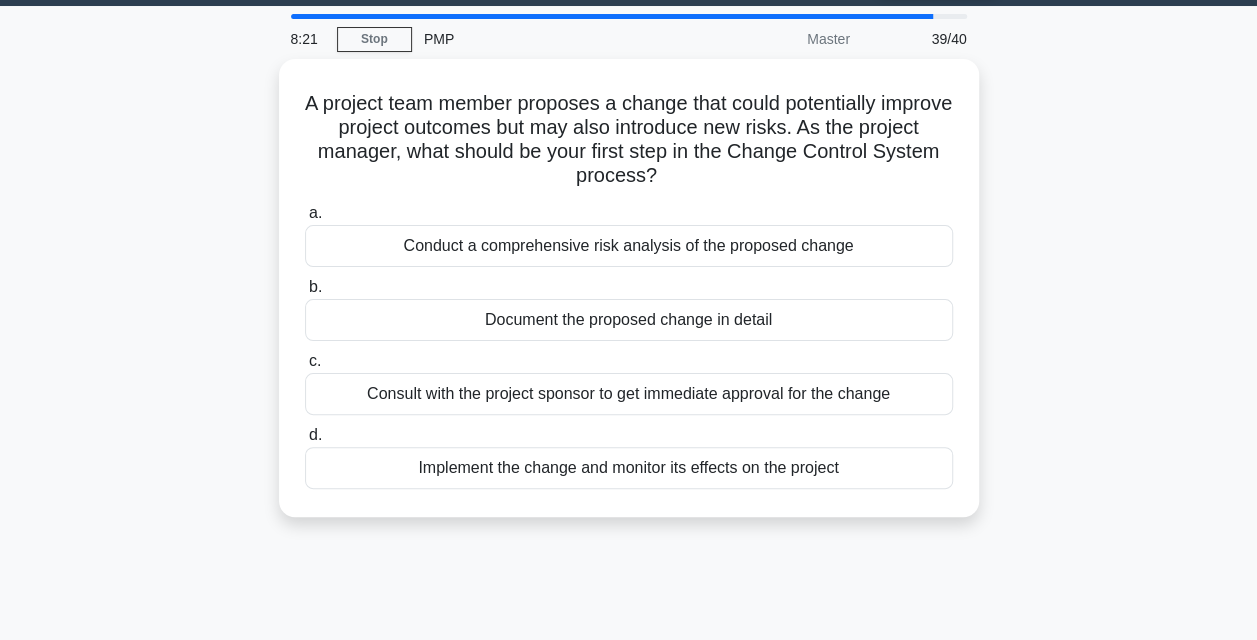 scroll, scrollTop: 0, scrollLeft: 0, axis: both 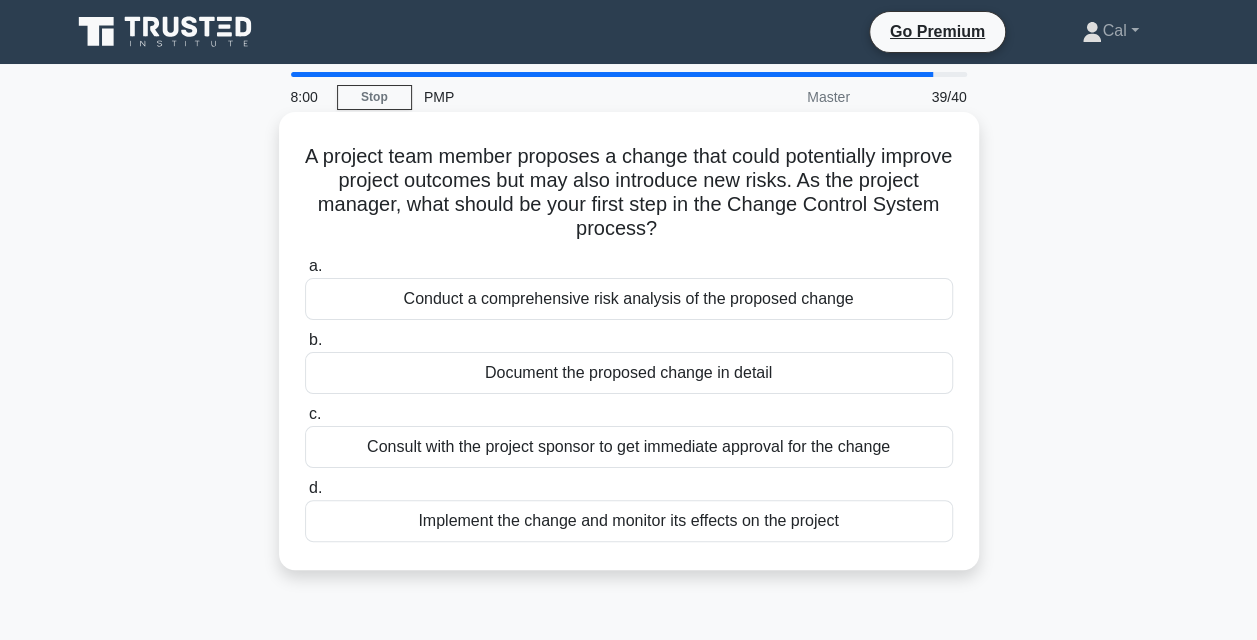 click on "Conduct a comprehensive risk analysis of the proposed change" at bounding box center [629, 299] 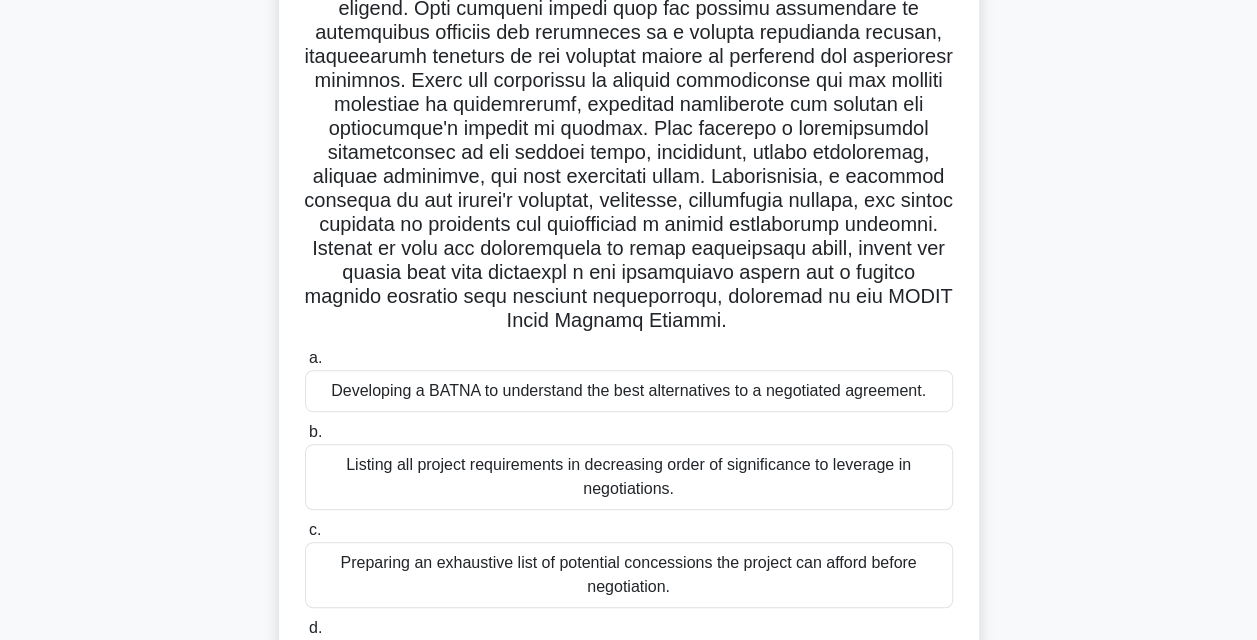 scroll, scrollTop: 346, scrollLeft: 0, axis: vertical 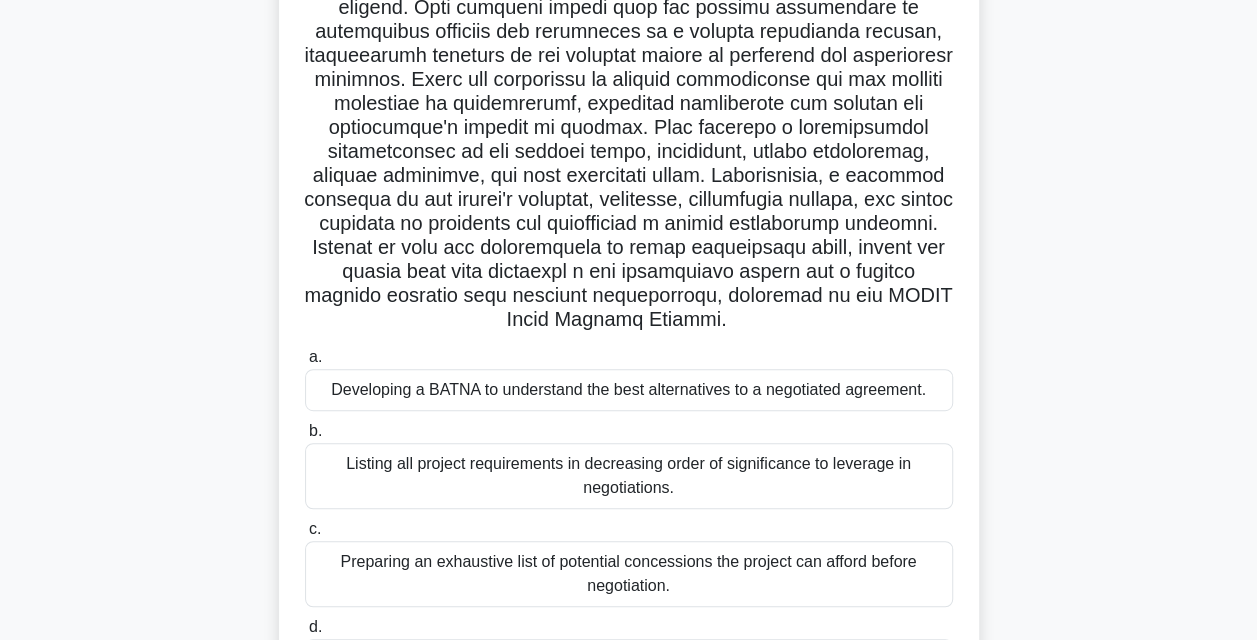 drag, startPoint x: 347, startPoint y: 109, endPoint x: 988, endPoint y: 346, distance: 683.4106 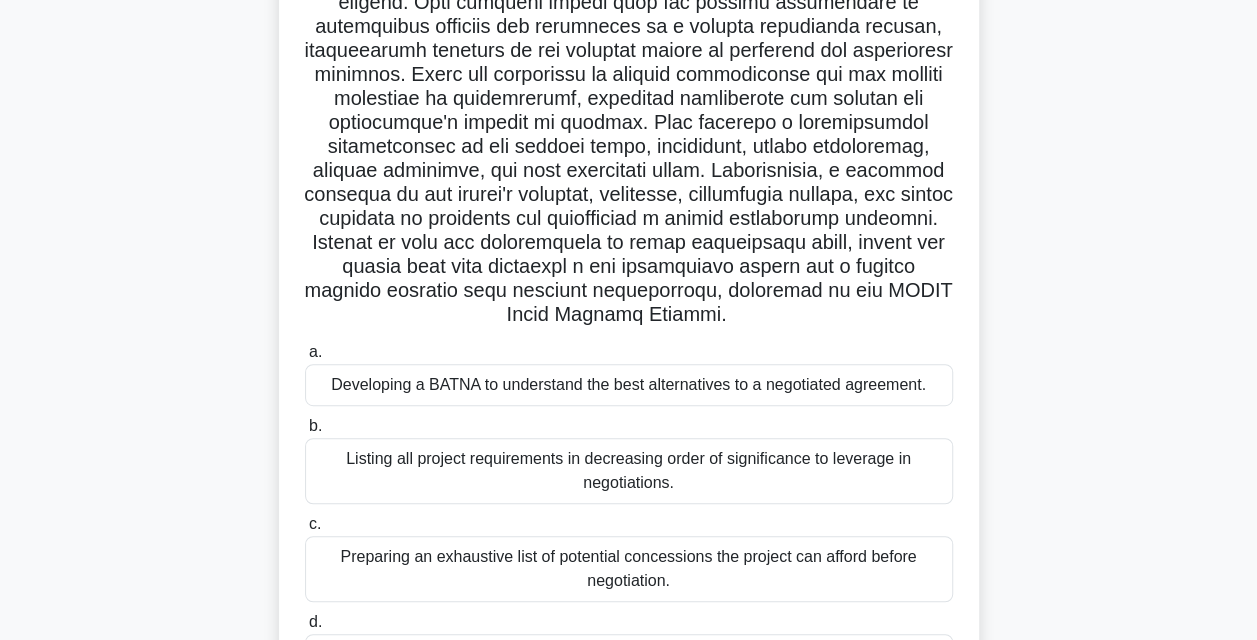 click on ".spinner_0XTQ{transform-origin:center;animation:spinner_y6GP .75s linear infinite}@keyframes spinner_y6GP{100%{transform:rotate(360deg)}}" at bounding box center [629, 63] 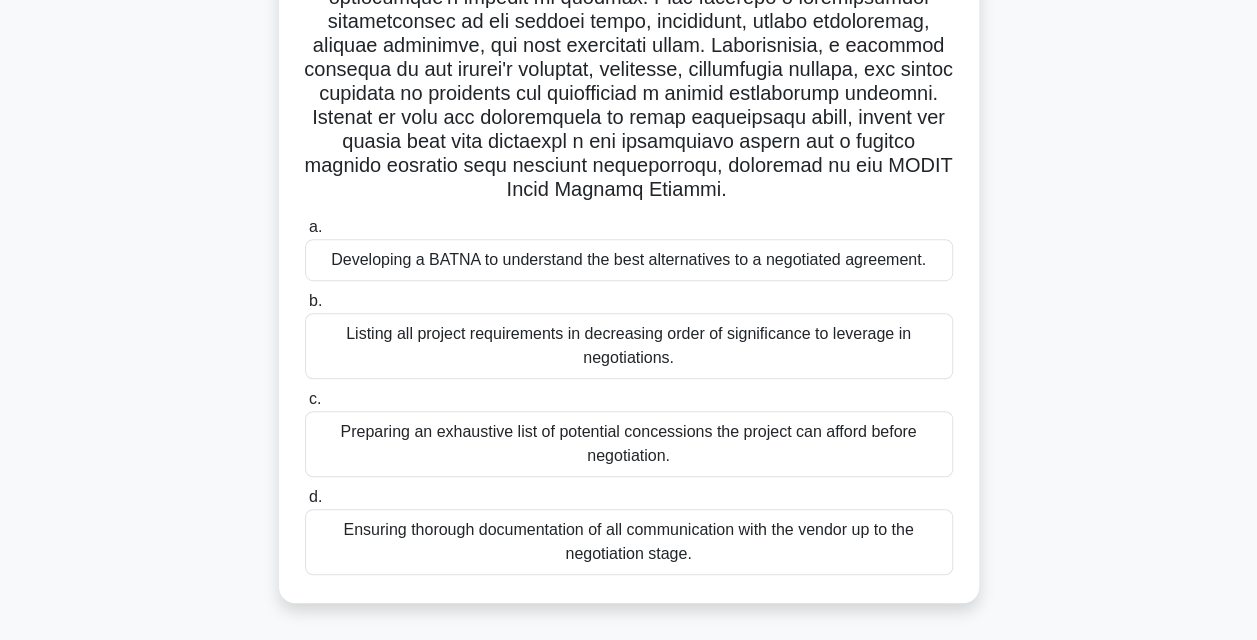 scroll, scrollTop: 494, scrollLeft: 0, axis: vertical 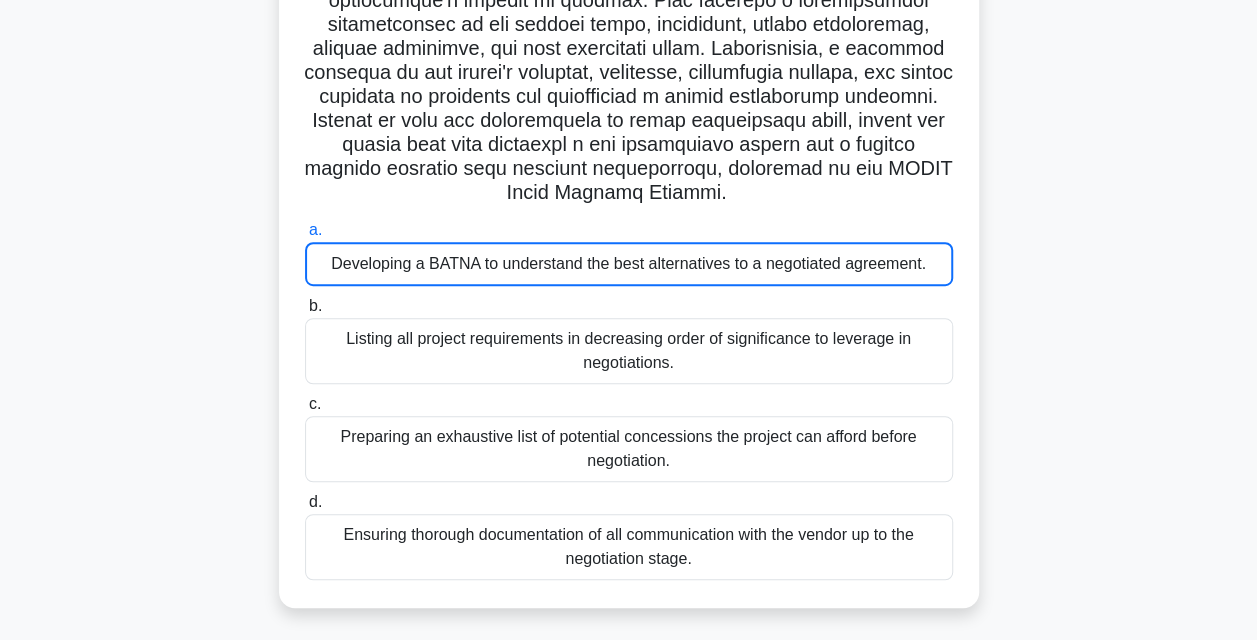 click on ".spinner_0XTQ{transform-origin:center;animation:spinner_y6GP .75s linear infinite}@keyframes spinner_y6GP{100%{transform:rotate(360deg)}}
a.
Developing a BATNA to understand the best alternatives to a negotiated agreement.
b. c. d." at bounding box center (629, 138) 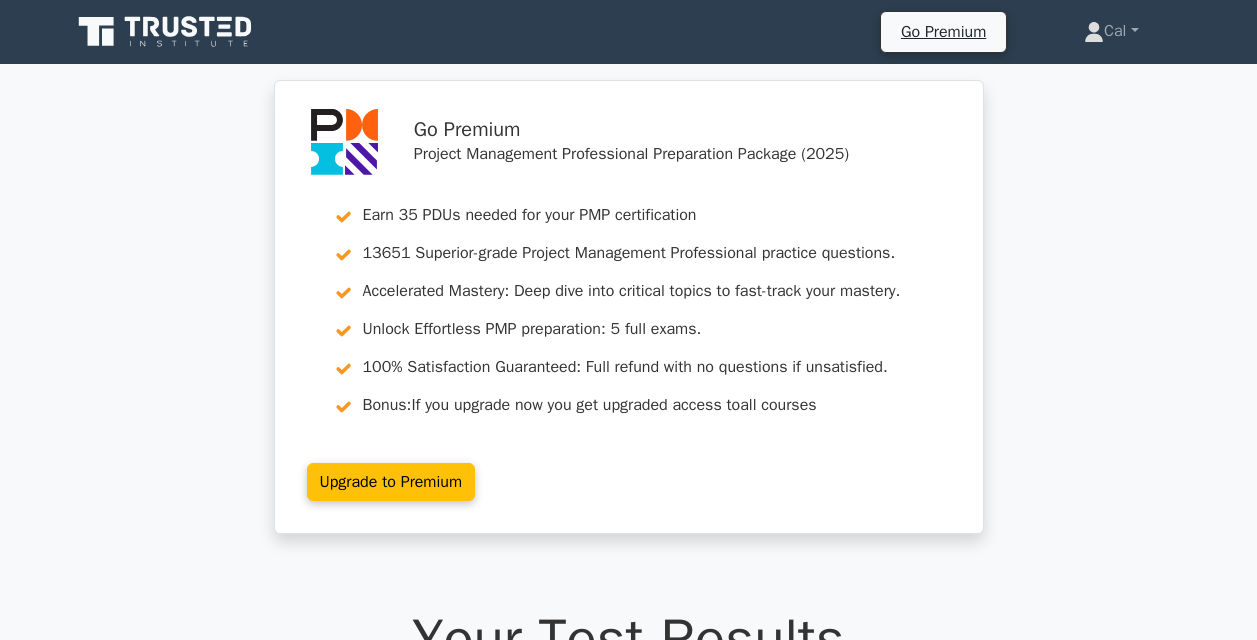 scroll, scrollTop: 0, scrollLeft: 0, axis: both 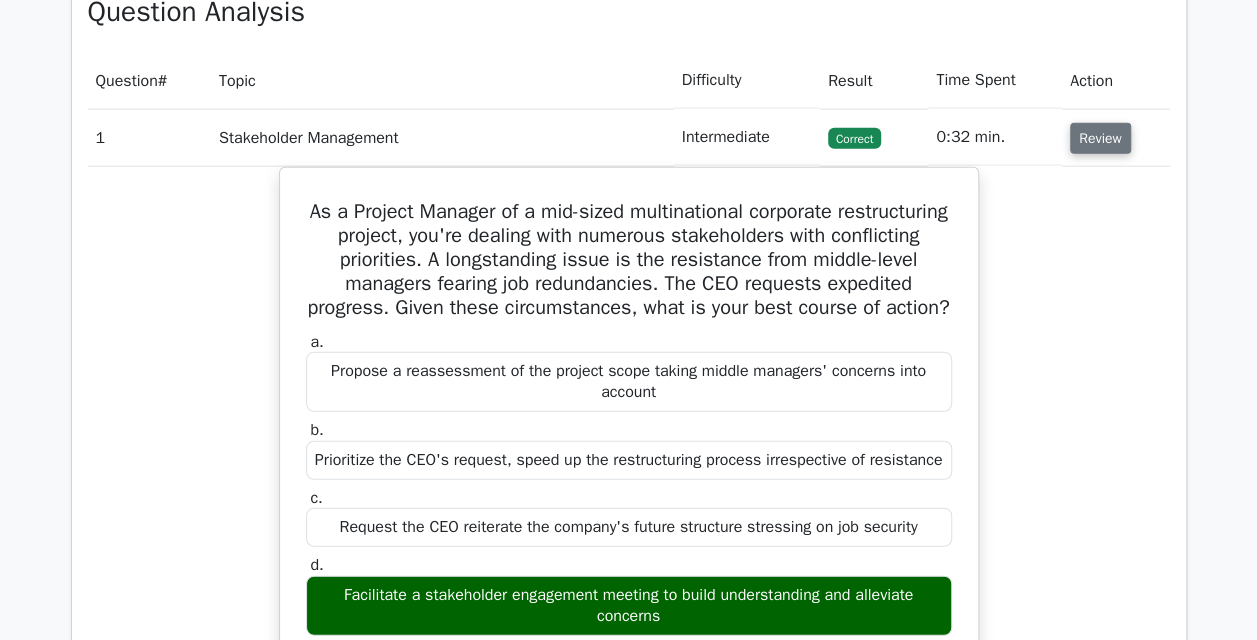 click on "Review" at bounding box center (1100, 138) 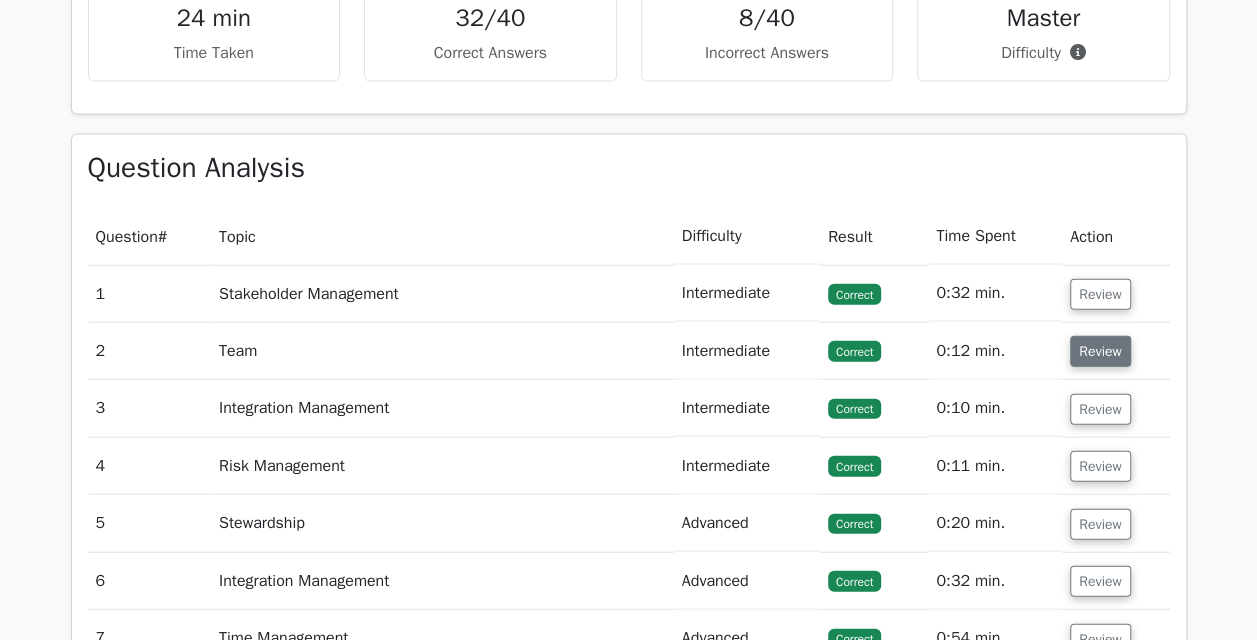 scroll, scrollTop: 2314, scrollLeft: 0, axis: vertical 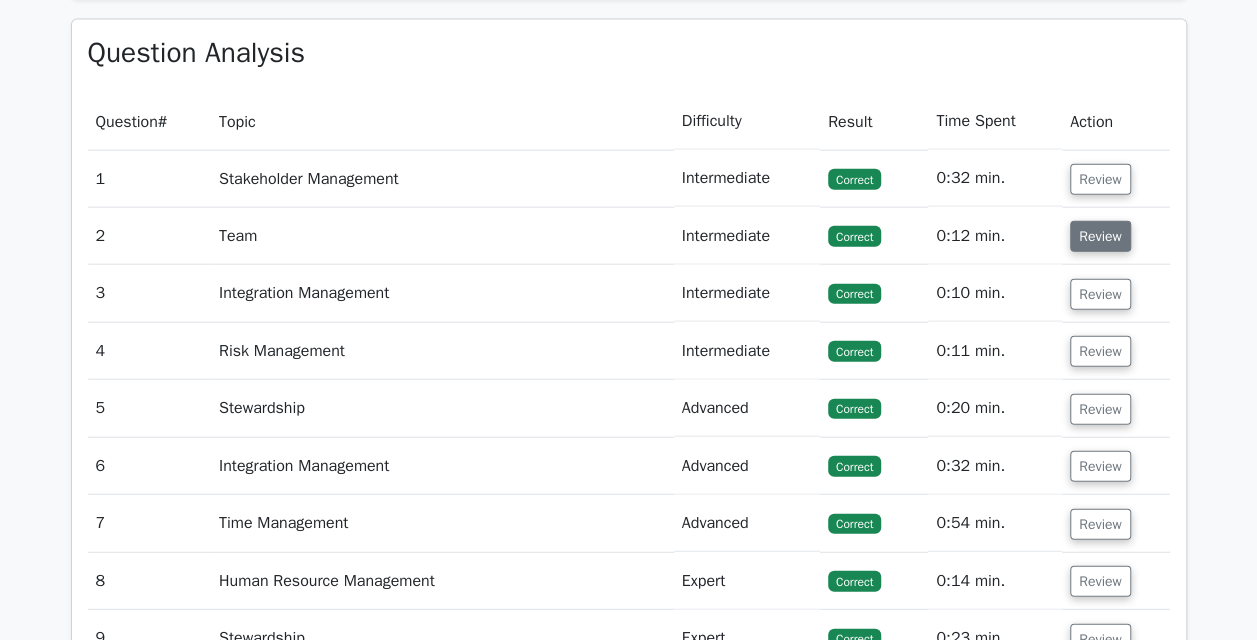 click on "Review" at bounding box center (1100, 236) 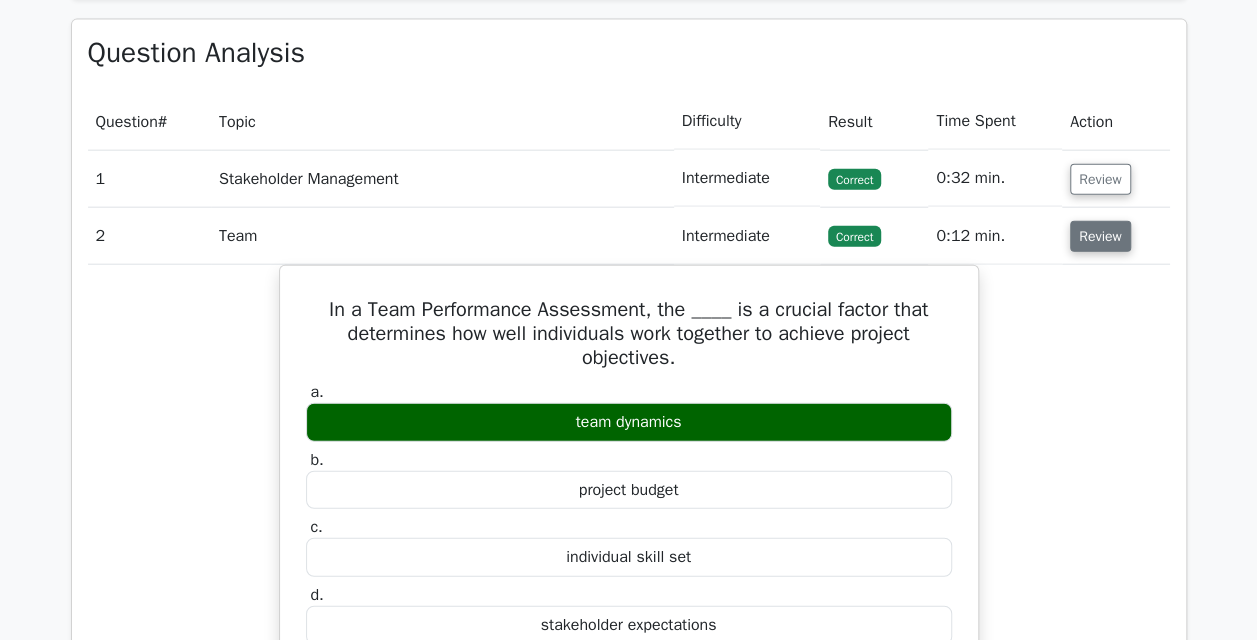 click on "Review" at bounding box center [1100, 236] 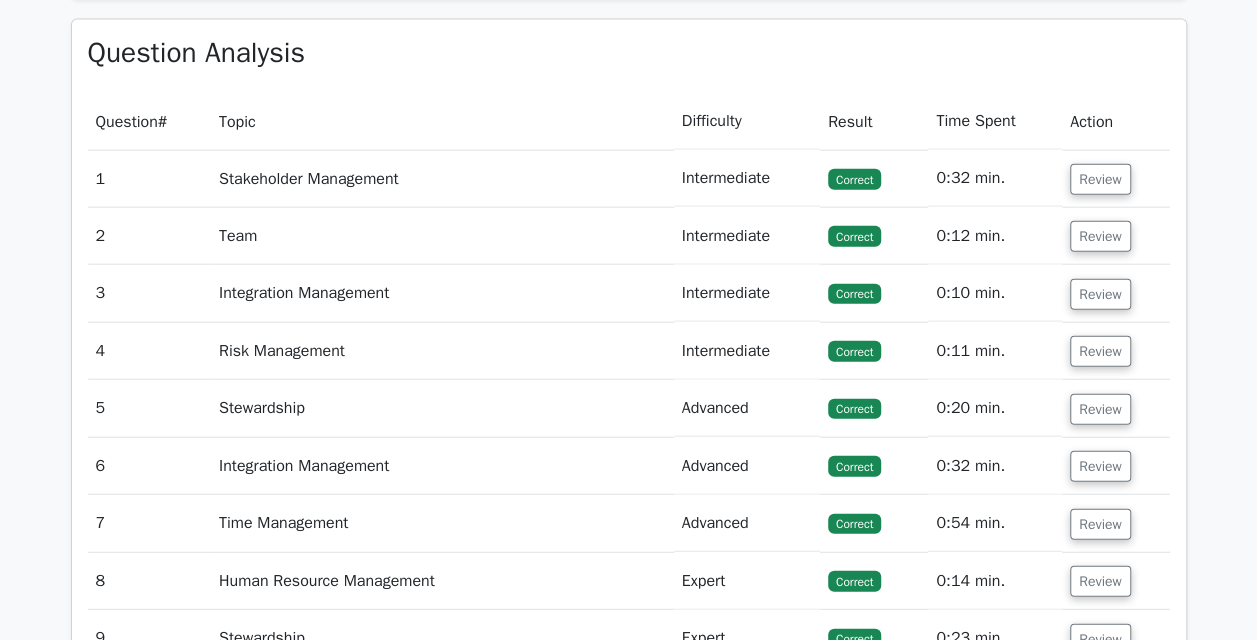 click on "Review" at bounding box center (1115, 293) 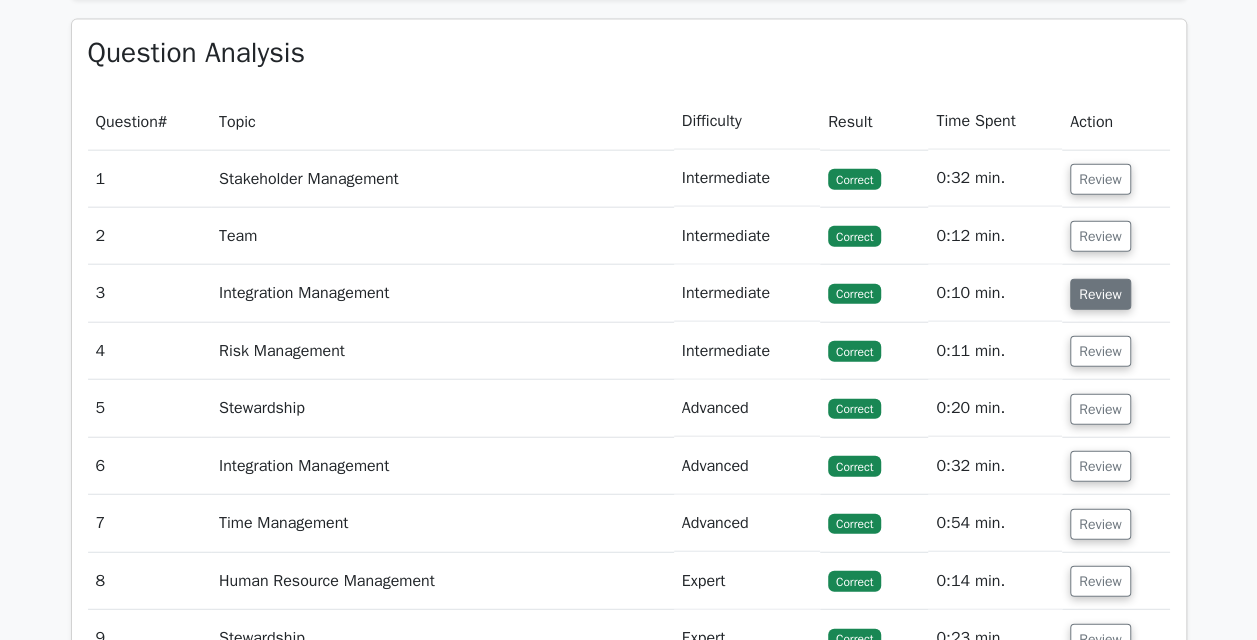 click on "Review" at bounding box center (1100, 294) 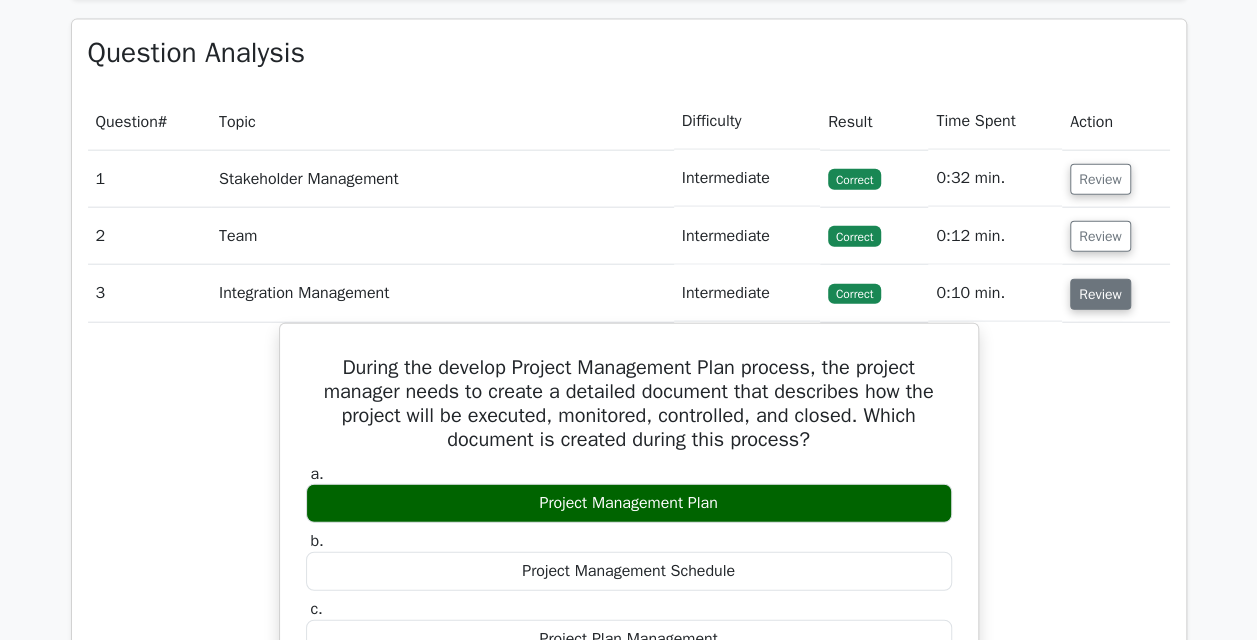 click on "Review" at bounding box center [1100, 294] 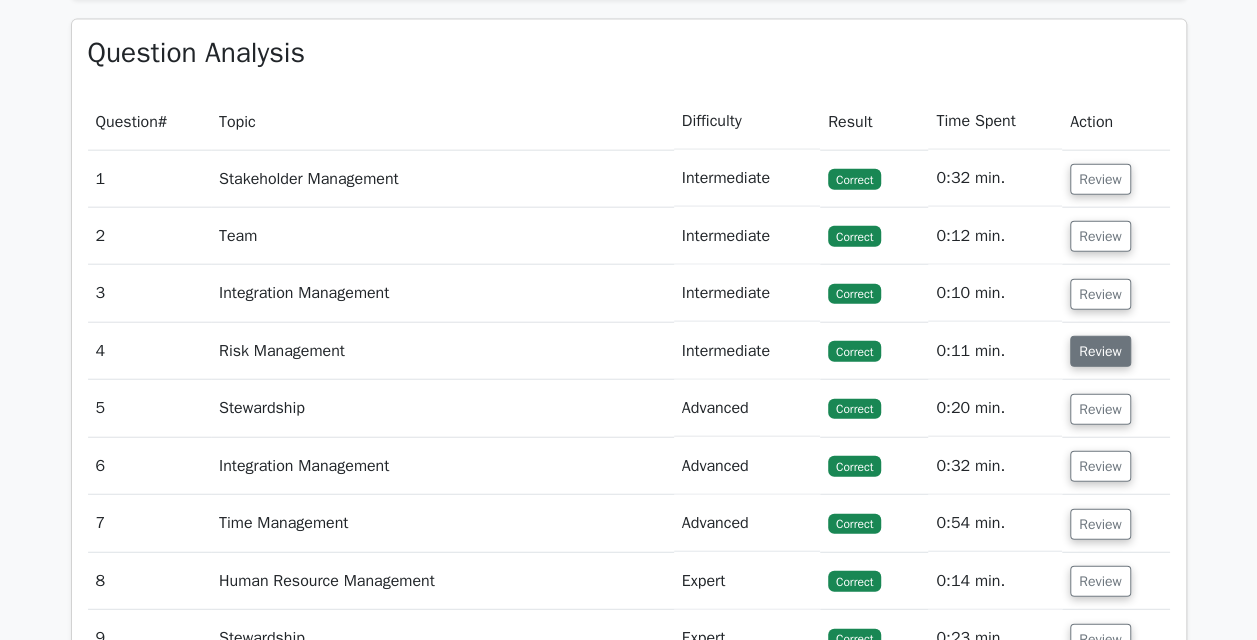 click on "Review" at bounding box center (1100, 351) 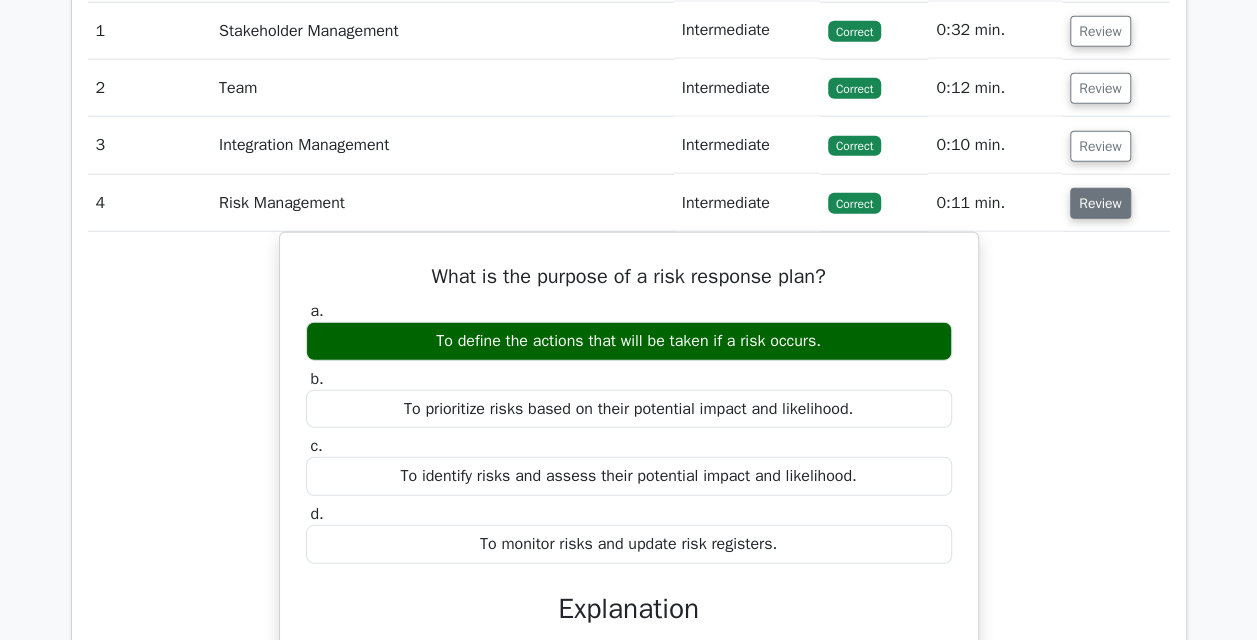 scroll, scrollTop: 2470, scrollLeft: 0, axis: vertical 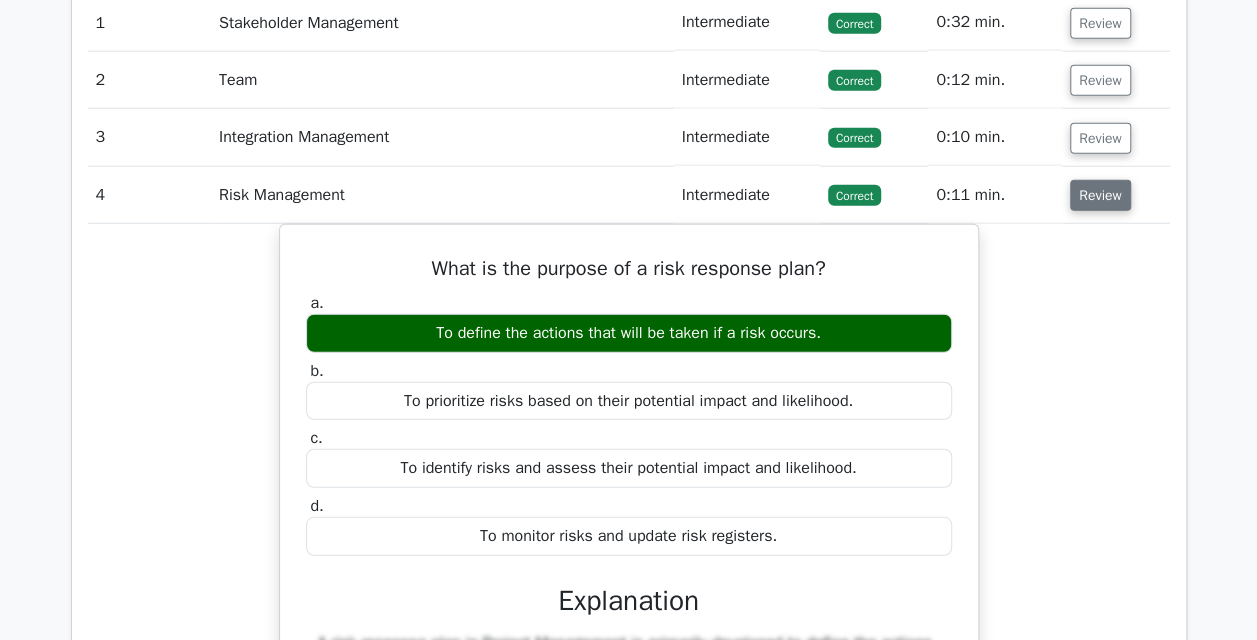 click on "Review" at bounding box center [1100, 195] 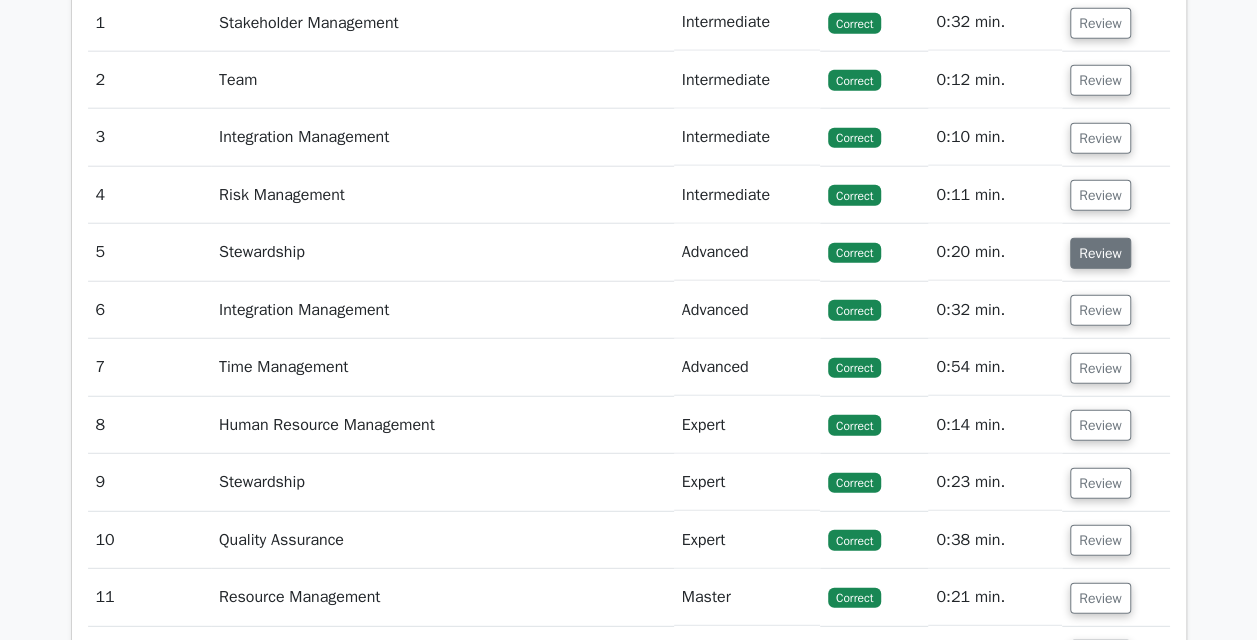 click on "Review" at bounding box center [1100, 253] 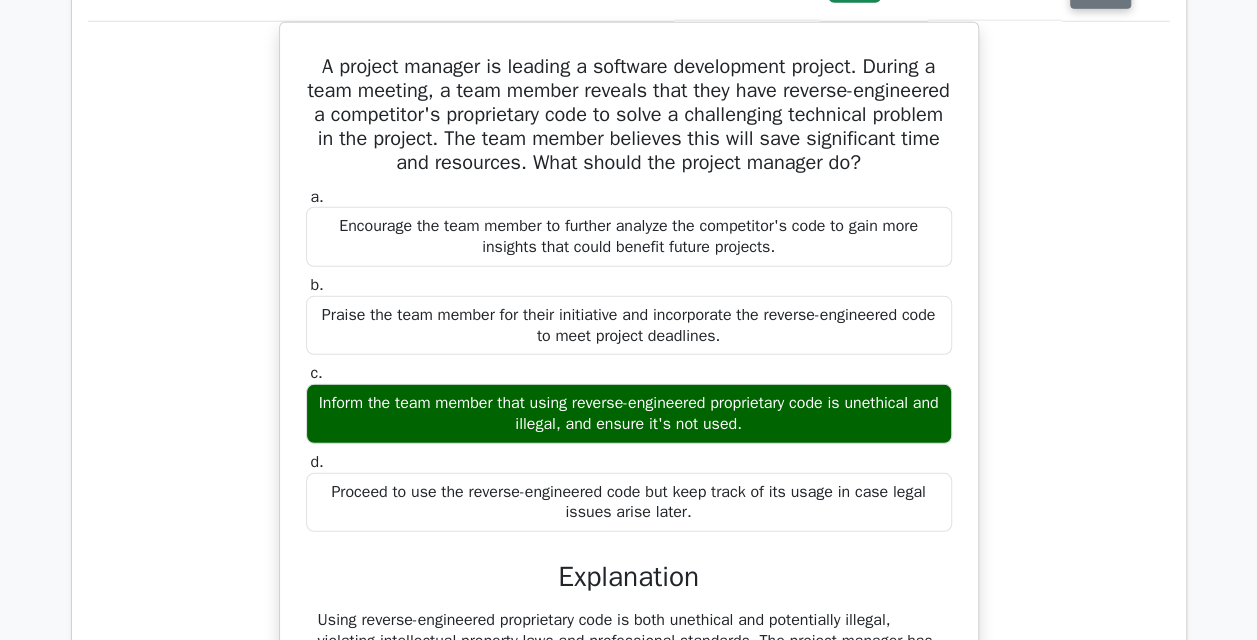 scroll, scrollTop: 2582, scrollLeft: 0, axis: vertical 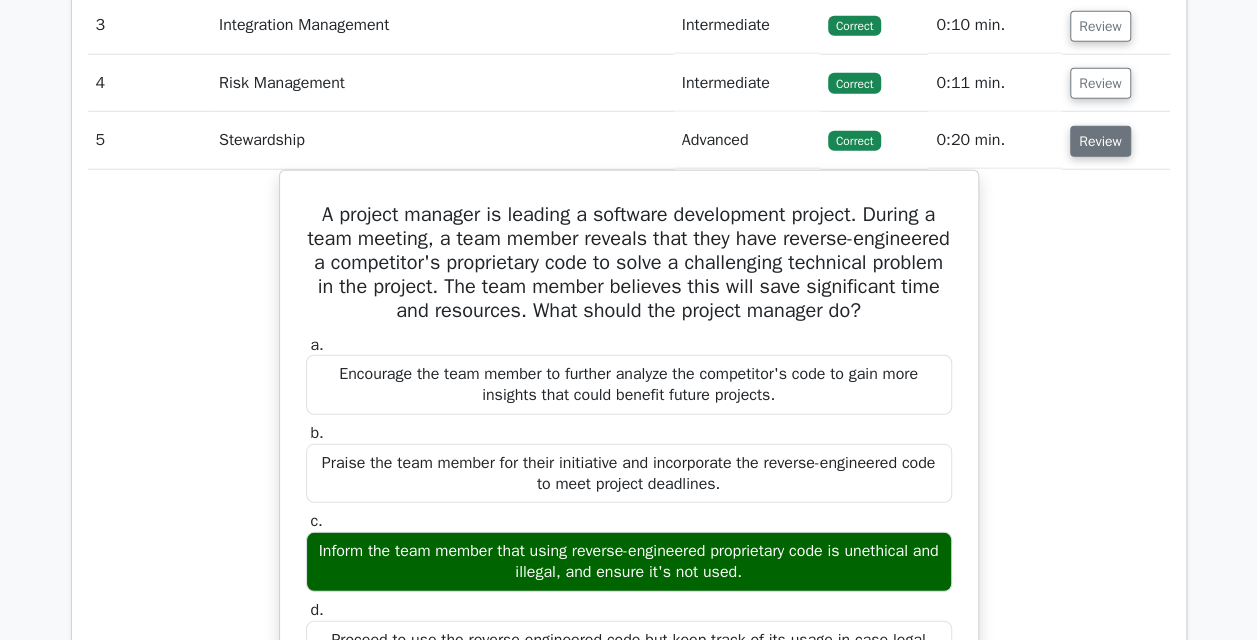 click on "Review" at bounding box center (1100, 141) 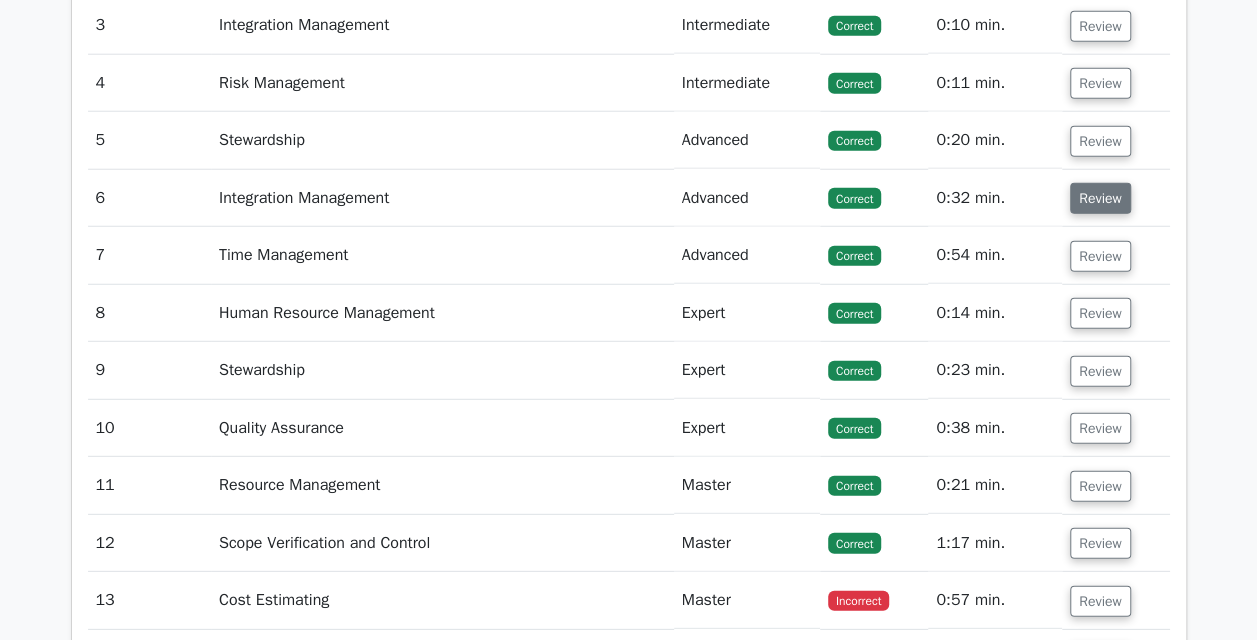 click on "Review" at bounding box center (1100, 198) 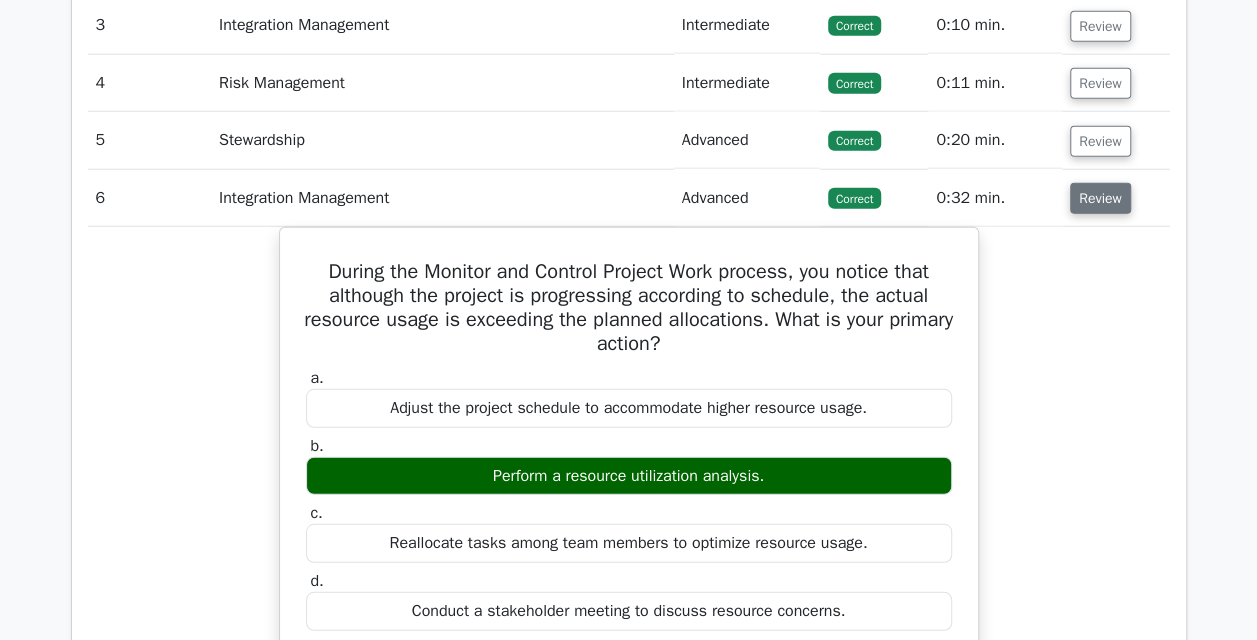 click on "Review" at bounding box center [1100, 198] 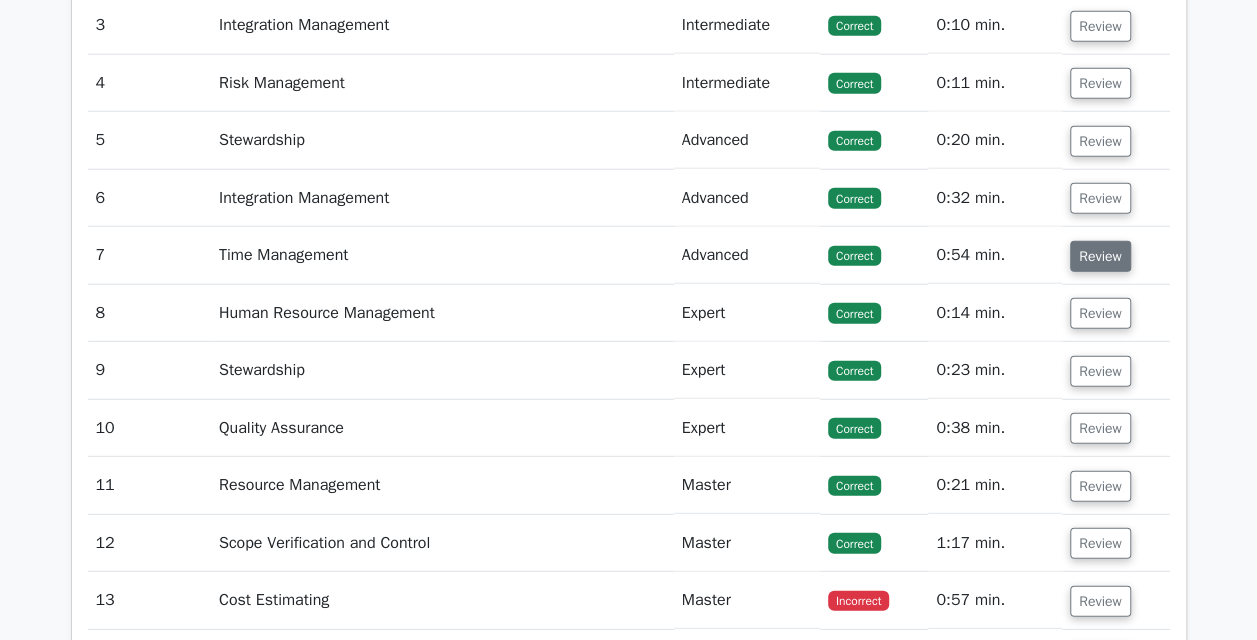 click on "Review" at bounding box center (1100, 256) 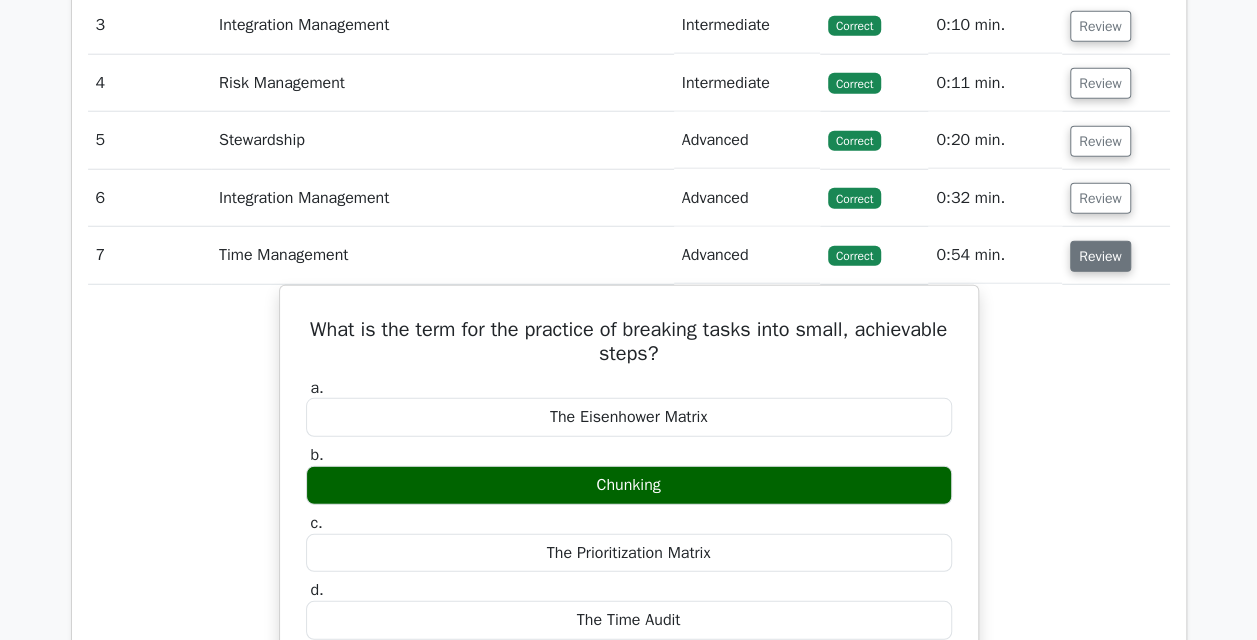 click on "Review" at bounding box center [1100, 256] 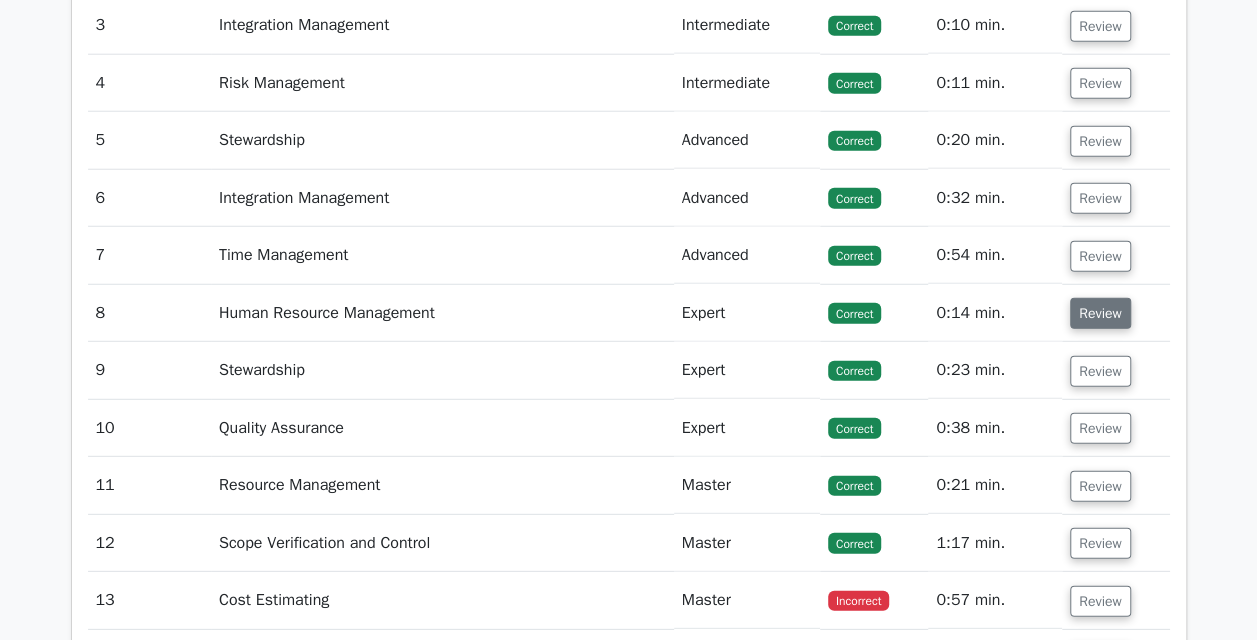 click on "Review" at bounding box center [1100, 313] 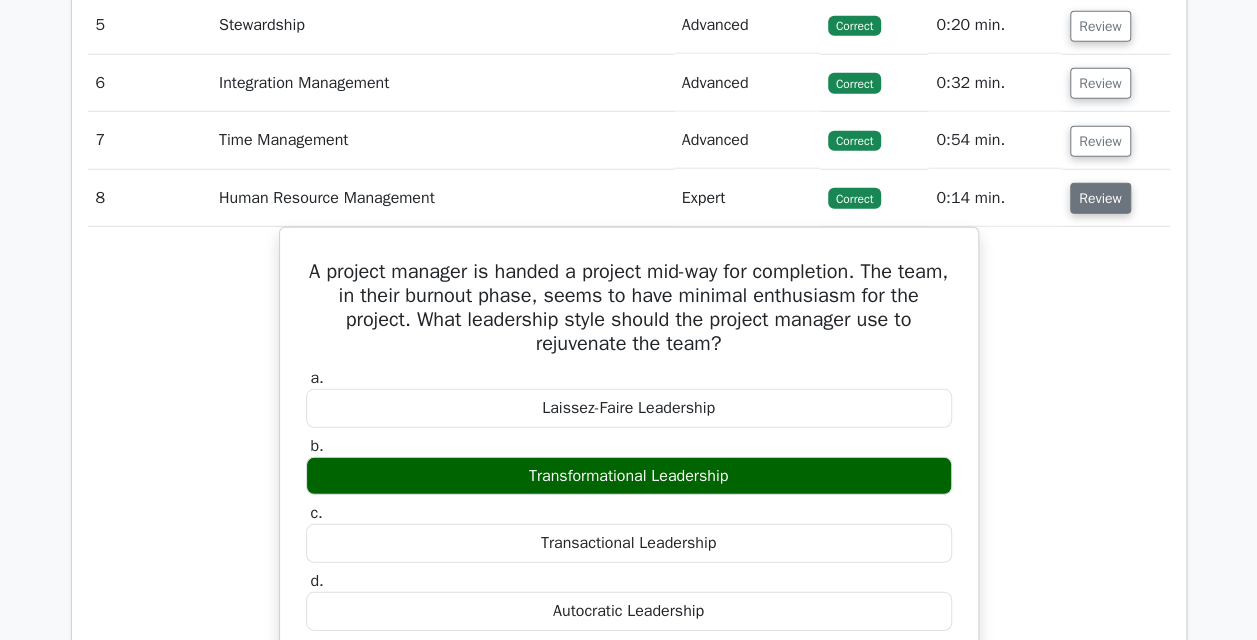 scroll, scrollTop: 2698, scrollLeft: 0, axis: vertical 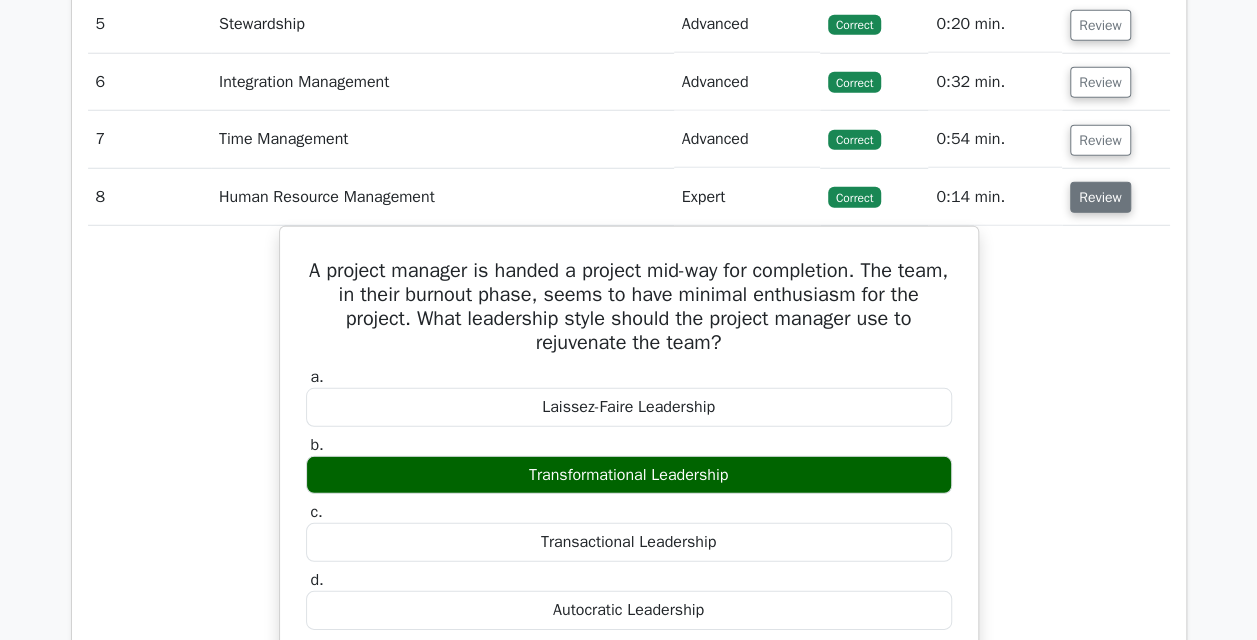 click on "Review" at bounding box center [1100, 197] 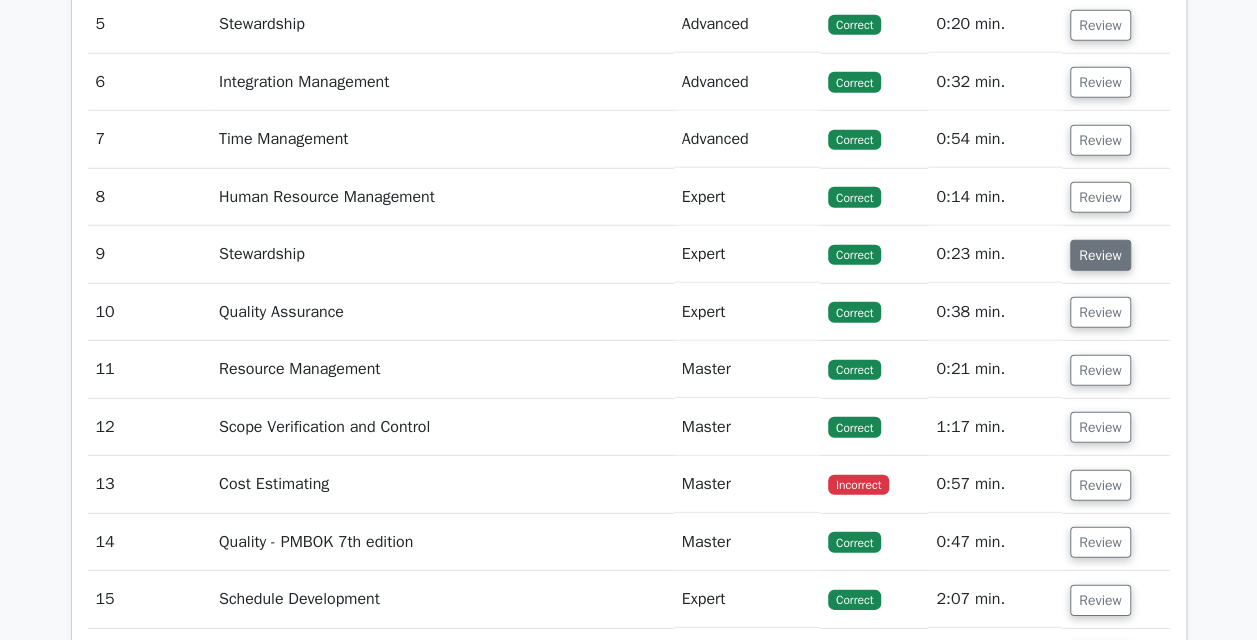 click on "Review" at bounding box center [1100, 255] 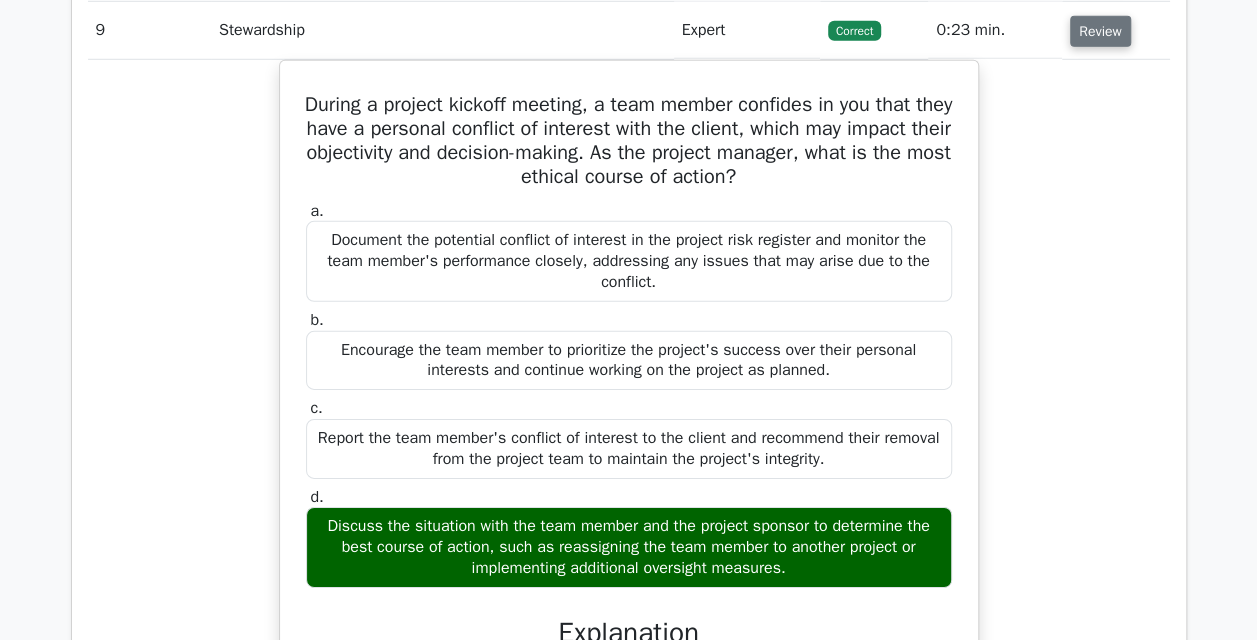 scroll, scrollTop: 2840, scrollLeft: 0, axis: vertical 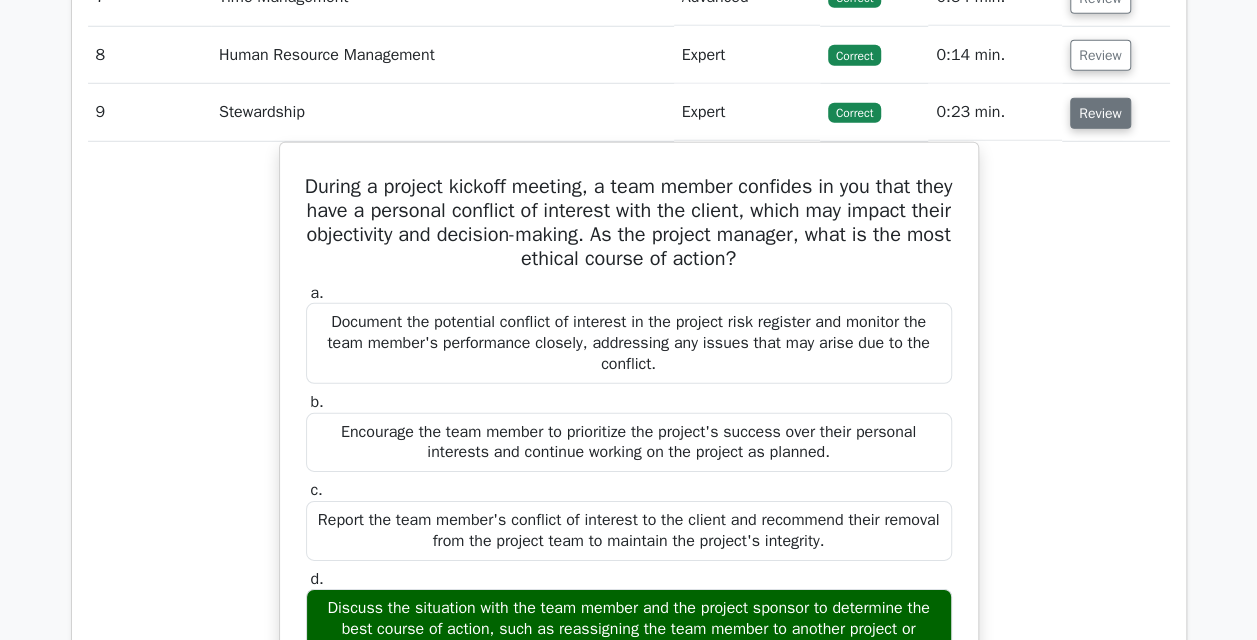 click on "Review" at bounding box center [1100, 113] 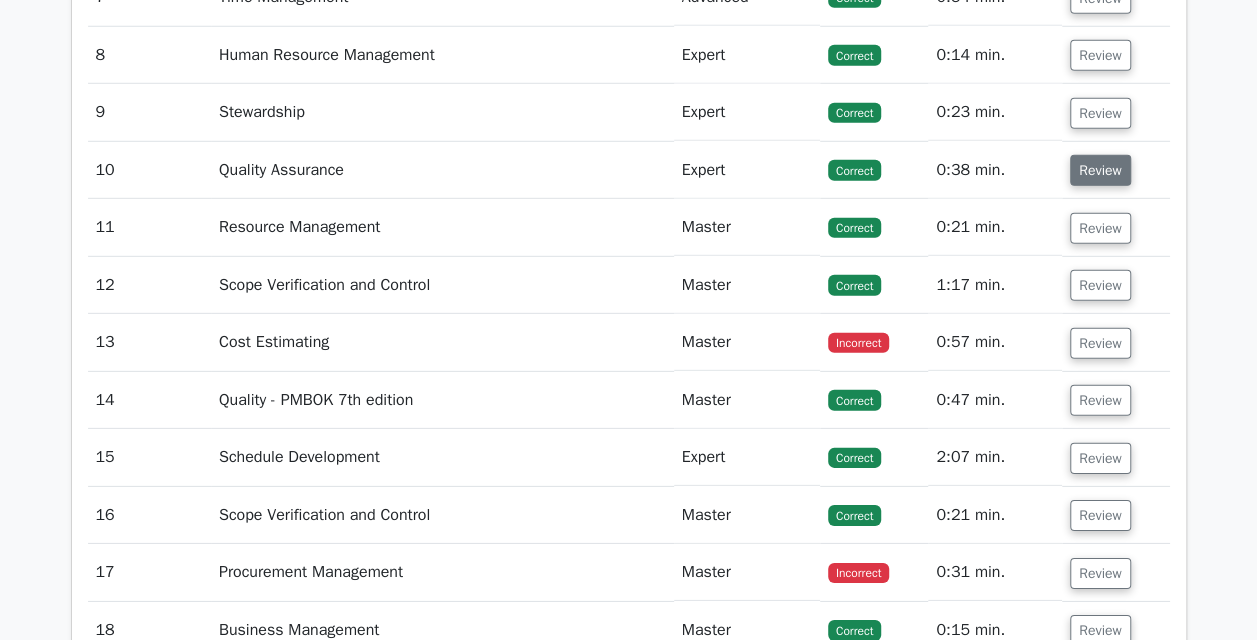 click on "Review" at bounding box center (1100, 170) 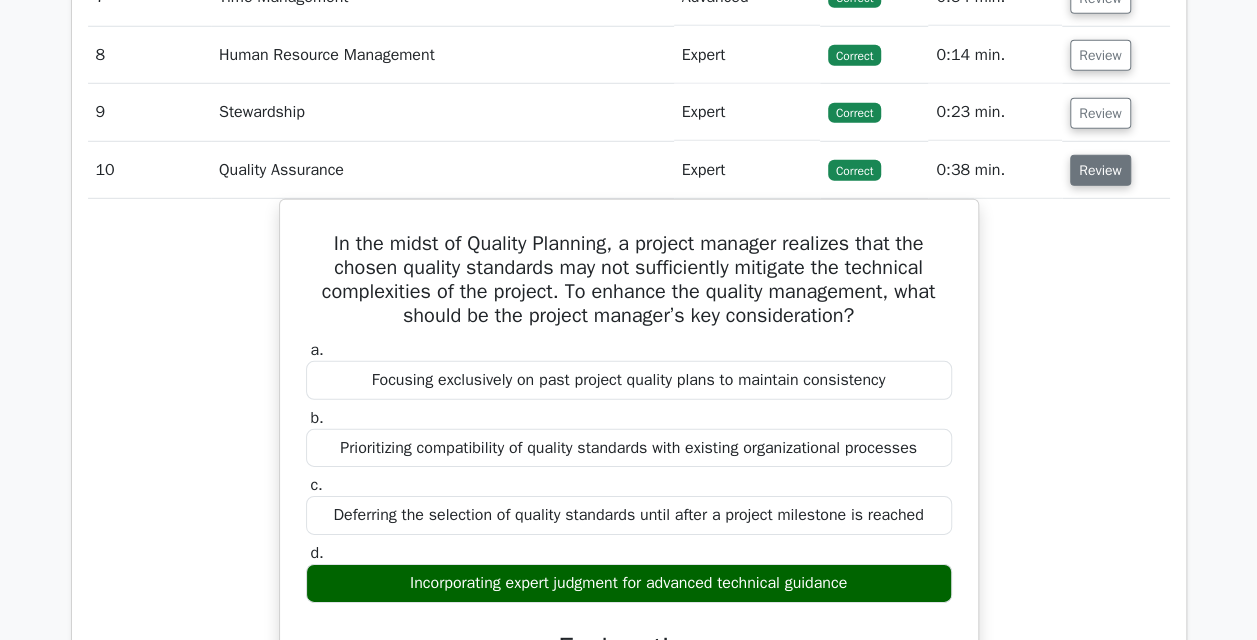 click on "Review" at bounding box center [1100, 170] 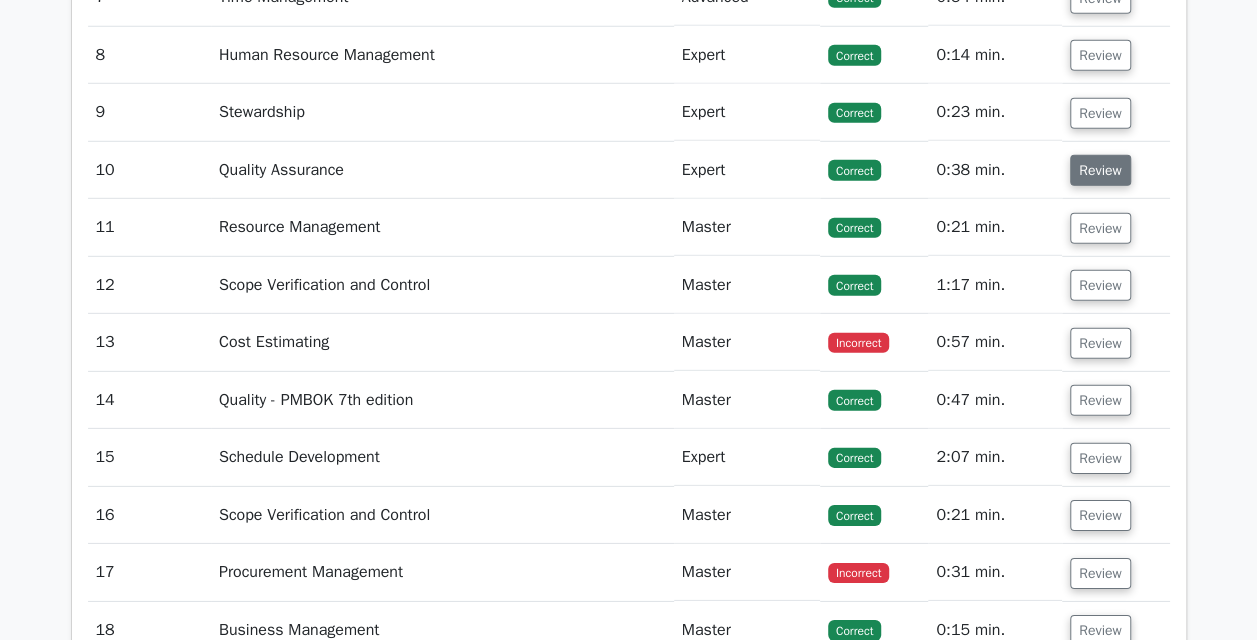 click on "Review" at bounding box center [1100, 170] 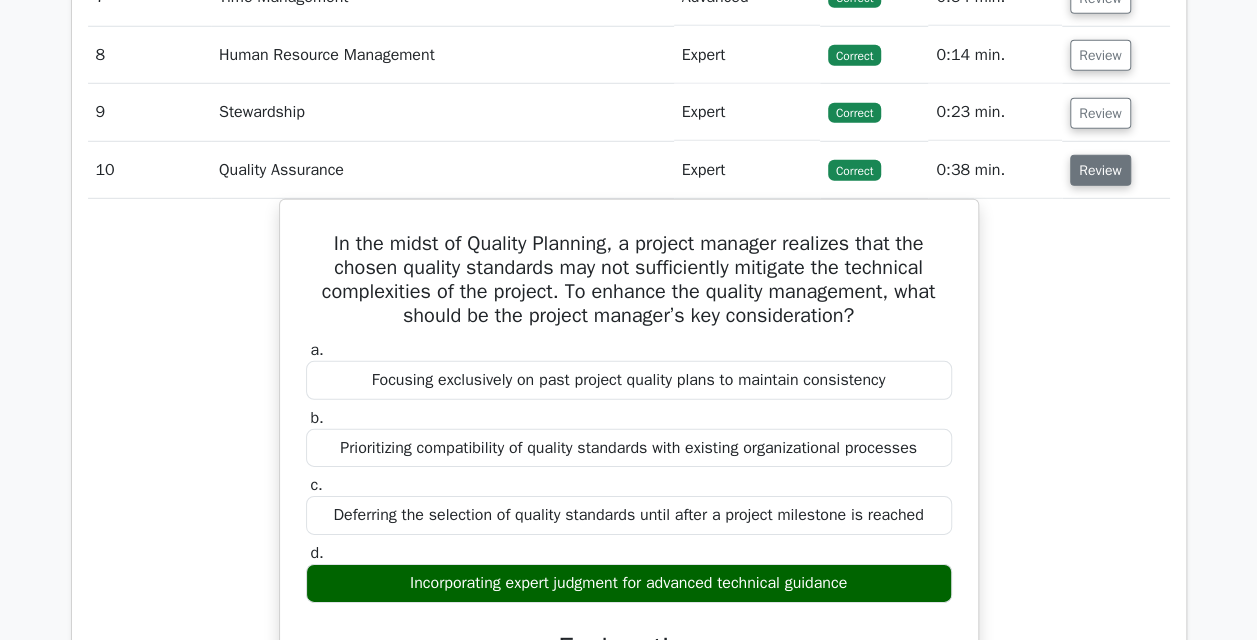 click on "Review" at bounding box center (1100, 170) 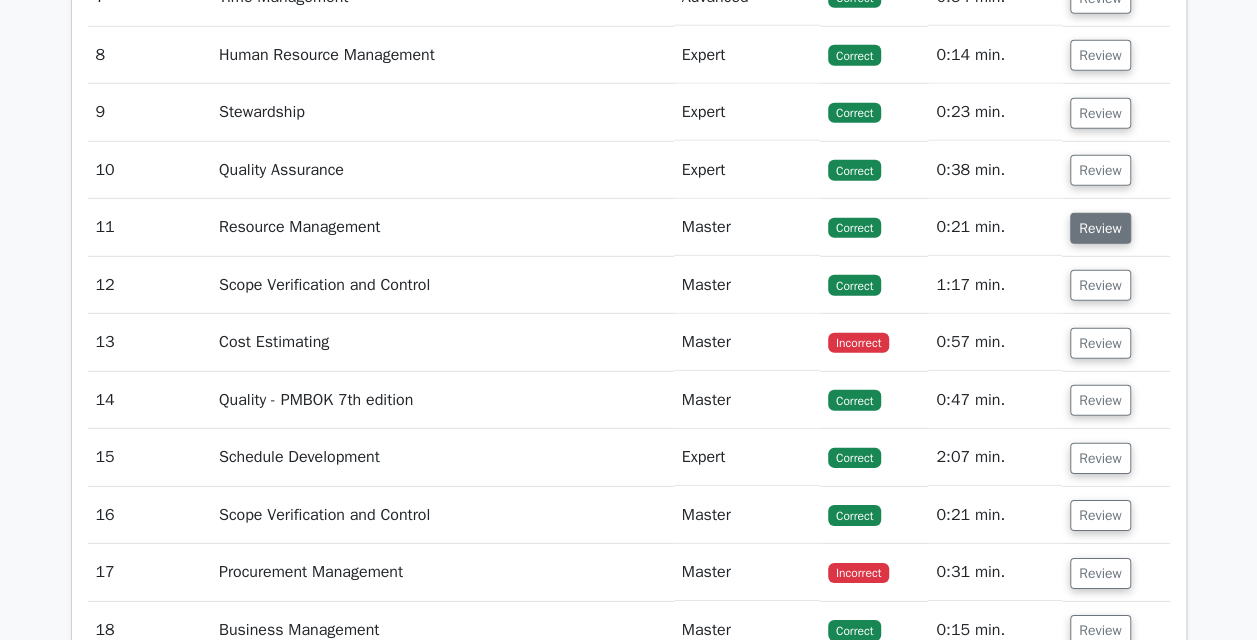 click on "Review" at bounding box center [1100, 228] 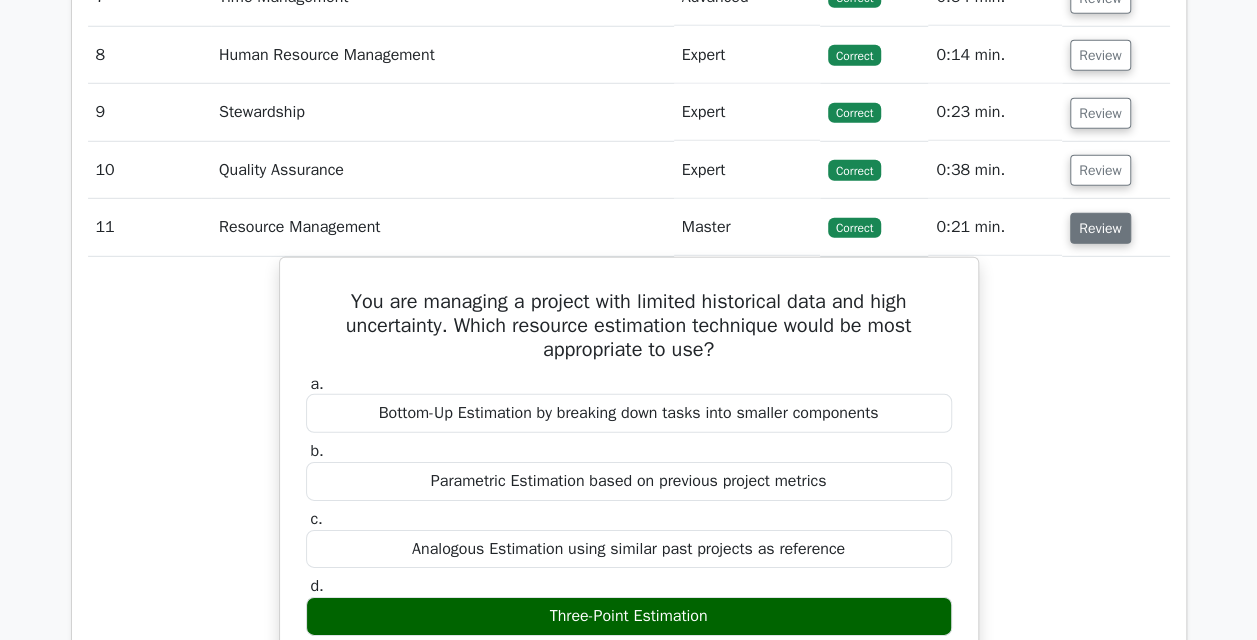 click on "Review" at bounding box center [1100, 228] 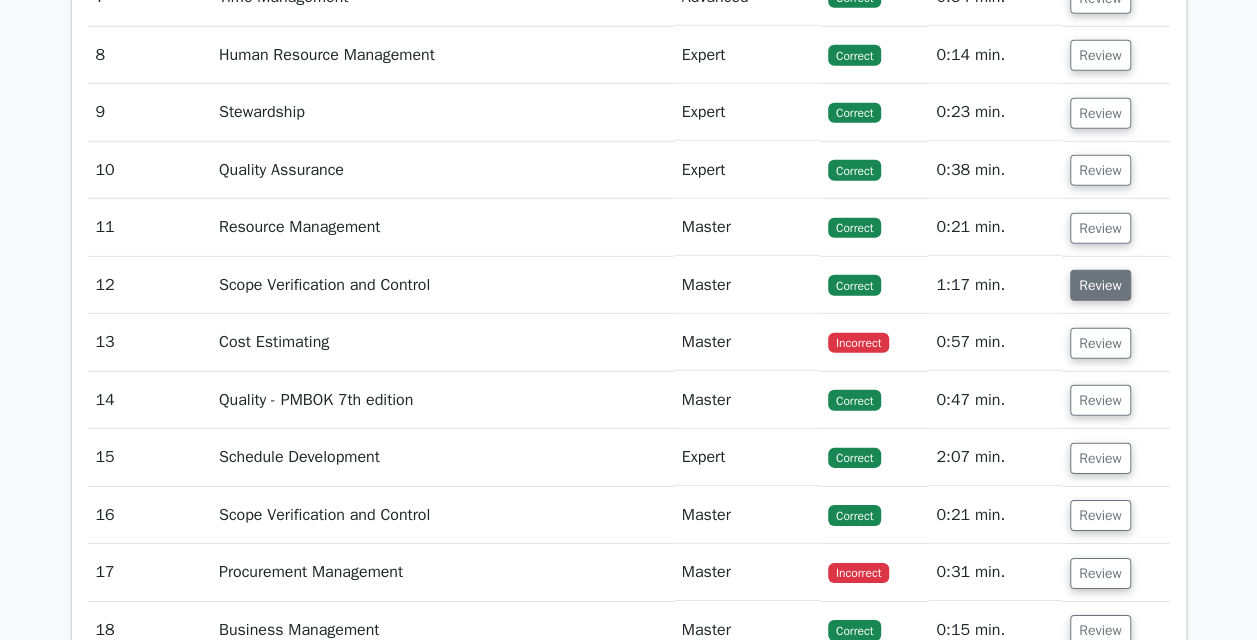 click on "Review" at bounding box center [1100, 285] 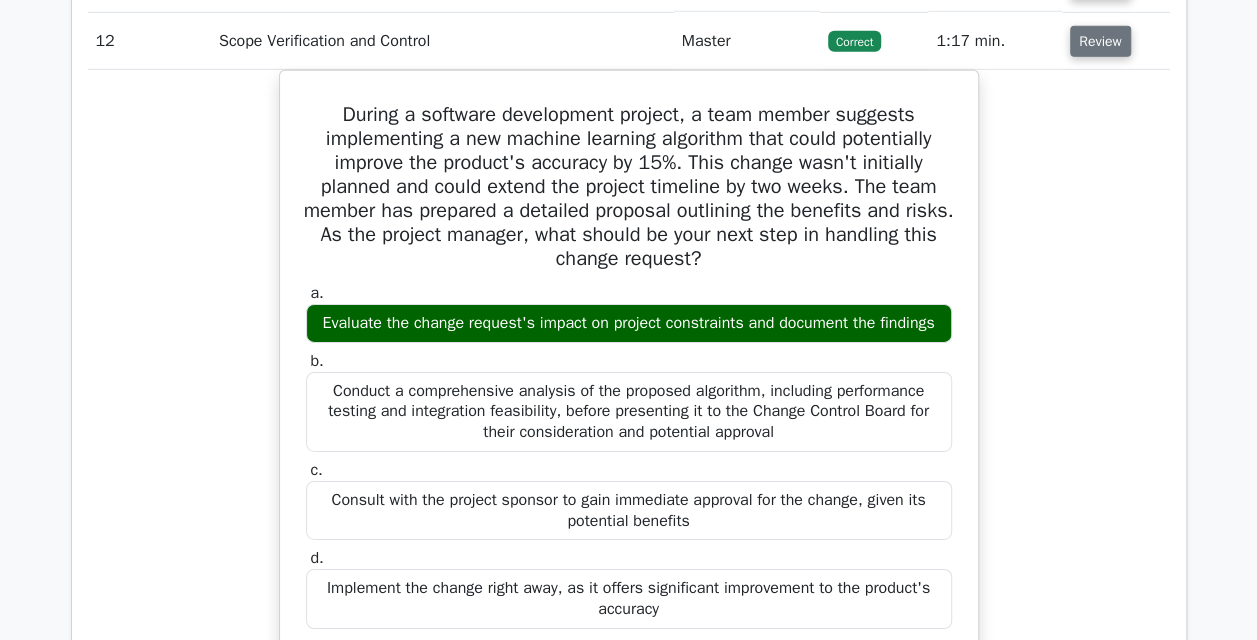 scroll, scrollTop: 2978, scrollLeft: 0, axis: vertical 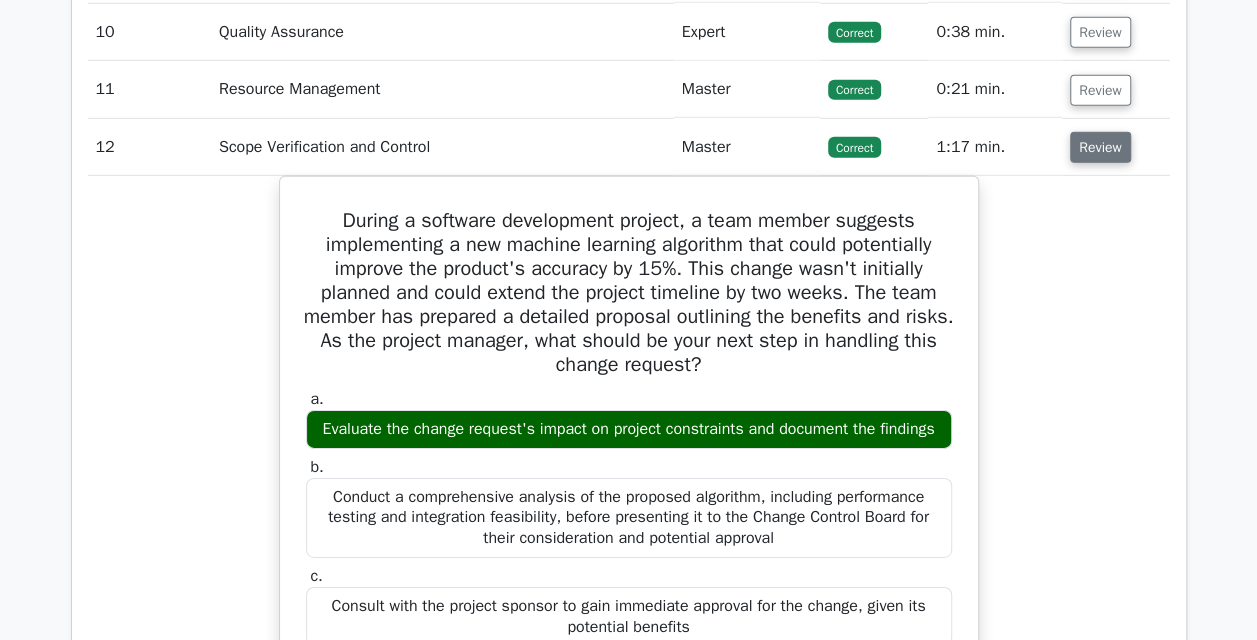 click on "Review" at bounding box center (1100, 147) 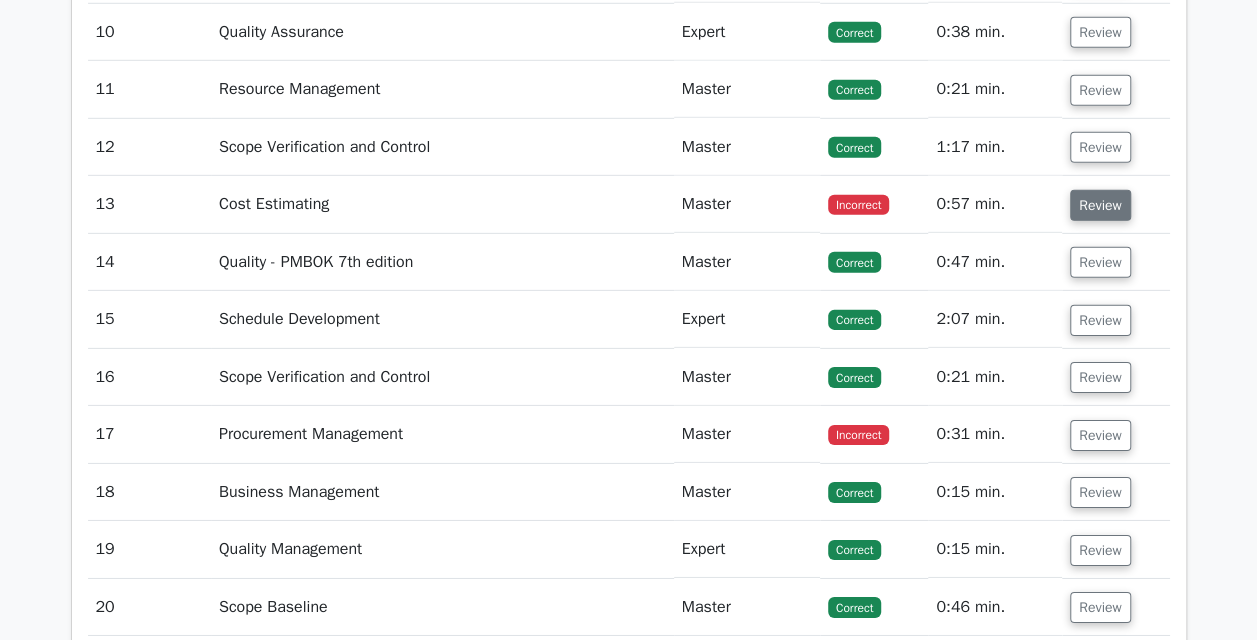 click on "Review" at bounding box center [1100, 205] 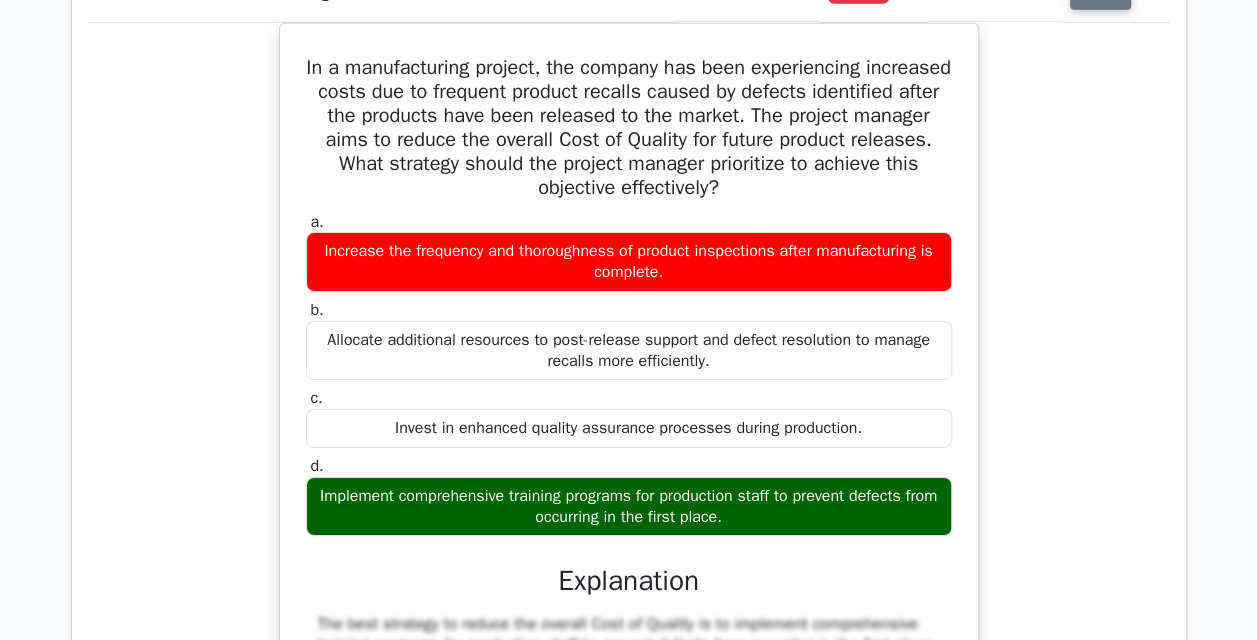 scroll, scrollTop: 3118, scrollLeft: 0, axis: vertical 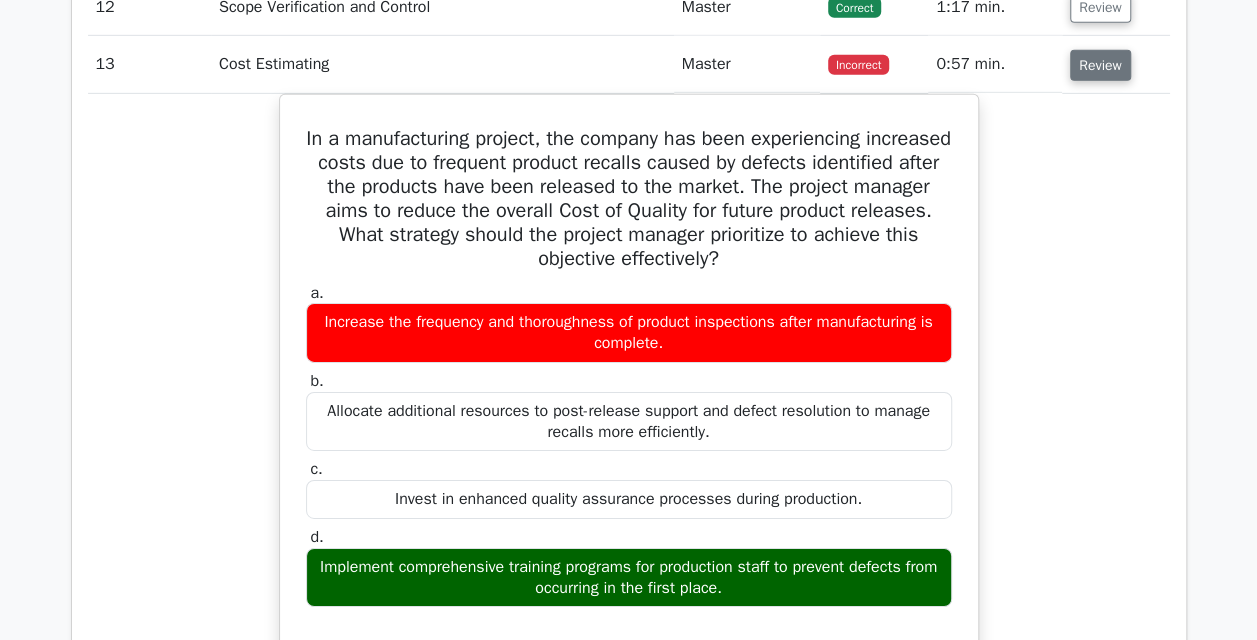 click on "Review" at bounding box center [1100, 65] 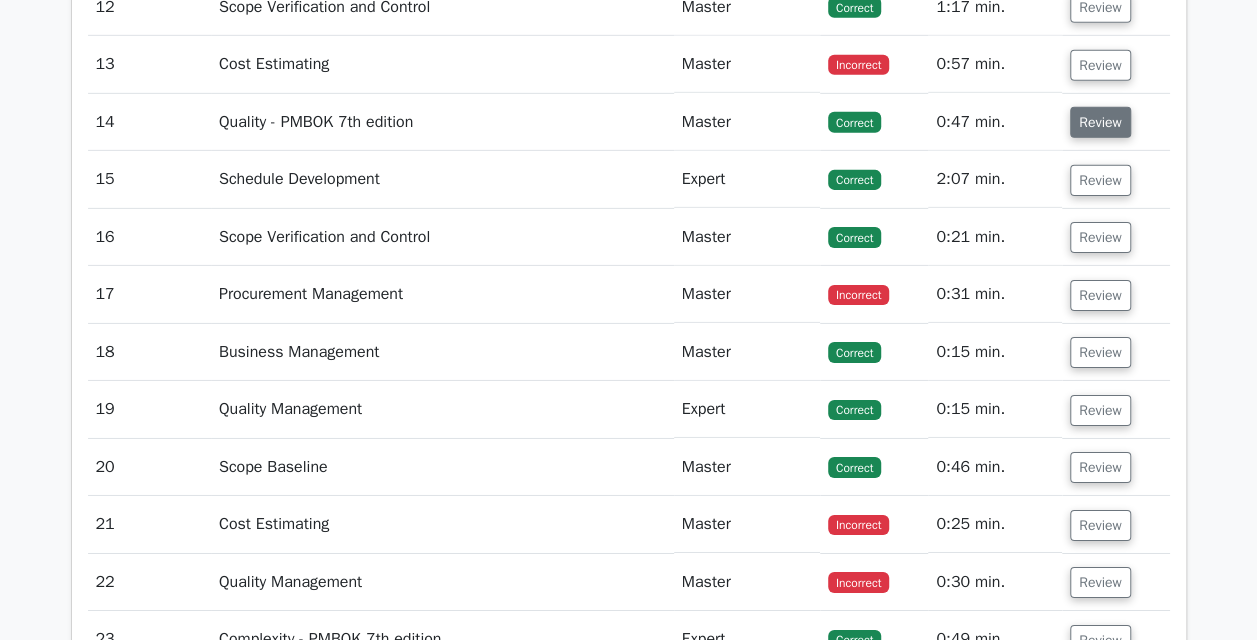 click on "Review" at bounding box center (1100, 122) 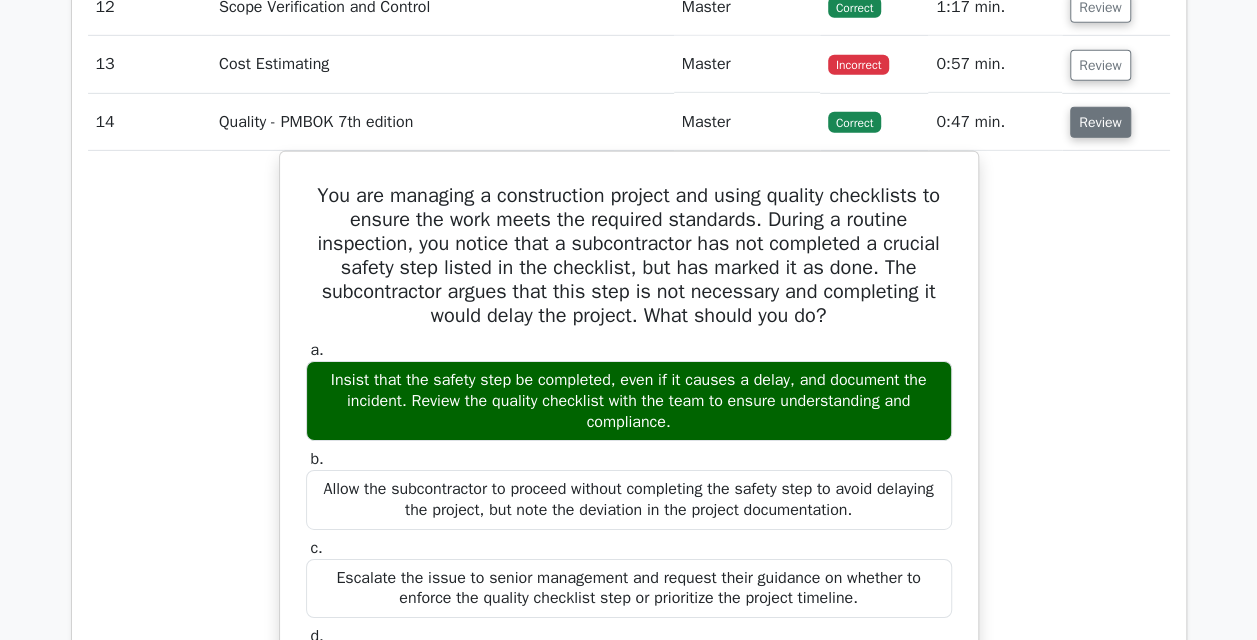 click on "Review" at bounding box center (1100, 122) 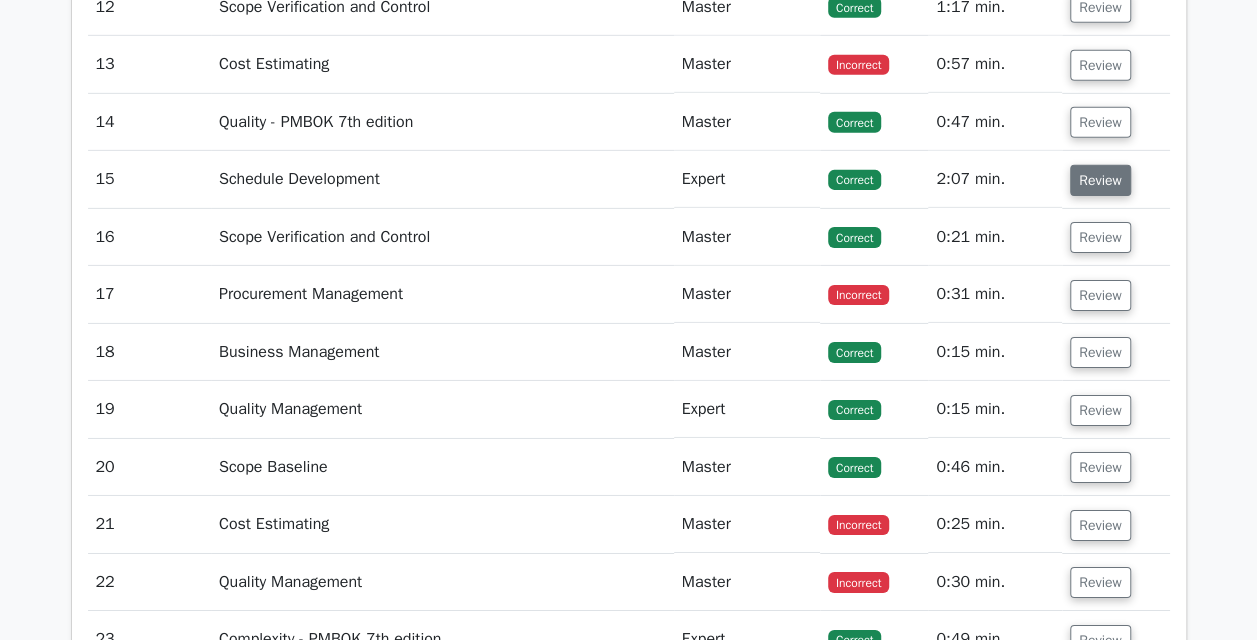 click on "Review" at bounding box center (1100, 180) 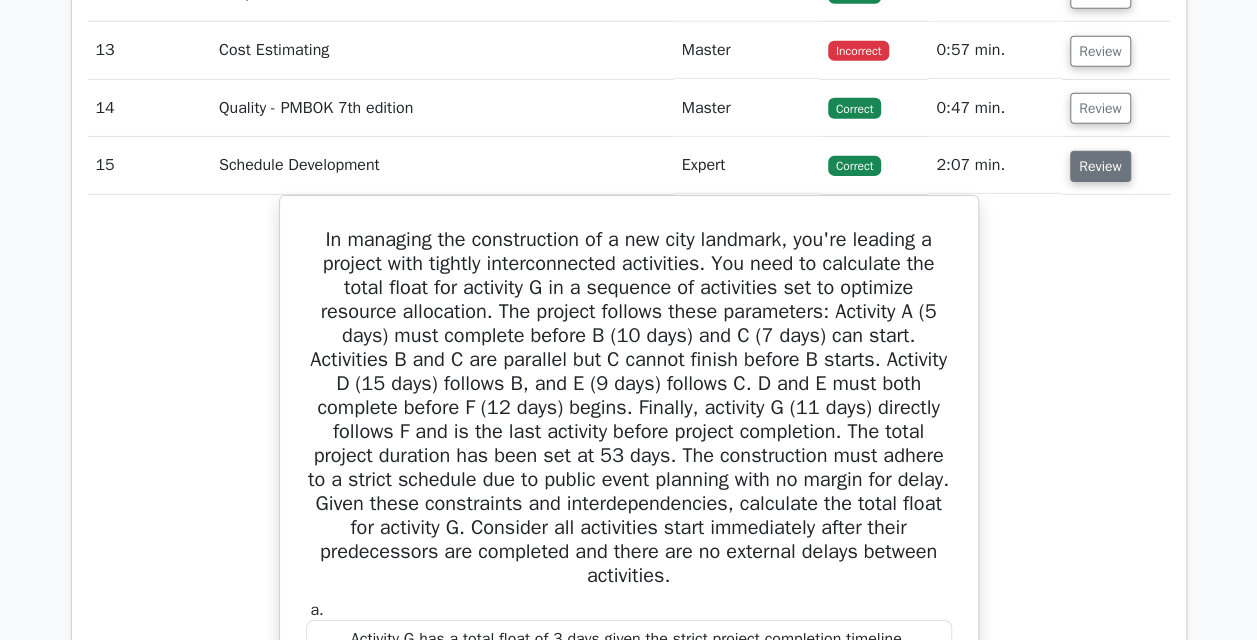 click on "Review" at bounding box center (1100, 166) 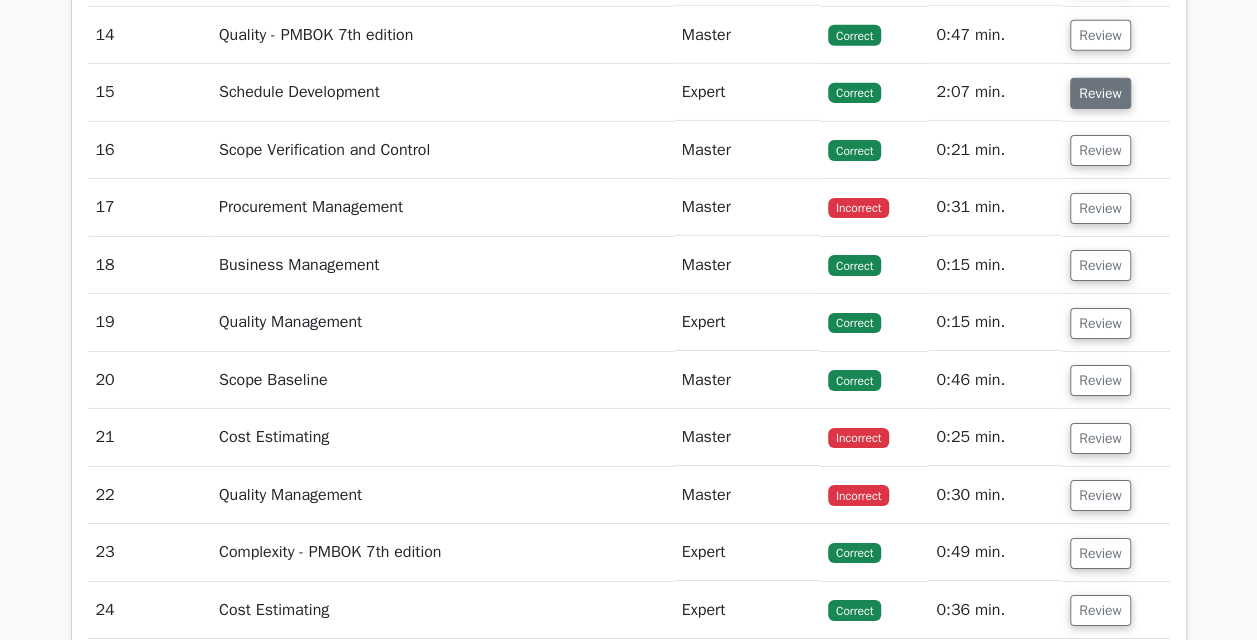 scroll, scrollTop: 3207, scrollLeft: 0, axis: vertical 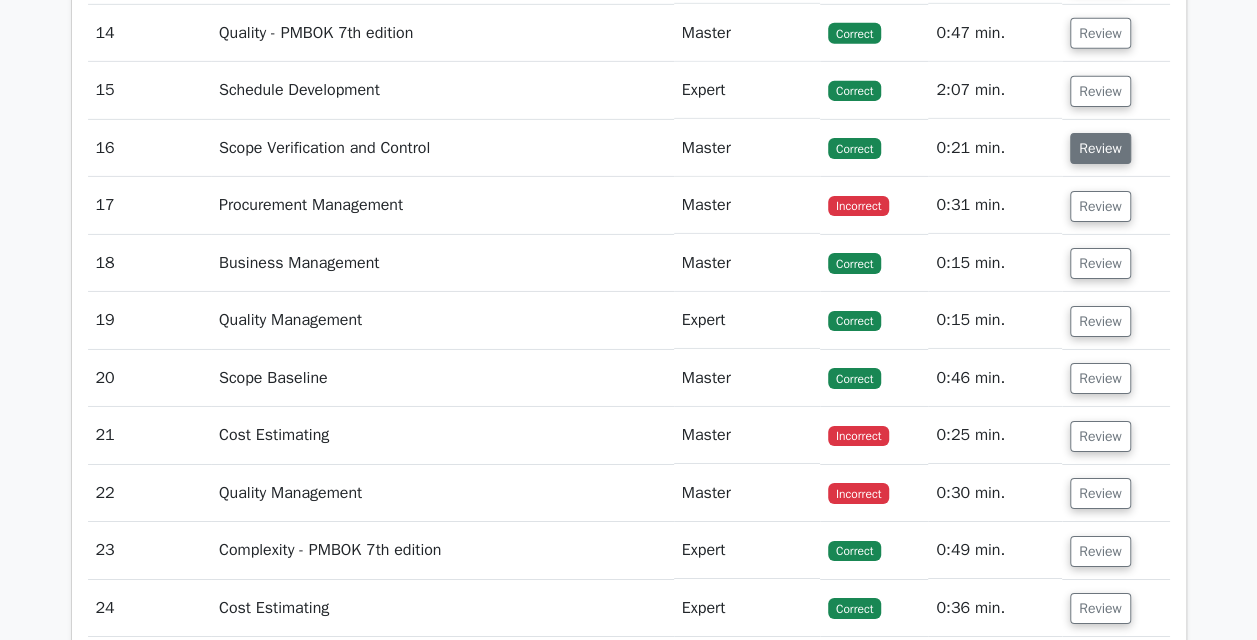click on "Review" at bounding box center [1100, 148] 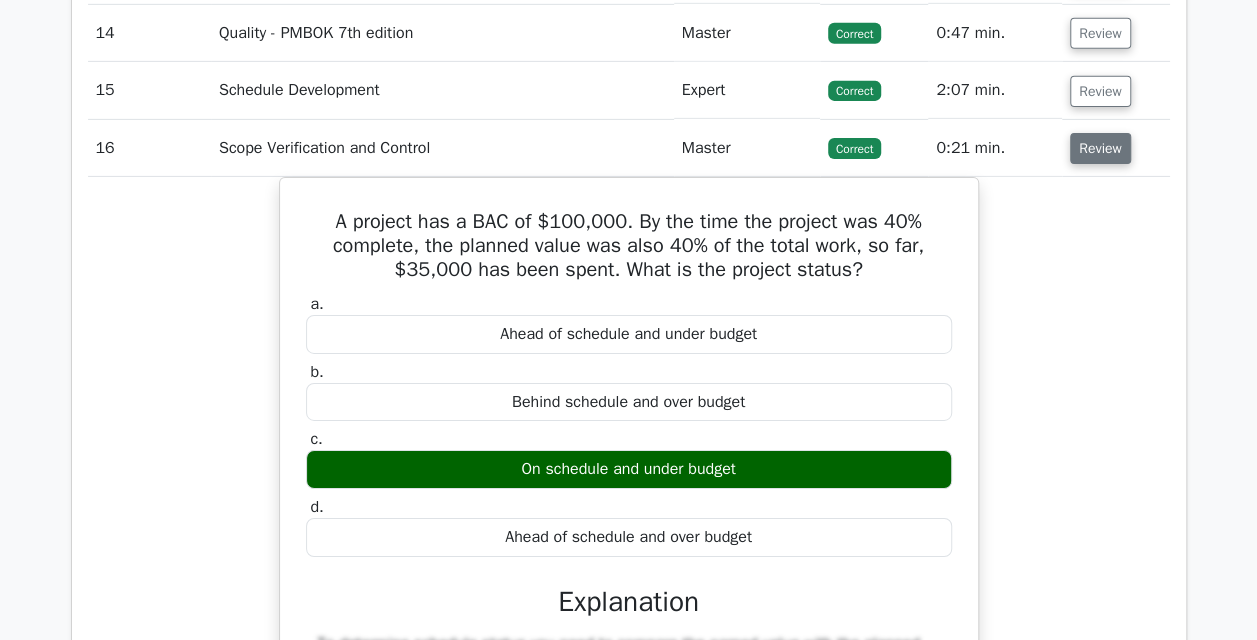 click on "Review" at bounding box center [1100, 148] 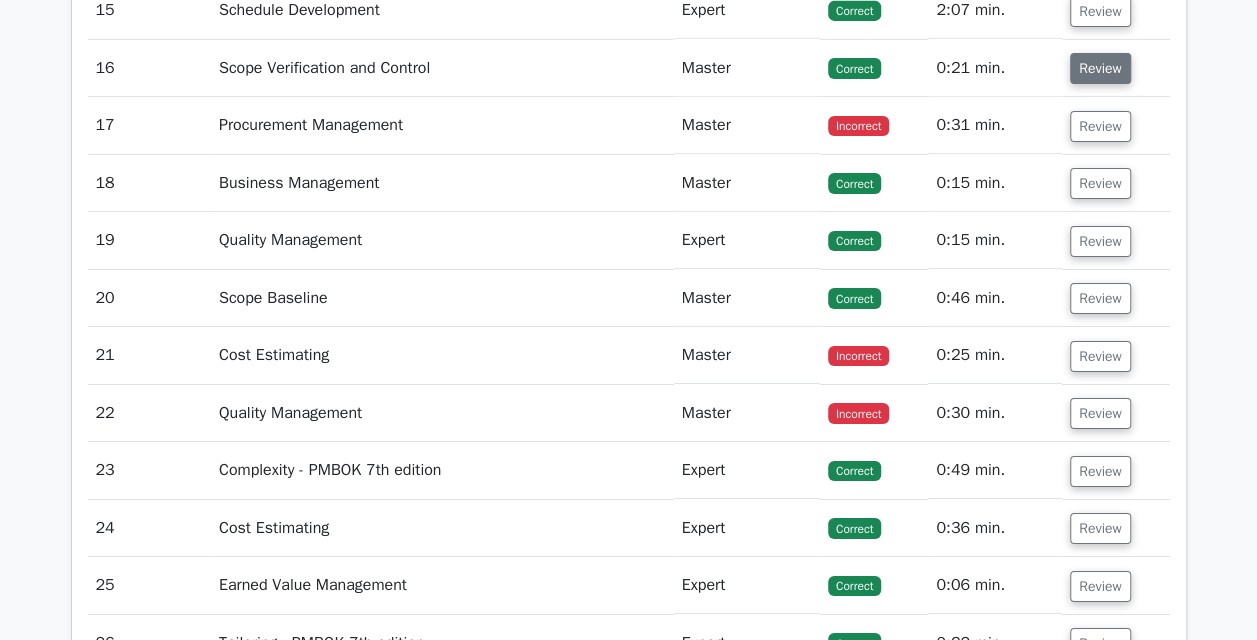 scroll, scrollTop: 3289, scrollLeft: 0, axis: vertical 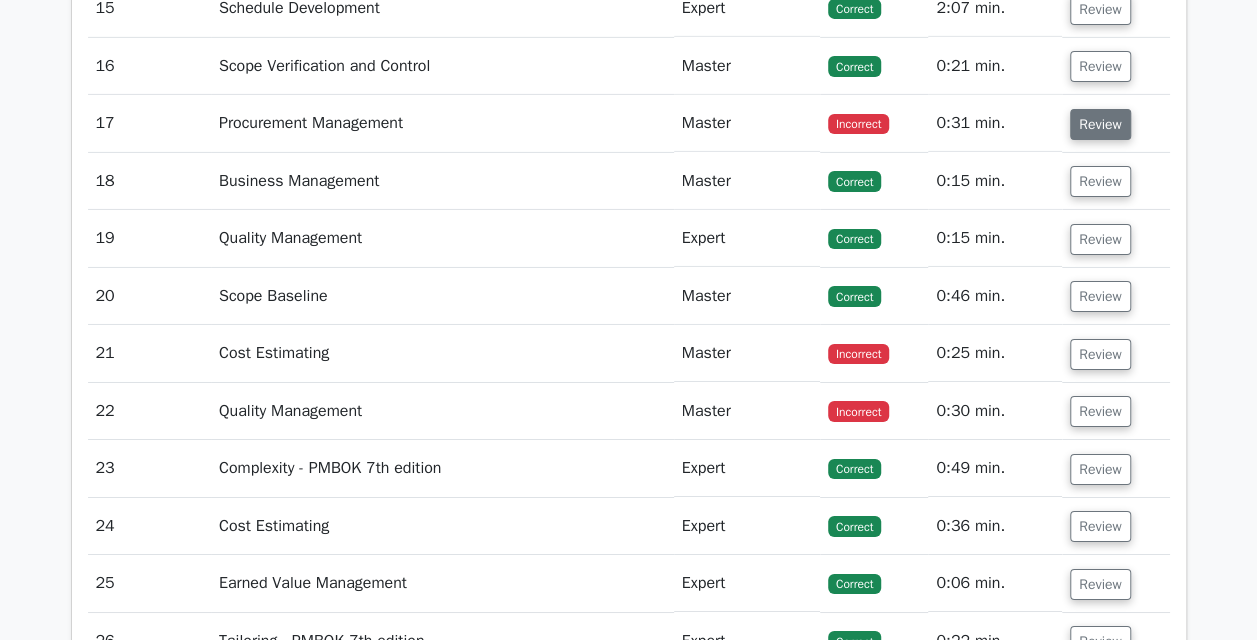 click on "Review" at bounding box center [1100, 124] 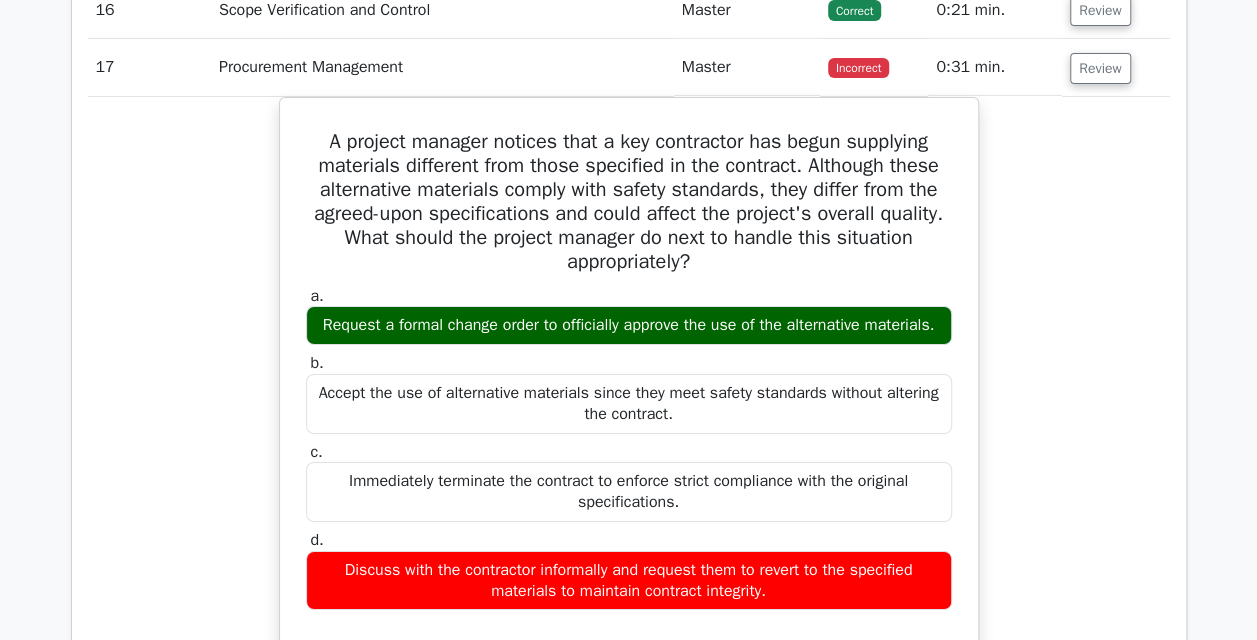 scroll, scrollTop: 3349, scrollLeft: 0, axis: vertical 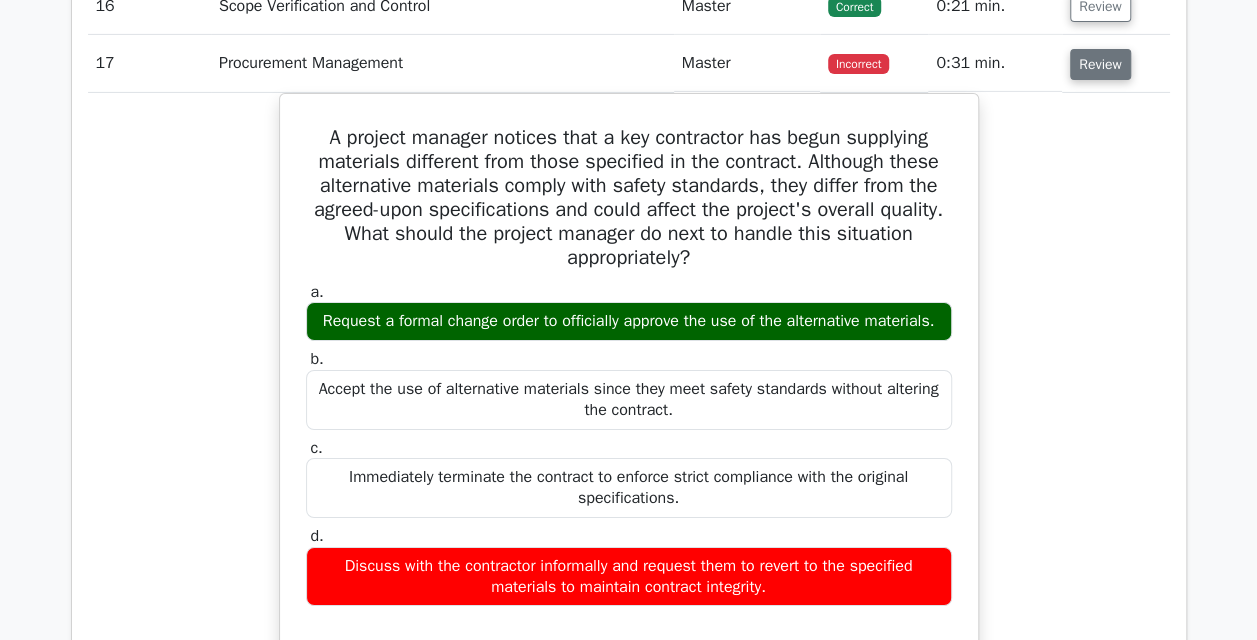 click on "Review" at bounding box center [1100, 64] 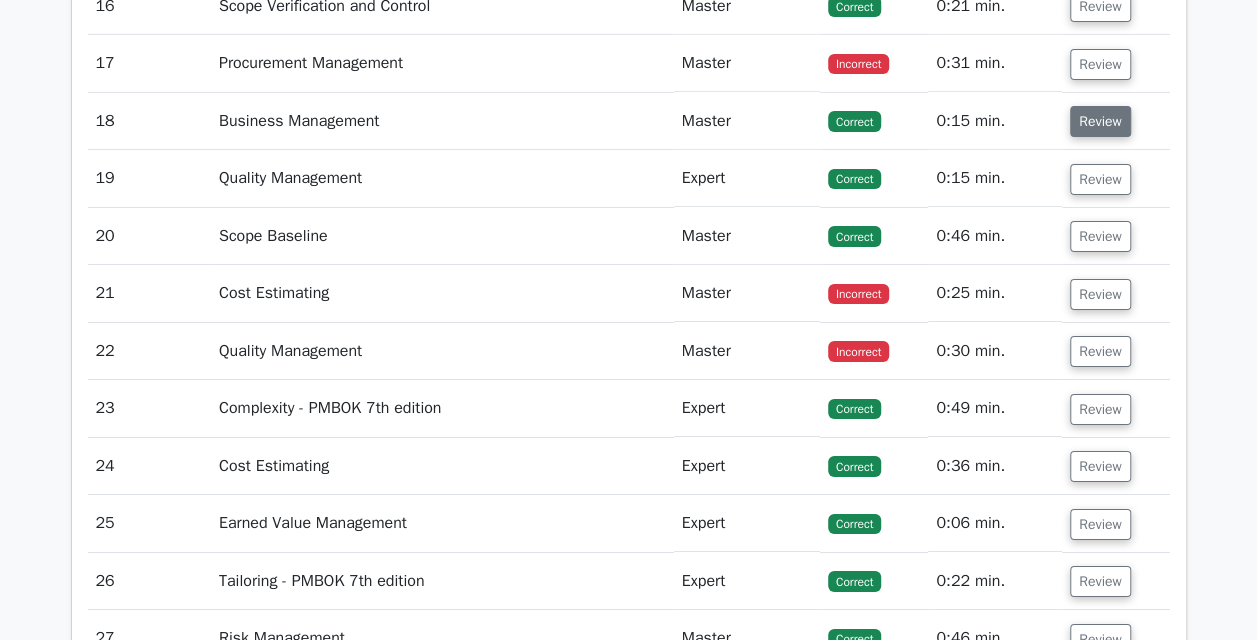 click on "Review" at bounding box center (1100, 121) 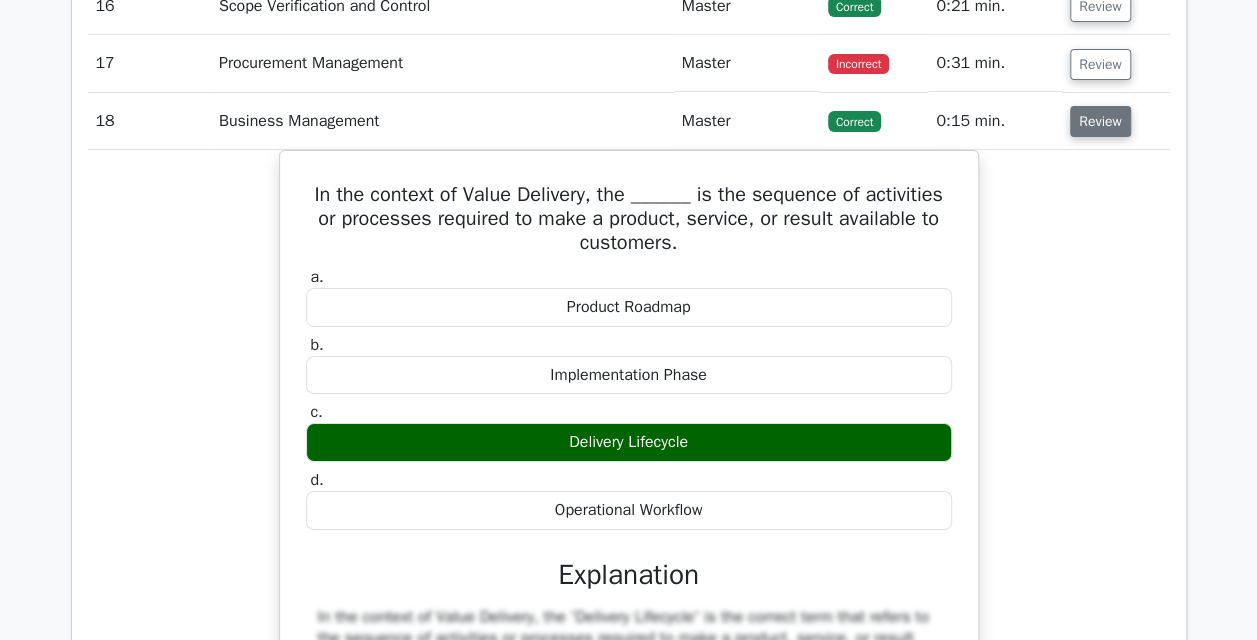 click on "Review" at bounding box center (1100, 121) 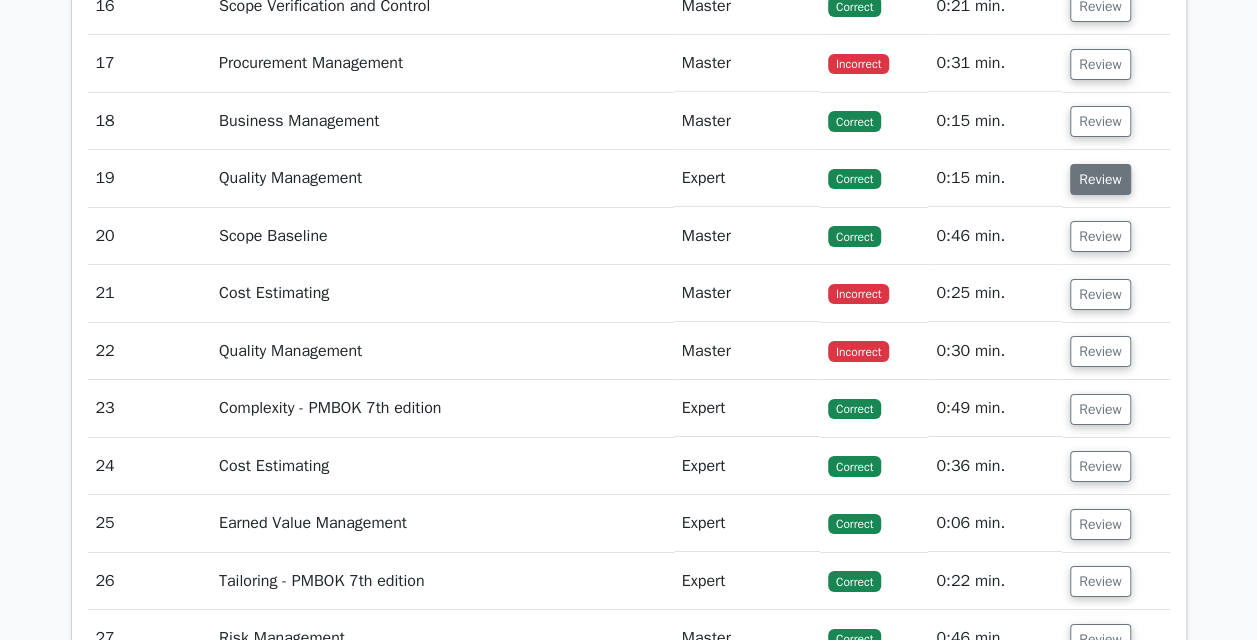 click on "Review" at bounding box center (1100, 179) 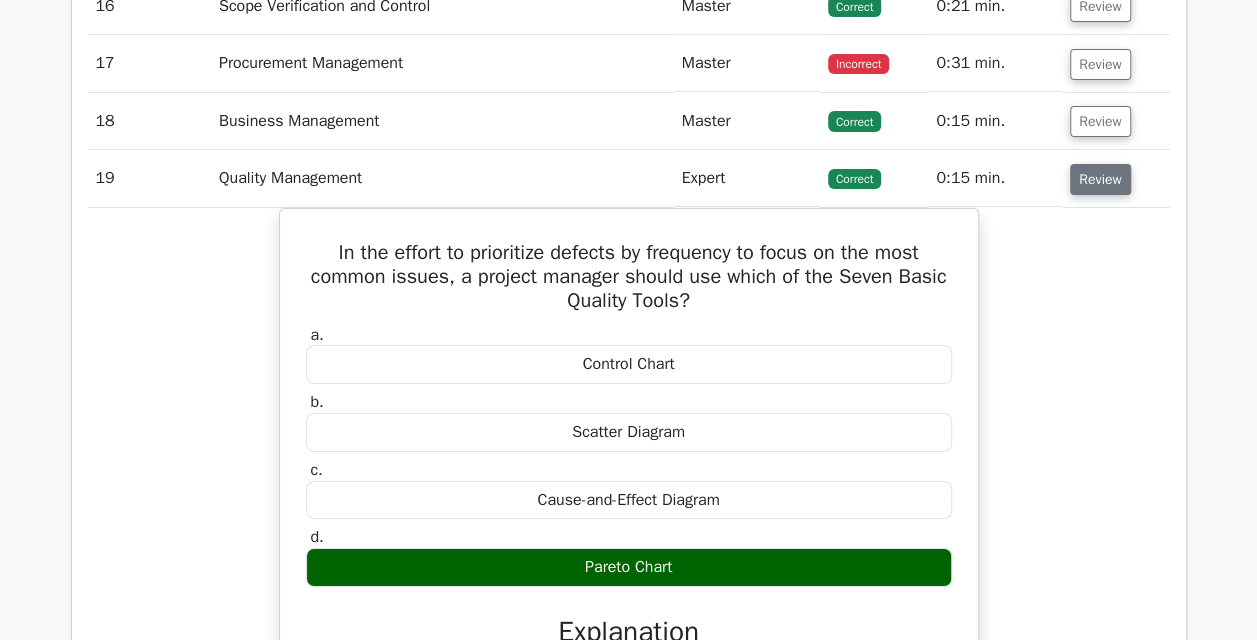 click on "Review" at bounding box center (1100, 179) 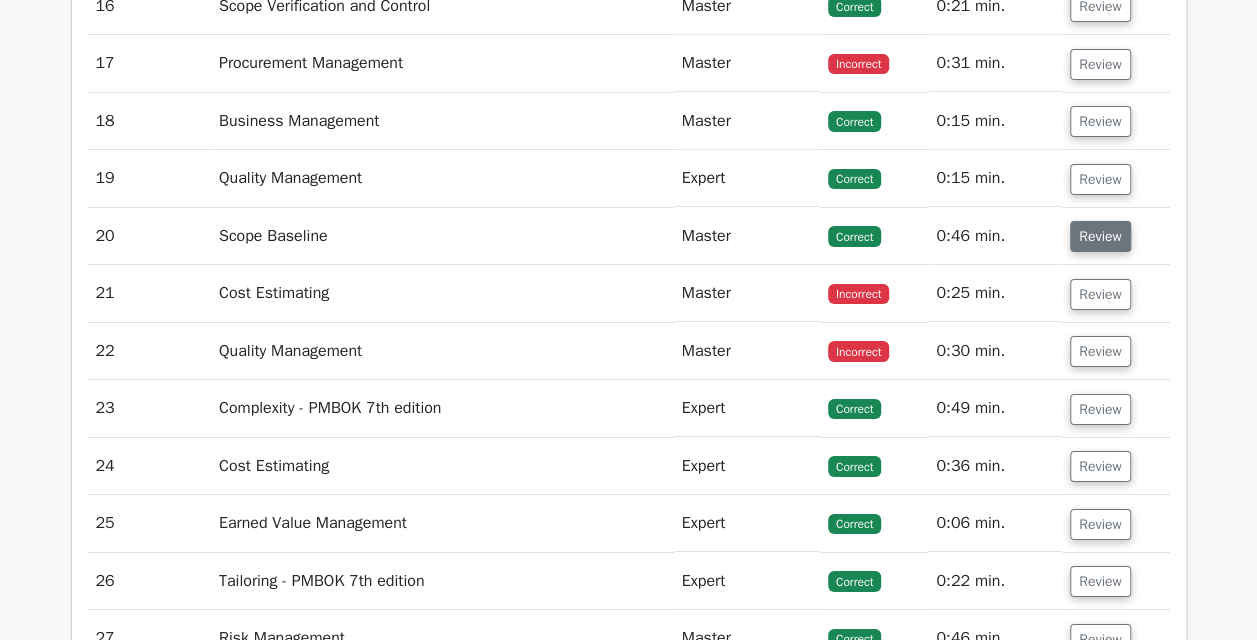 click on "Review" at bounding box center [1100, 236] 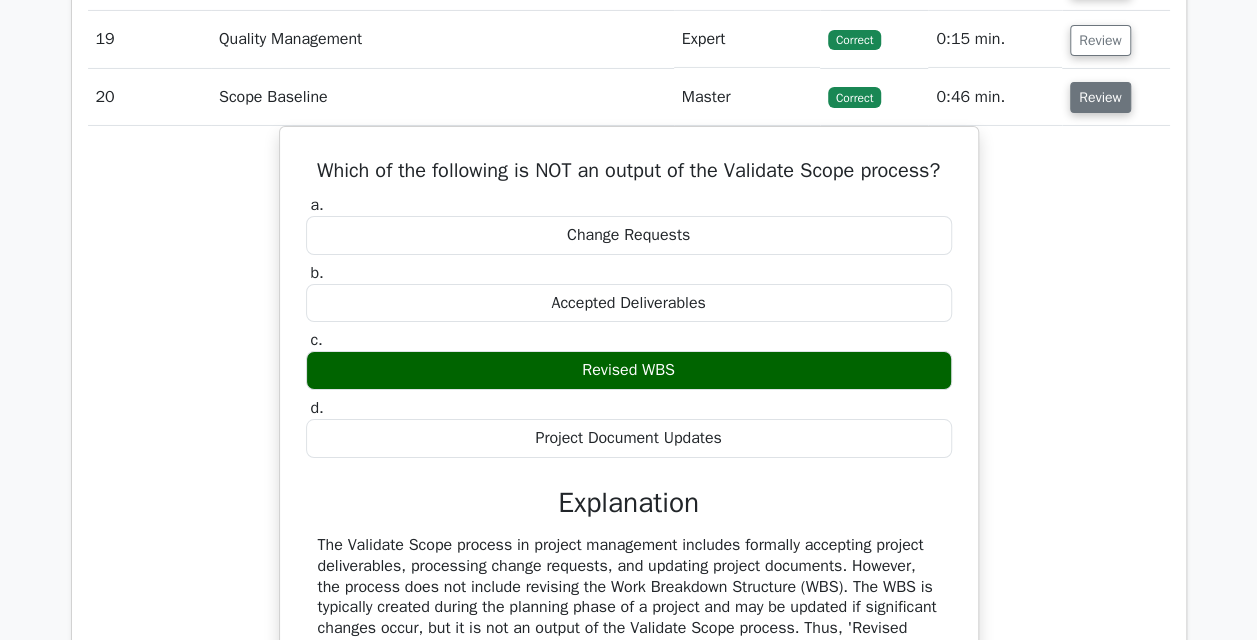 scroll, scrollTop: 3487, scrollLeft: 0, axis: vertical 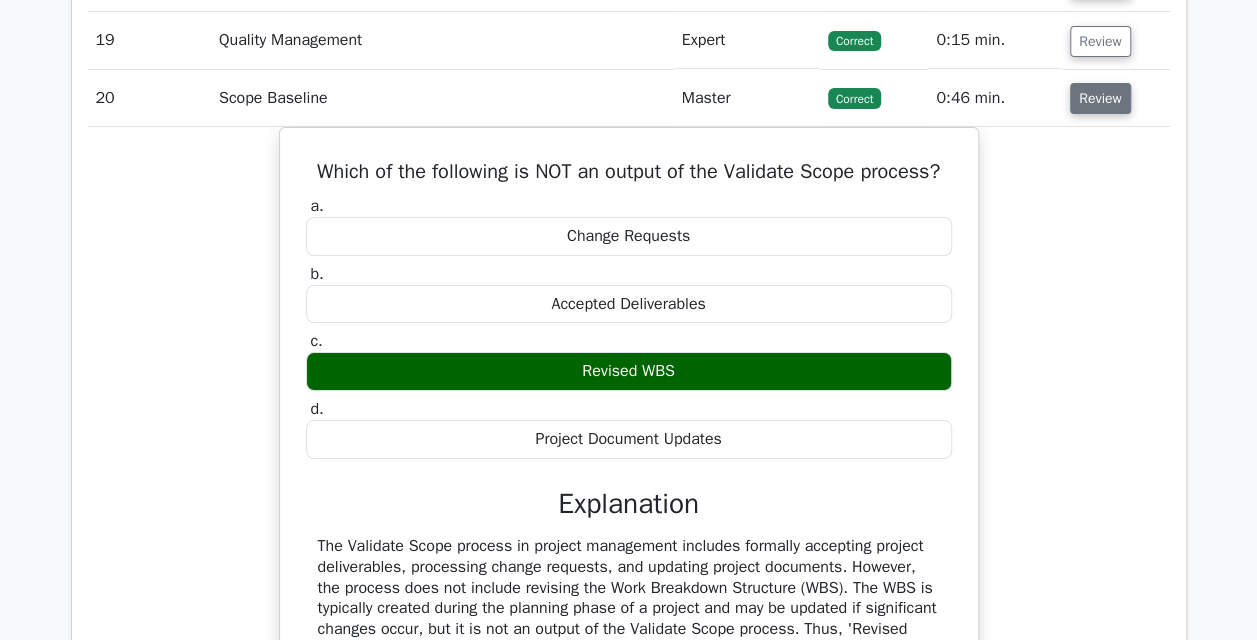 click on "Review" at bounding box center [1100, 98] 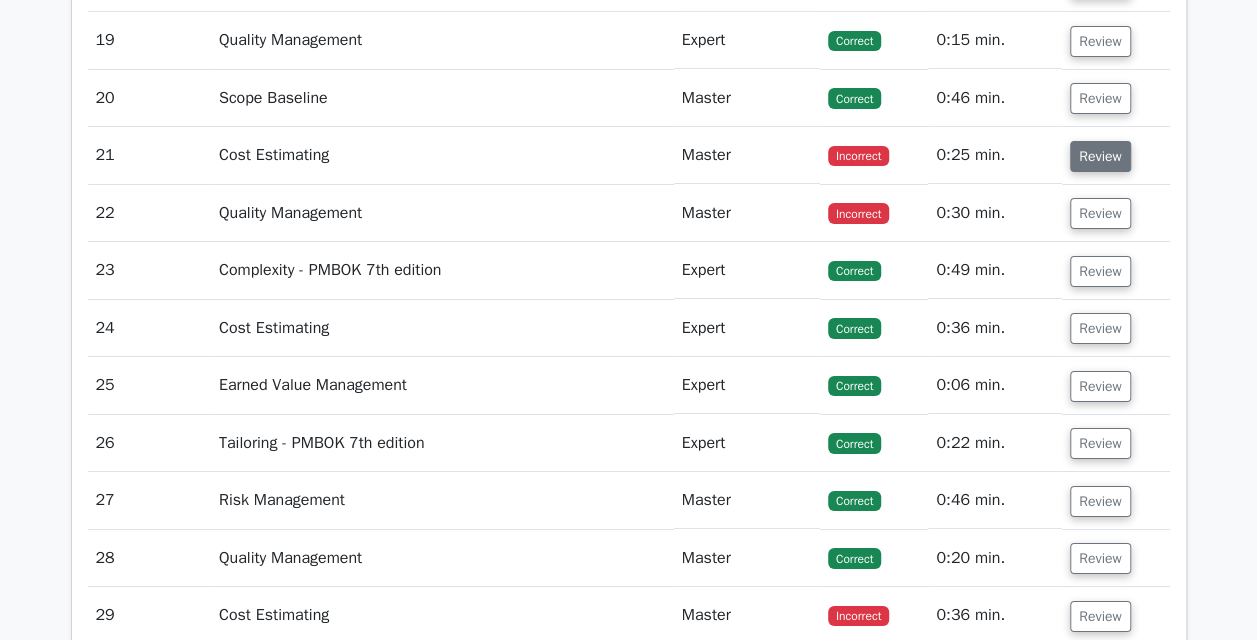 click on "Review" at bounding box center (1100, 156) 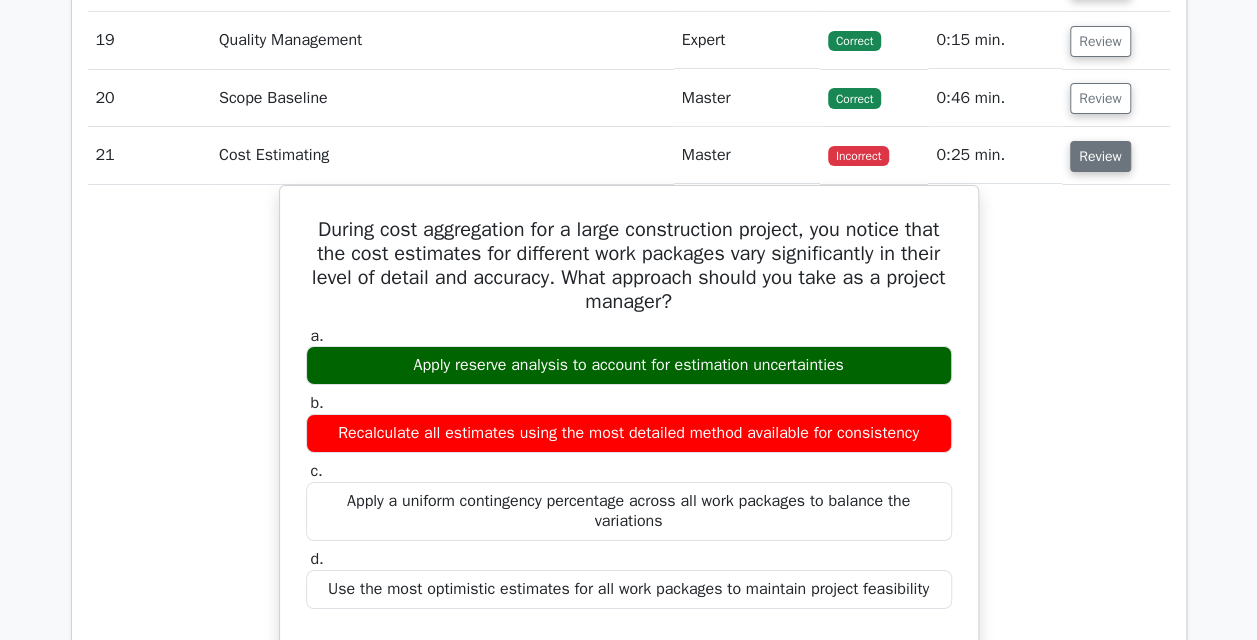 click on "Review" at bounding box center [1100, 156] 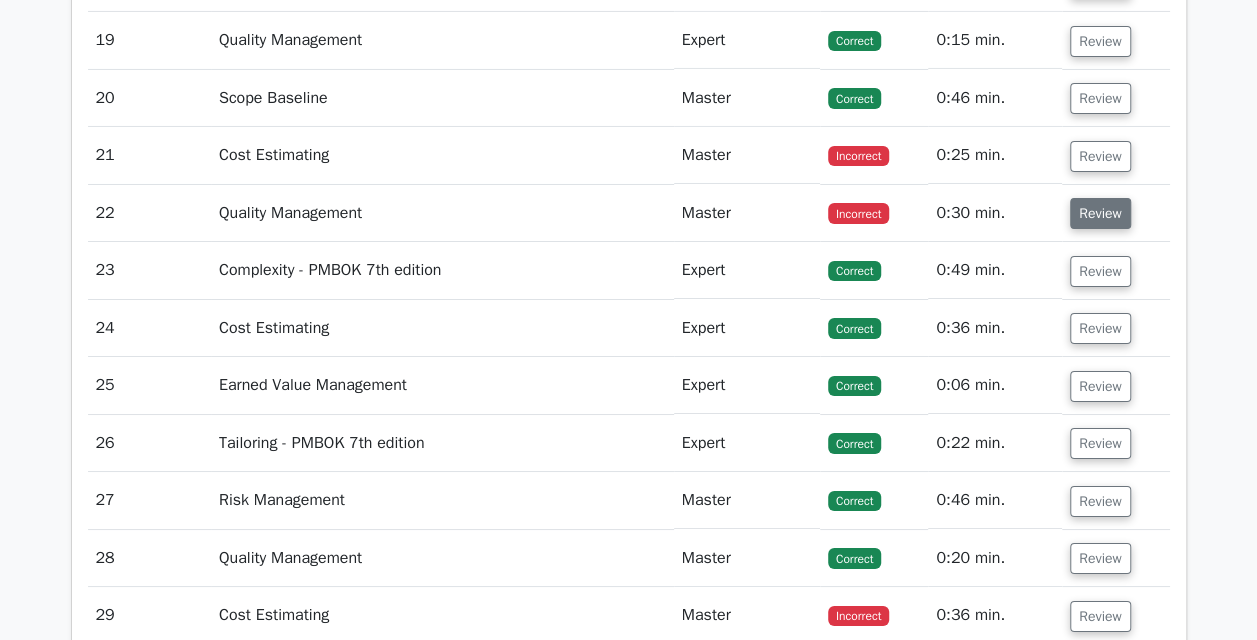 click on "Review" at bounding box center [1100, 213] 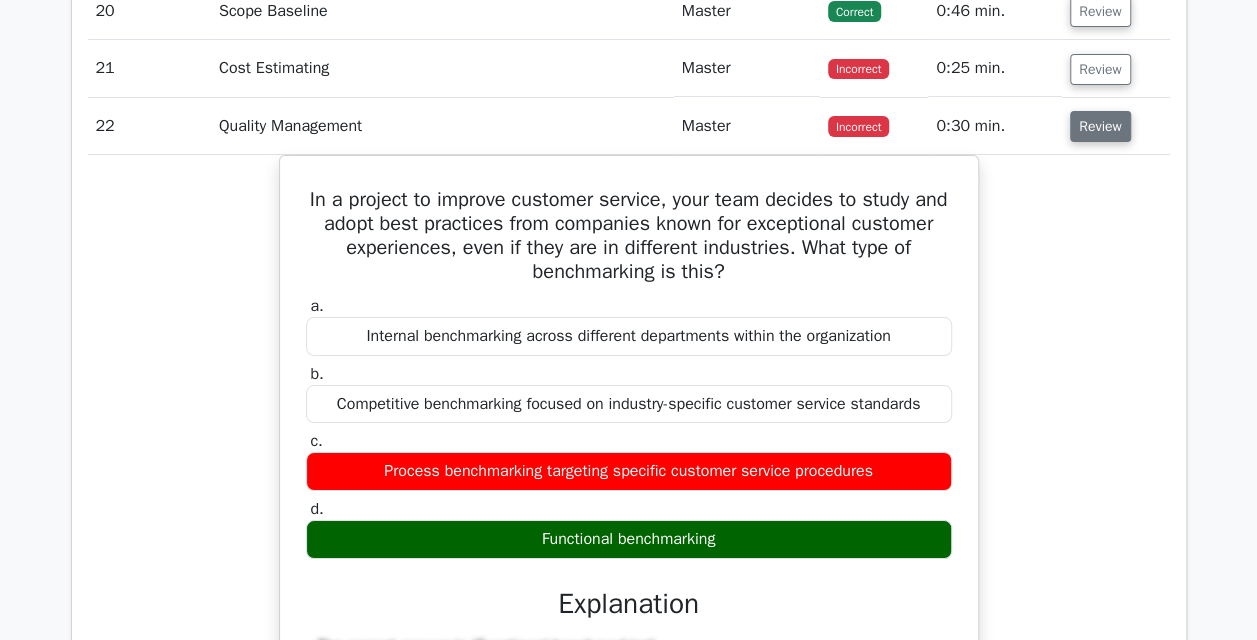 scroll, scrollTop: 3557, scrollLeft: 0, axis: vertical 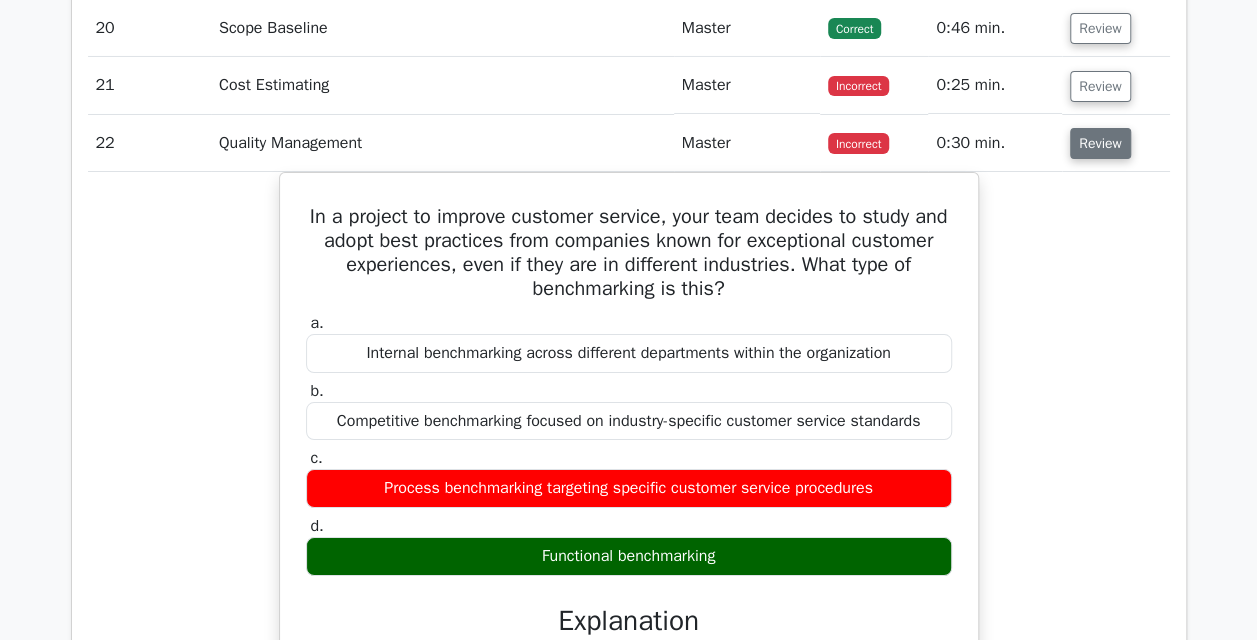 click on "Review" at bounding box center [1100, 143] 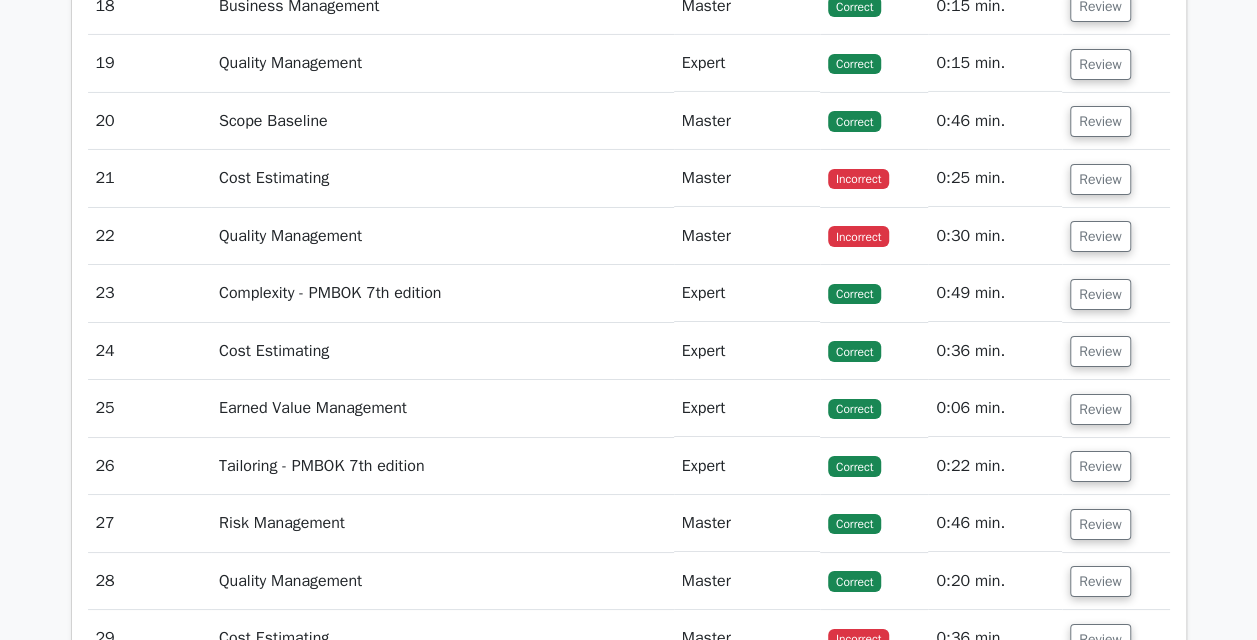 scroll, scrollTop: 3471, scrollLeft: 0, axis: vertical 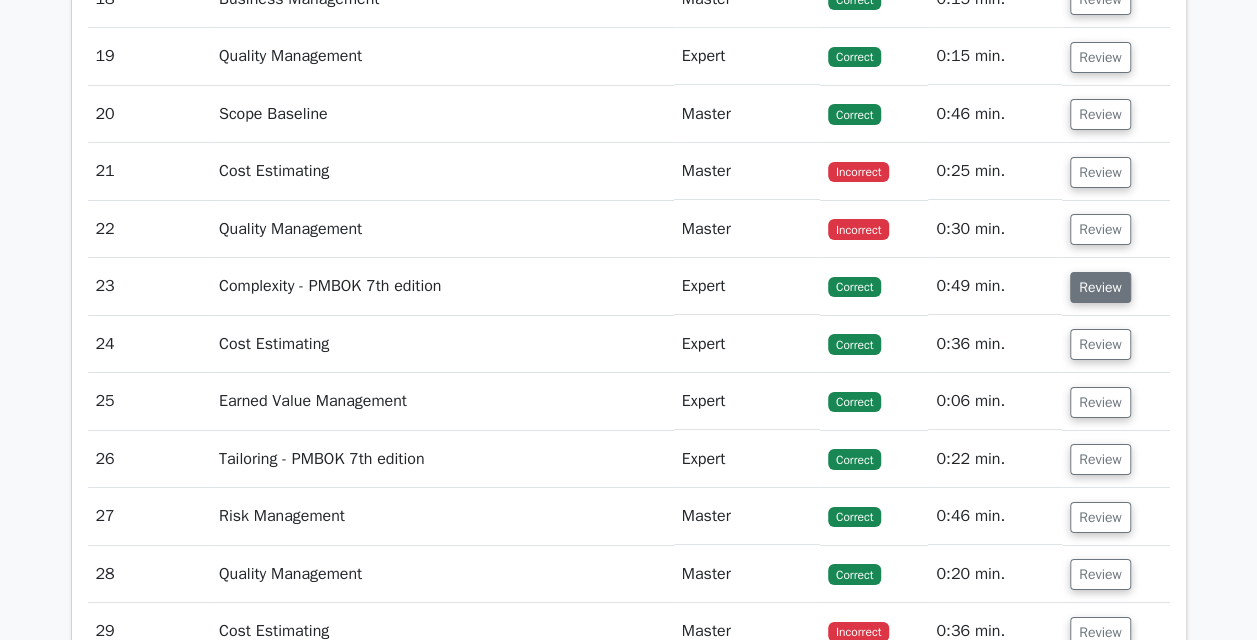 click on "Review" at bounding box center (1100, 287) 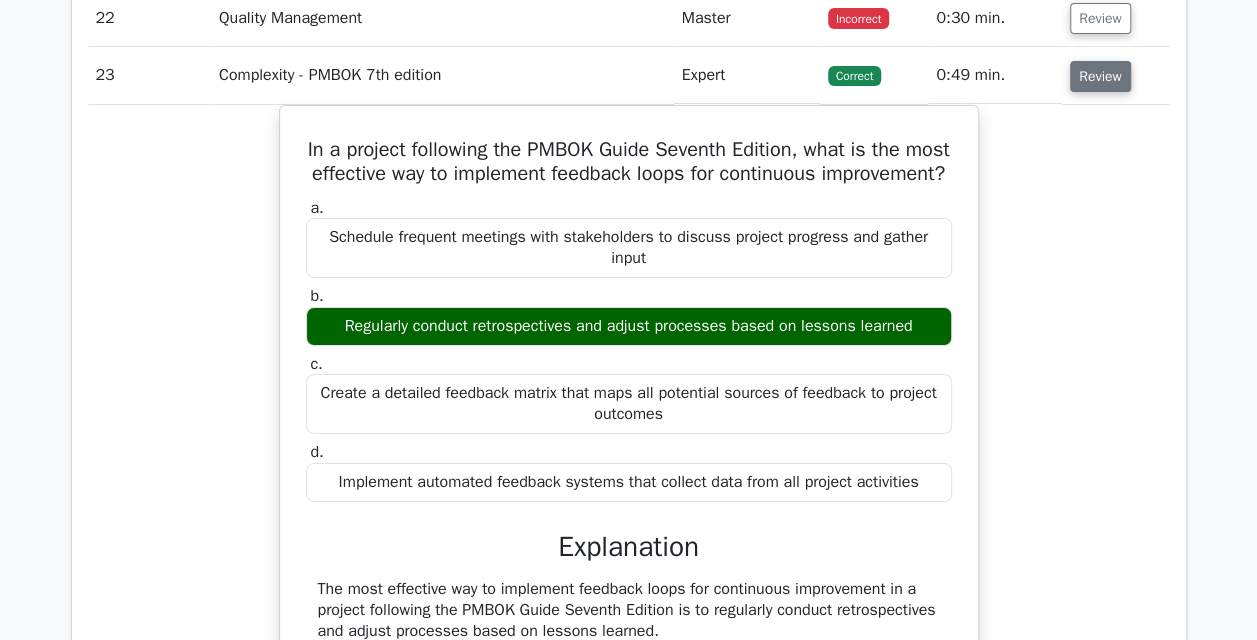 scroll, scrollTop: 3687, scrollLeft: 0, axis: vertical 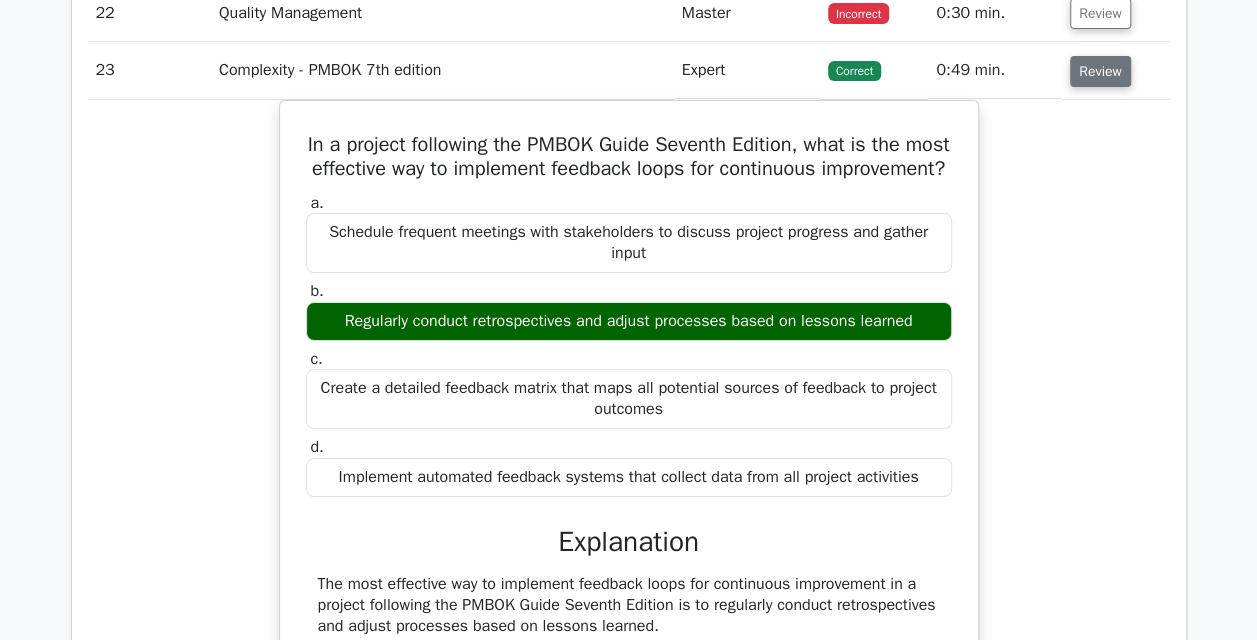 click on "Review" at bounding box center (1100, 71) 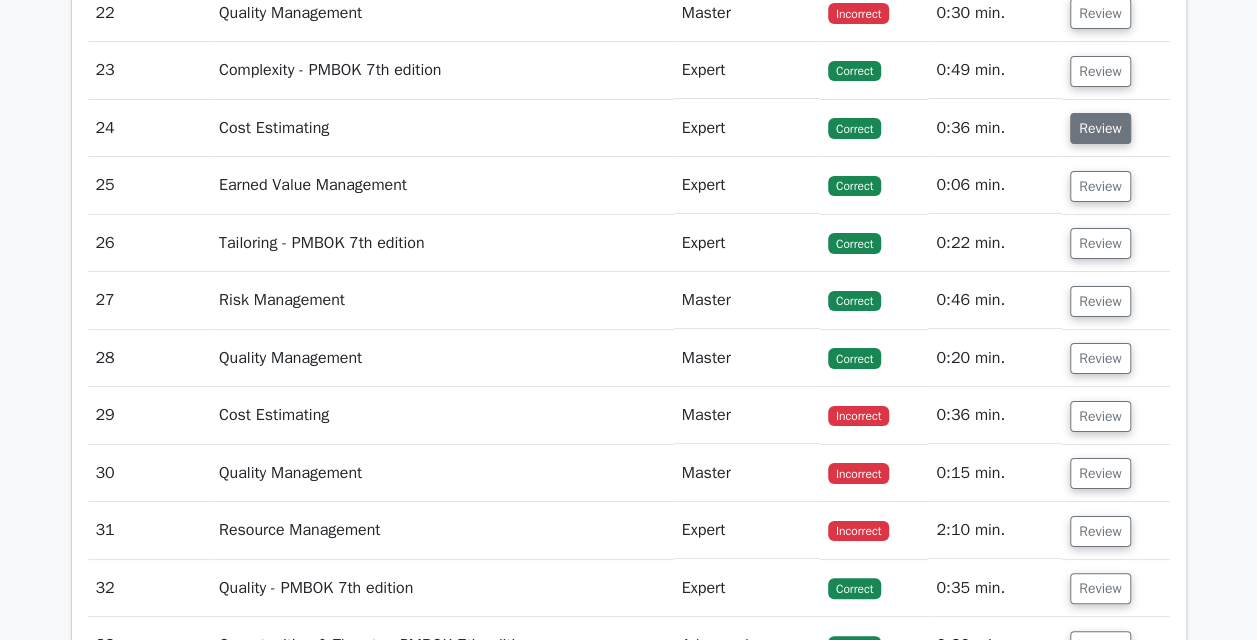 click on "Review" at bounding box center [1100, 128] 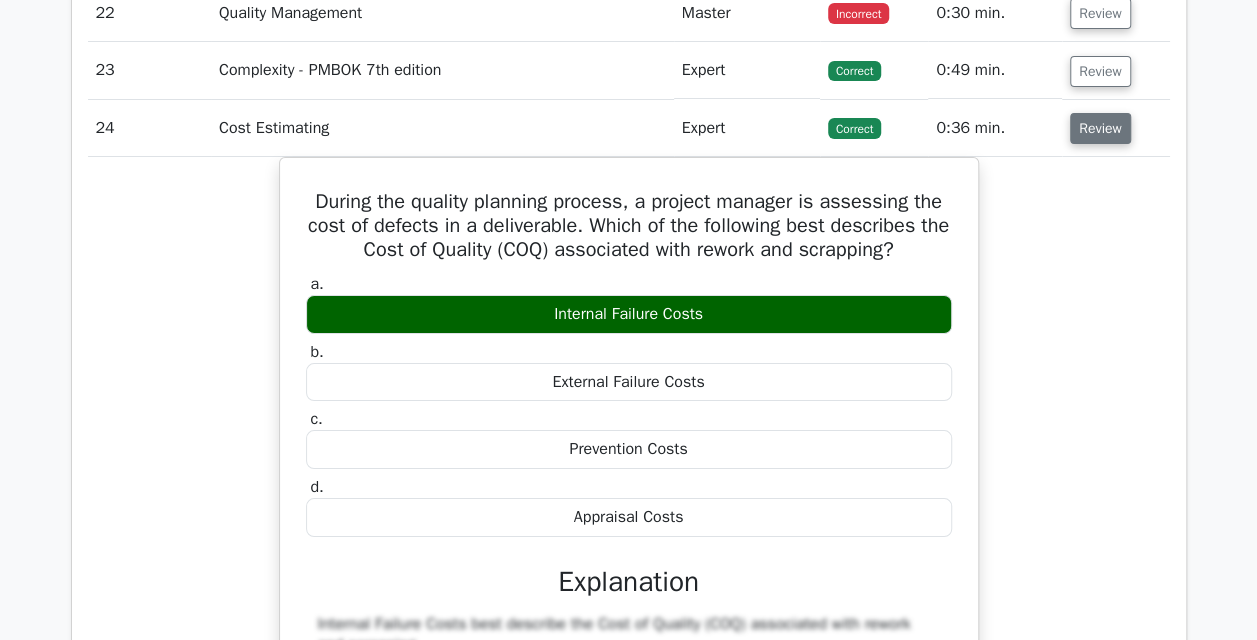 click on "Review" at bounding box center [1100, 128] 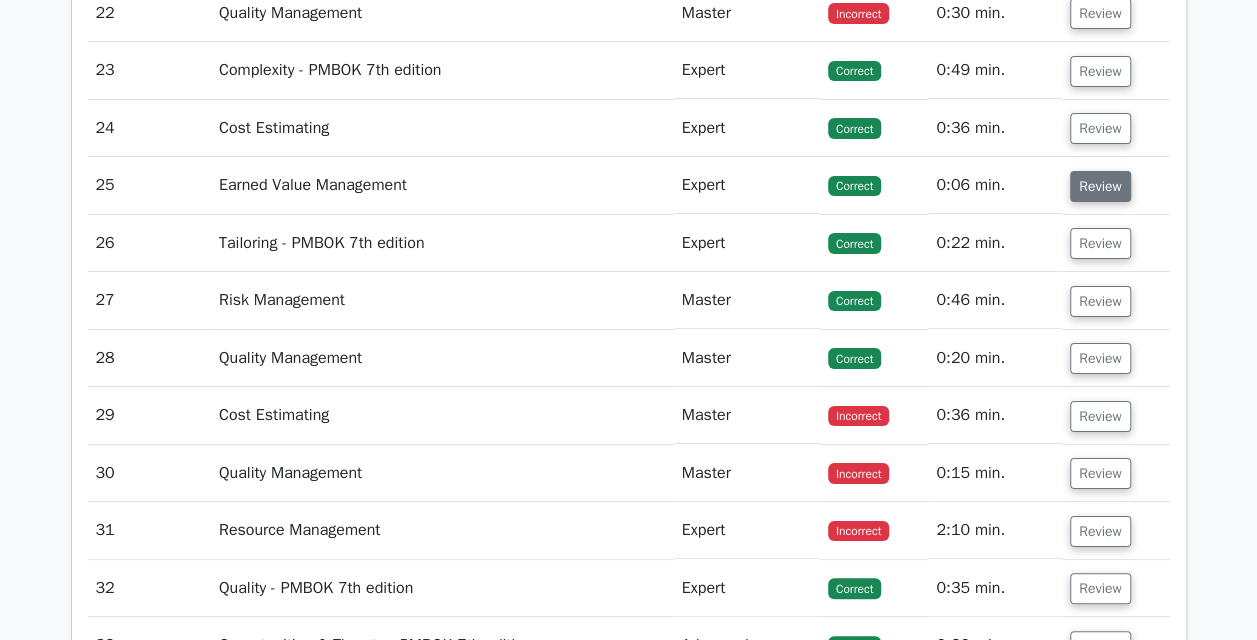click on "Review" at bounding box center [1100, 186] 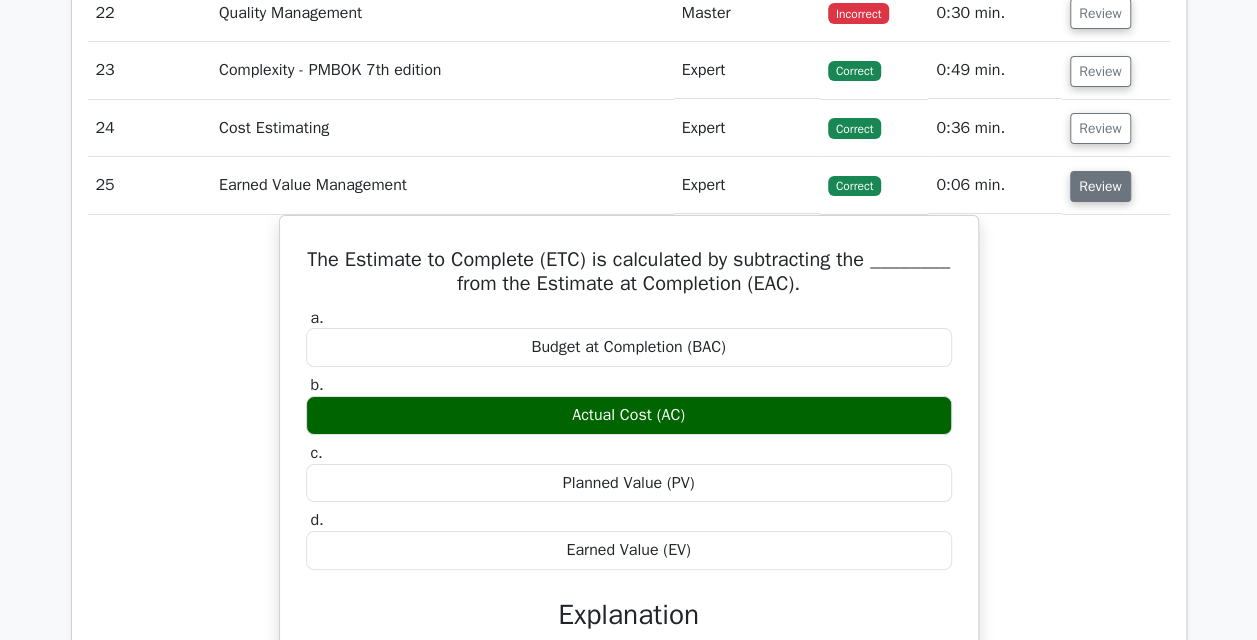 click on "Review" at bounding box center [1100, 186] 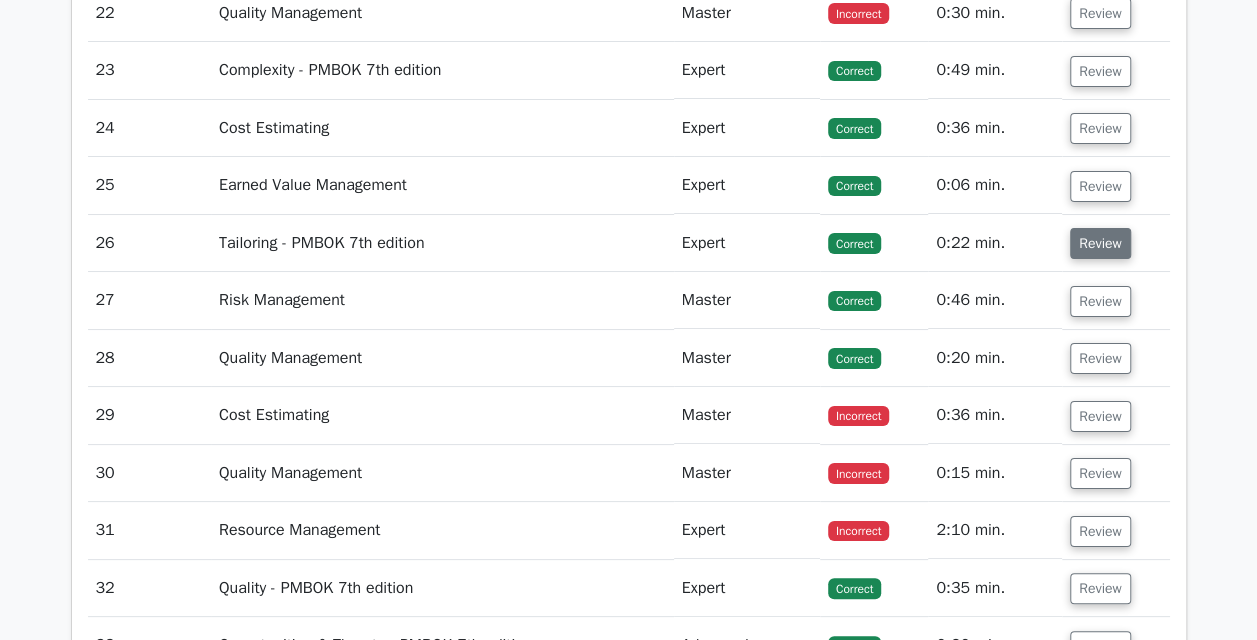 click on "Review" at bounding box center (1100, 243) 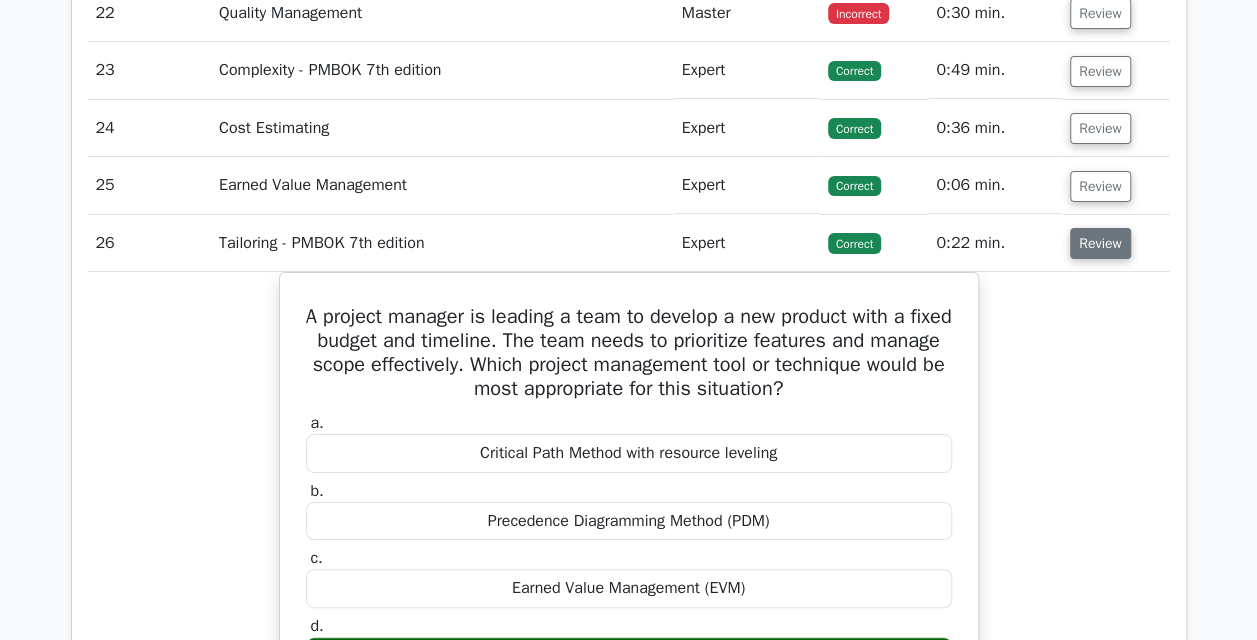 click on "Review" at bounding box center (1100, 243) 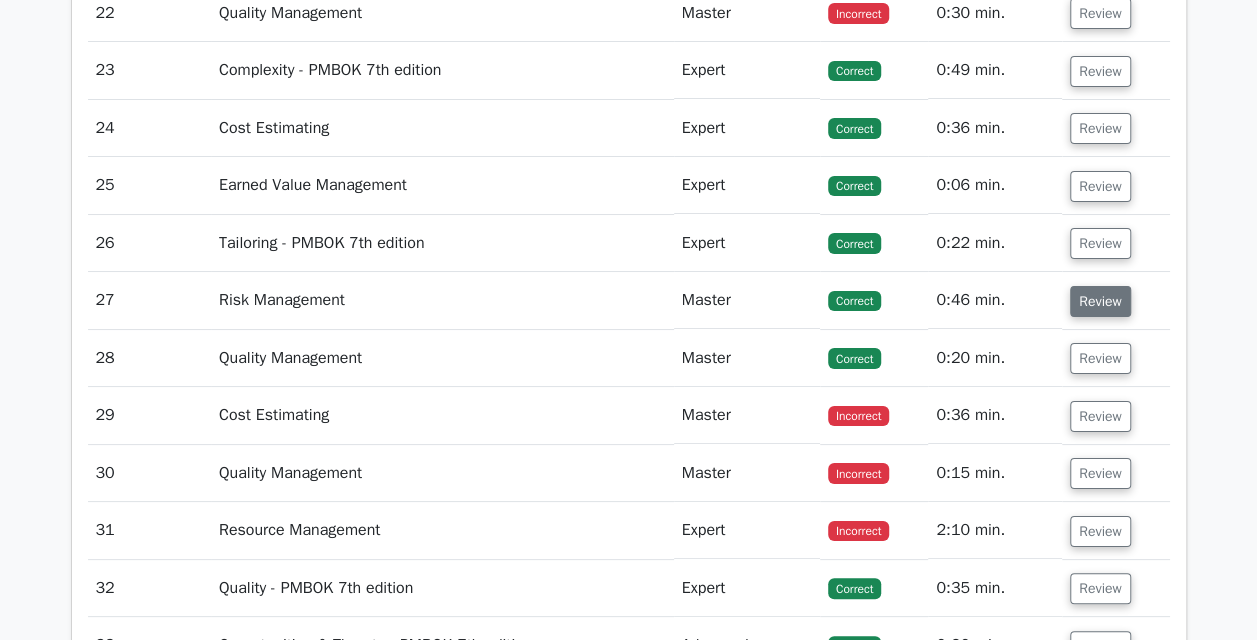 click on "Review" at bounding box center [1100, 301] 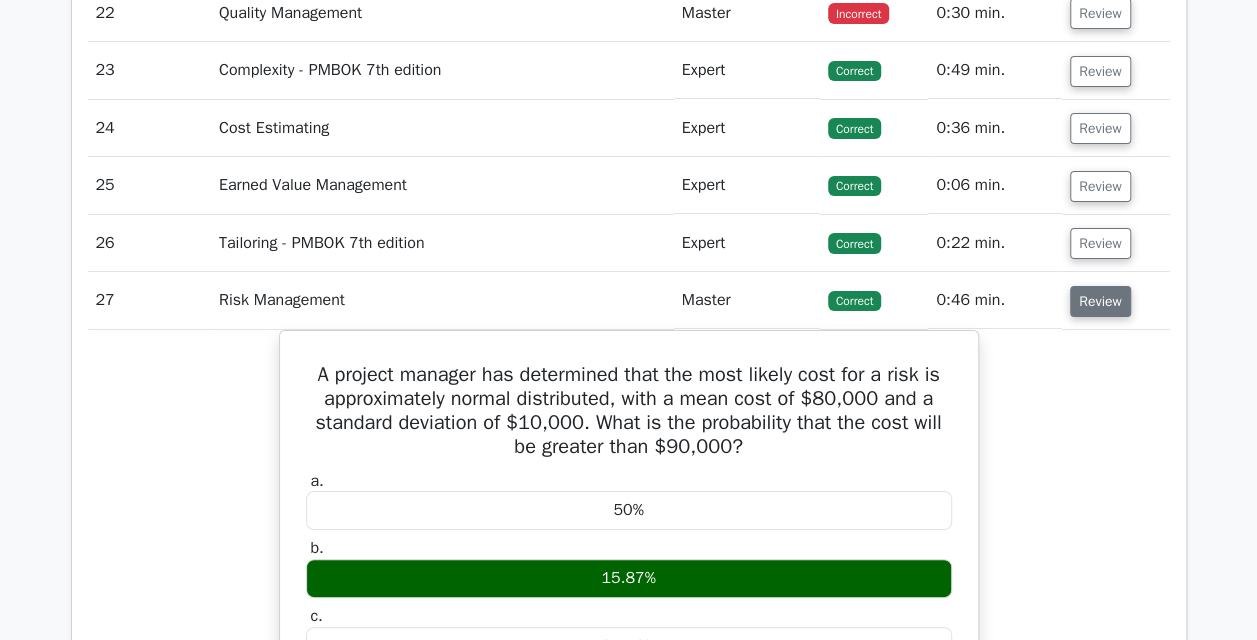 scroll, scrollTop: 3799, scrollLeft: 0, axis: vertical 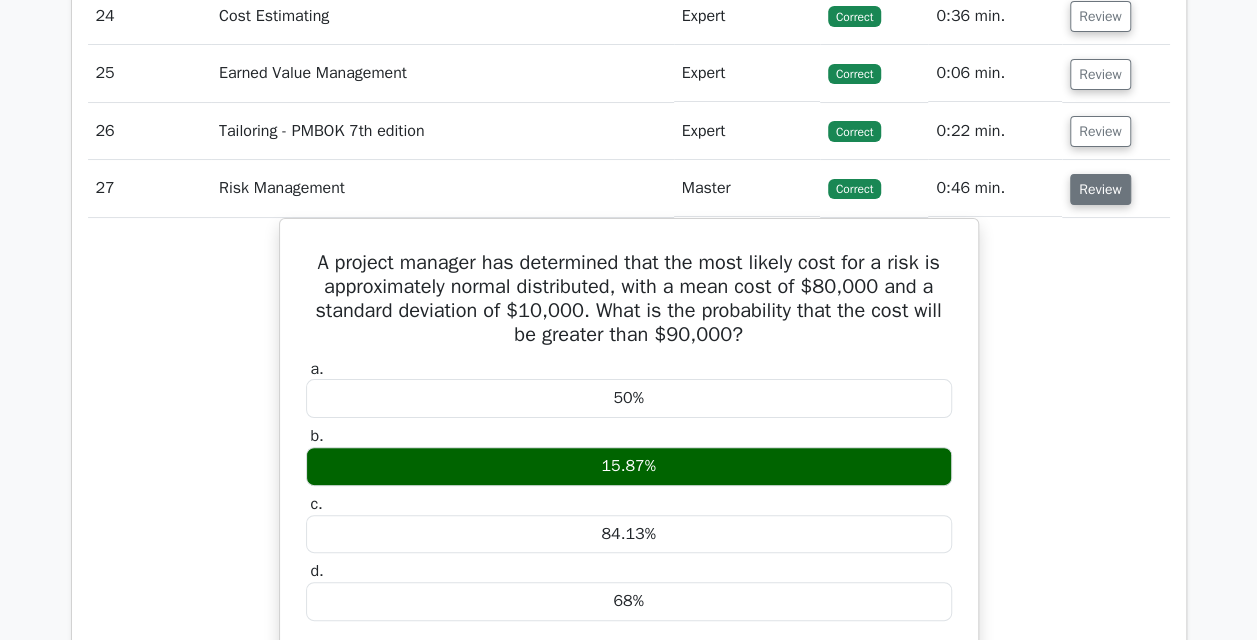 click on "Review" at bounding box center [1100, 189] 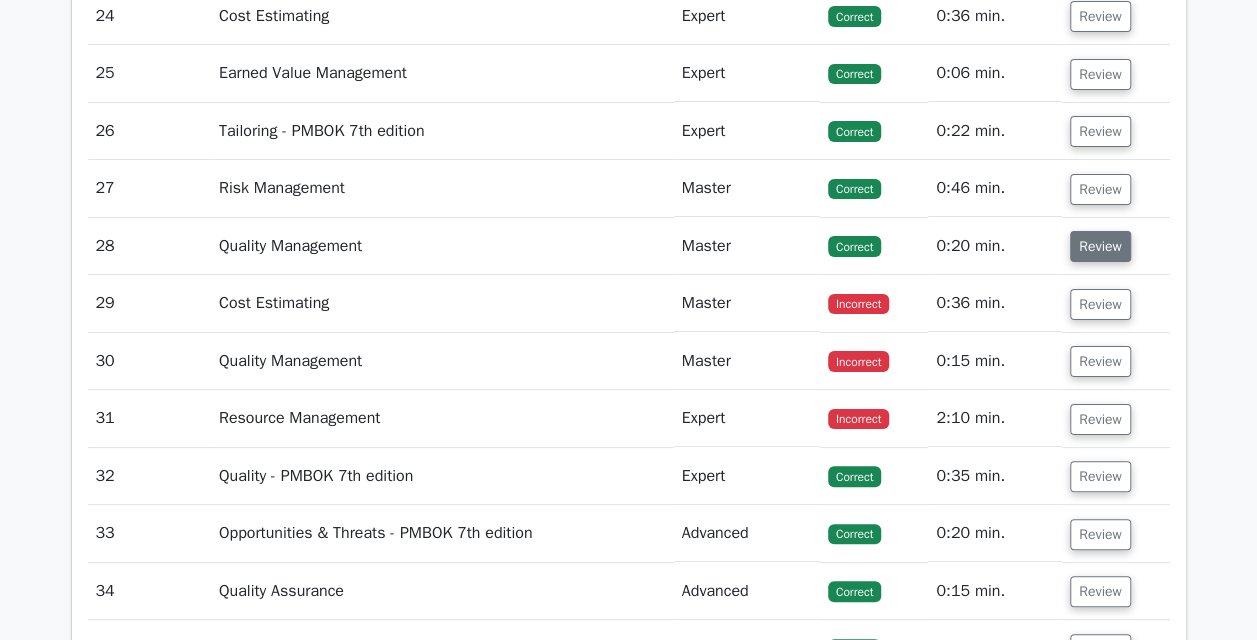 click on "Review" at bounding box center [1100, 246] 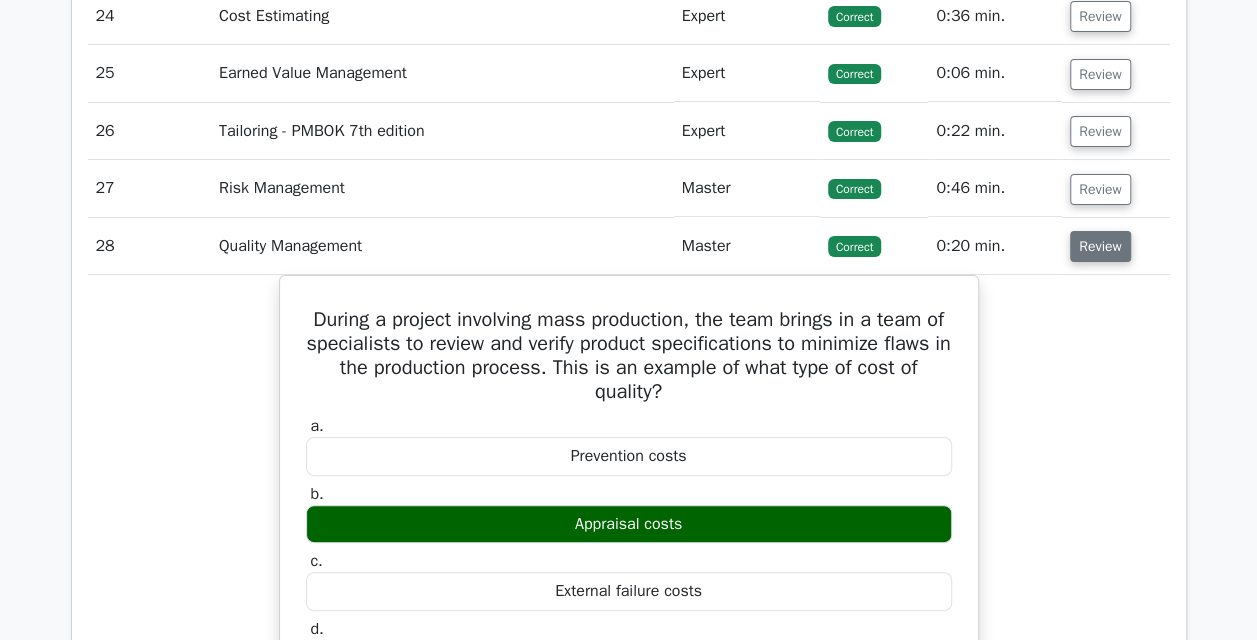 click on "Review" at bounding box center (1100, 246) 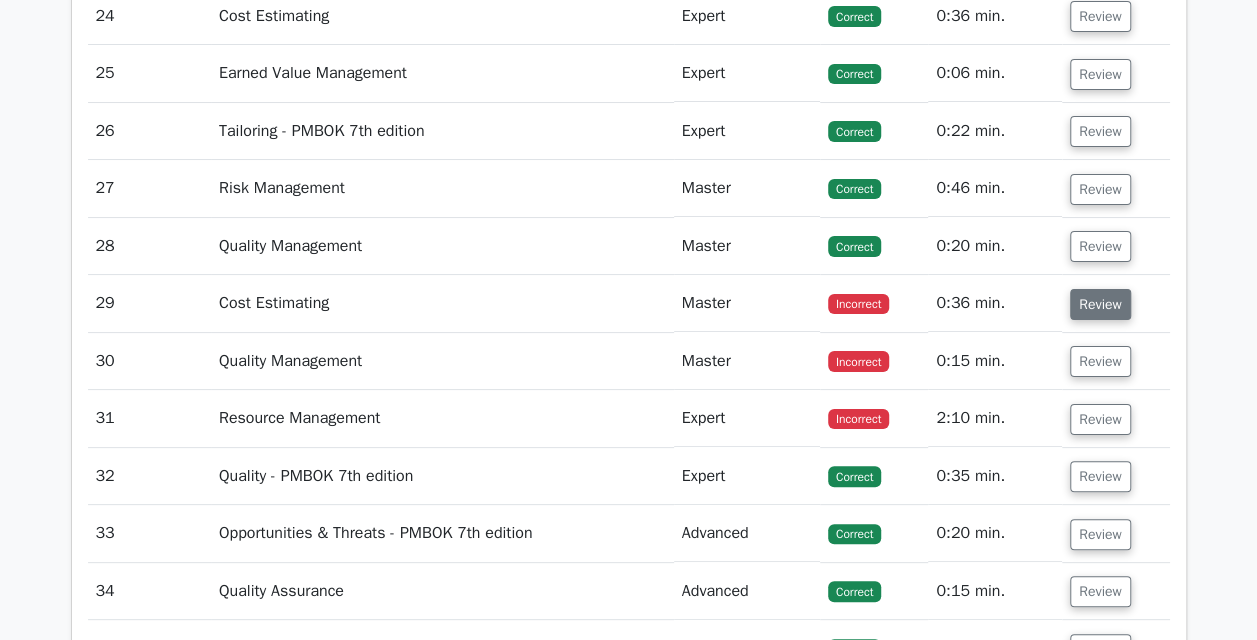 click on "Review" at bounding box center [1100, 304] 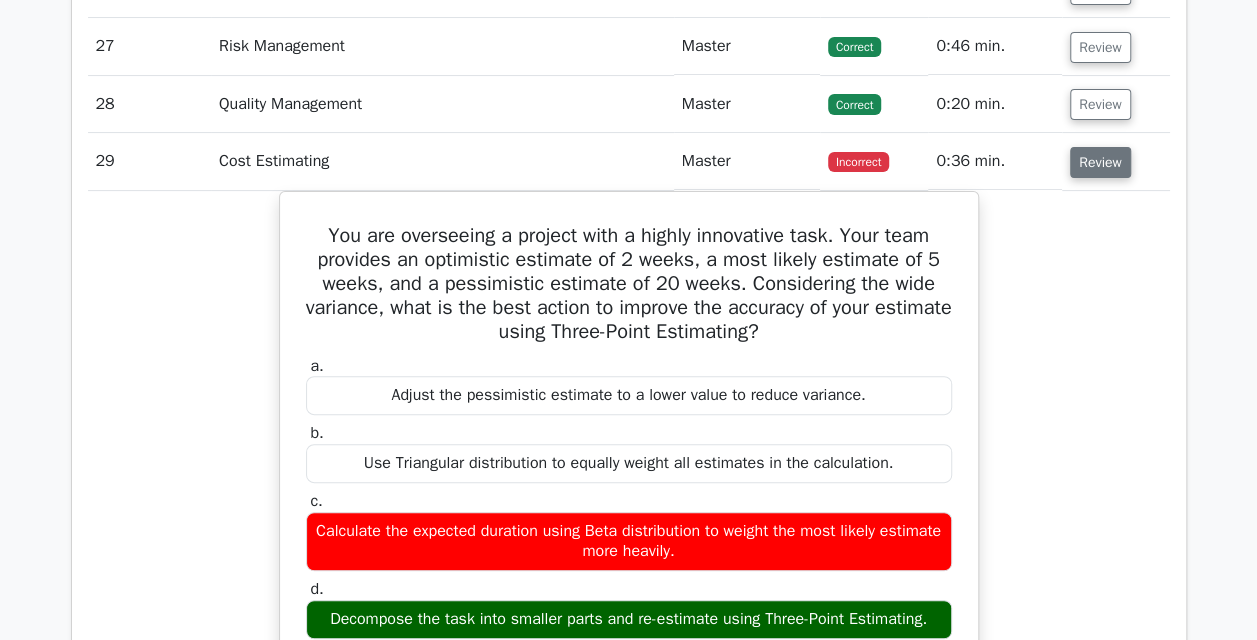 scroll, scrollTop: 3922, scrollLeft: 0, axis: vertical 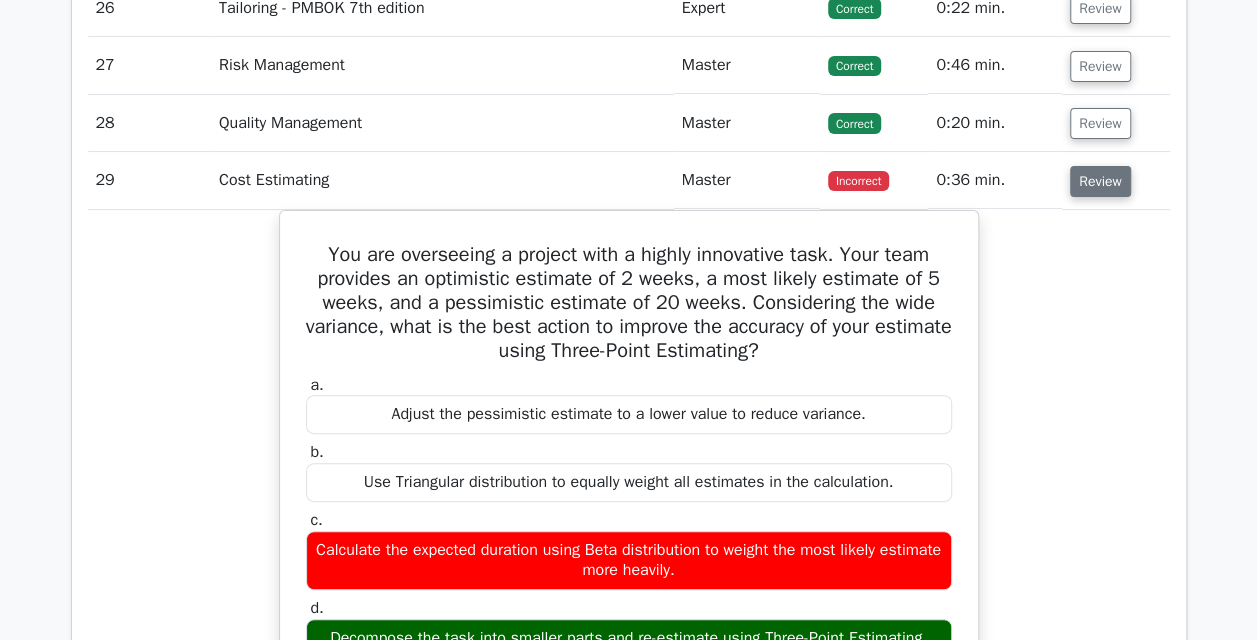 click on "Review" at bounding box center [1100, 181] 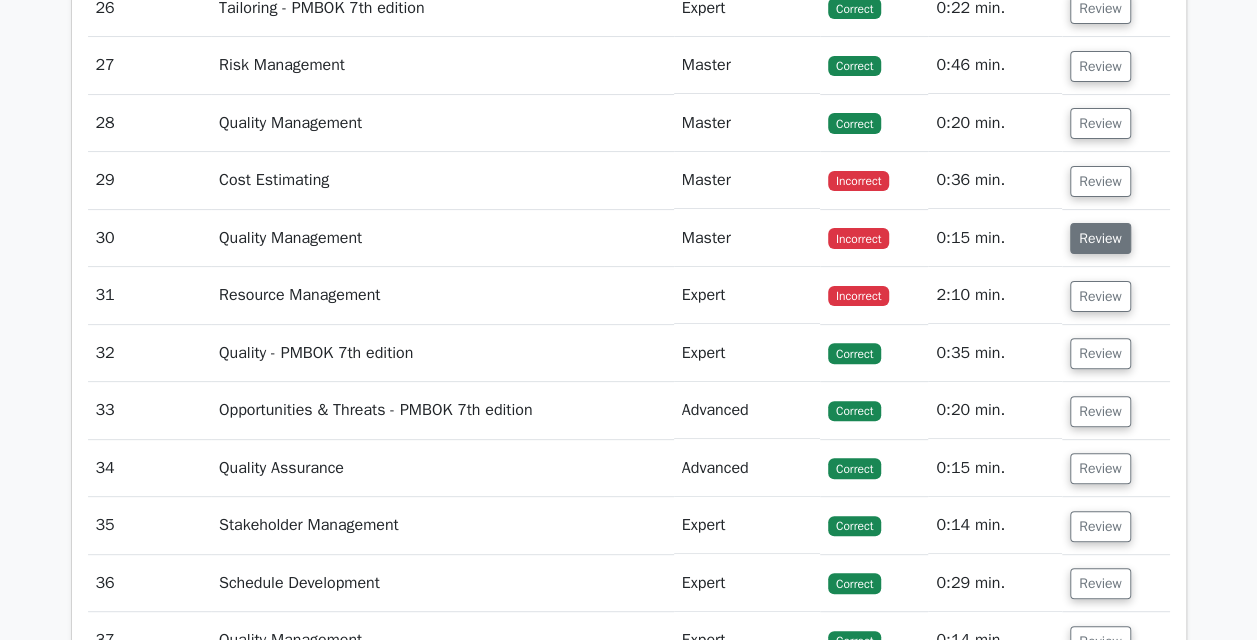 click on "Review" at bounding box center [1100, 238] 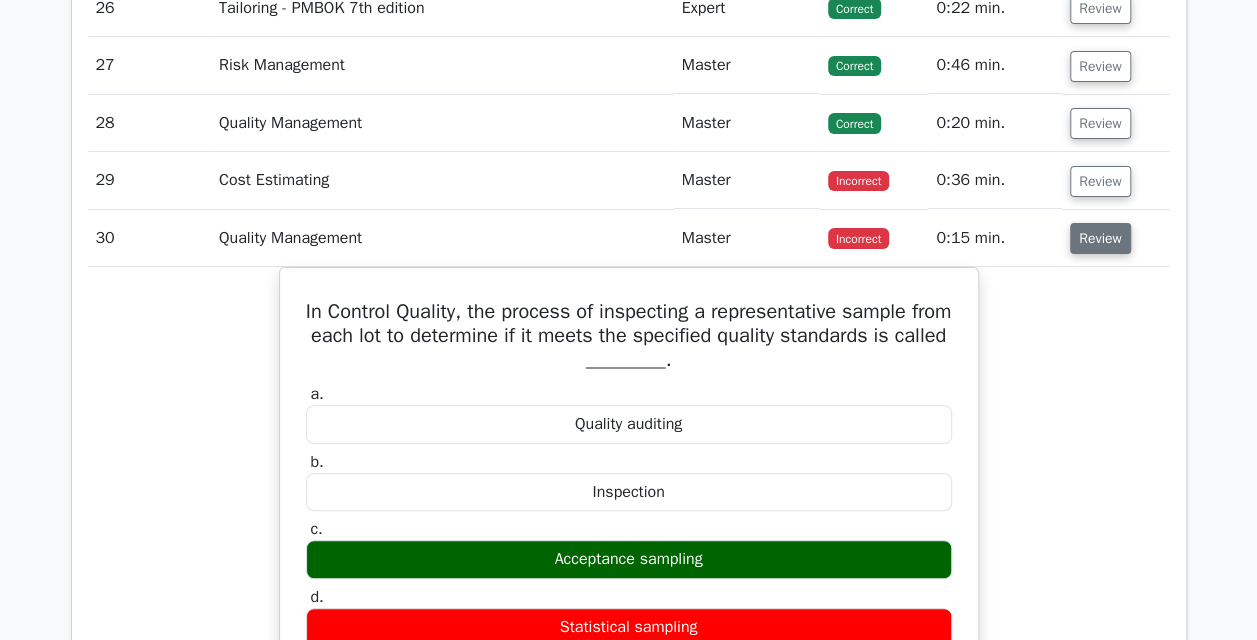 click on "Review" at bounding box center [1100, 238] 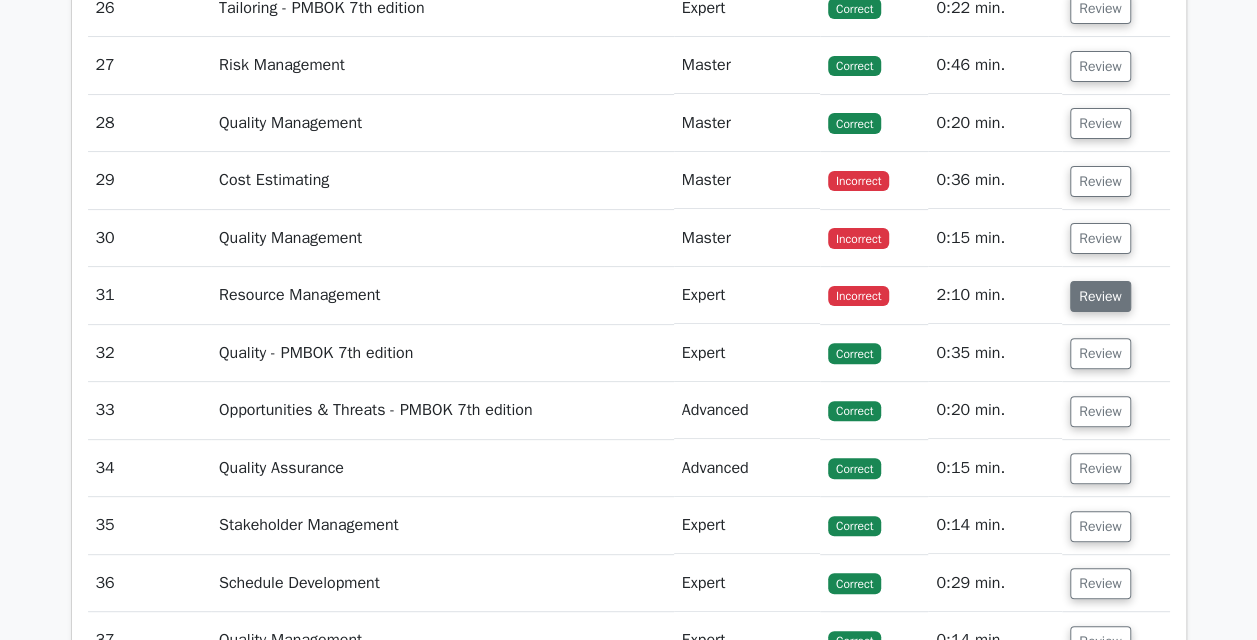 click on "Review" at bounding box center (1100, 296) 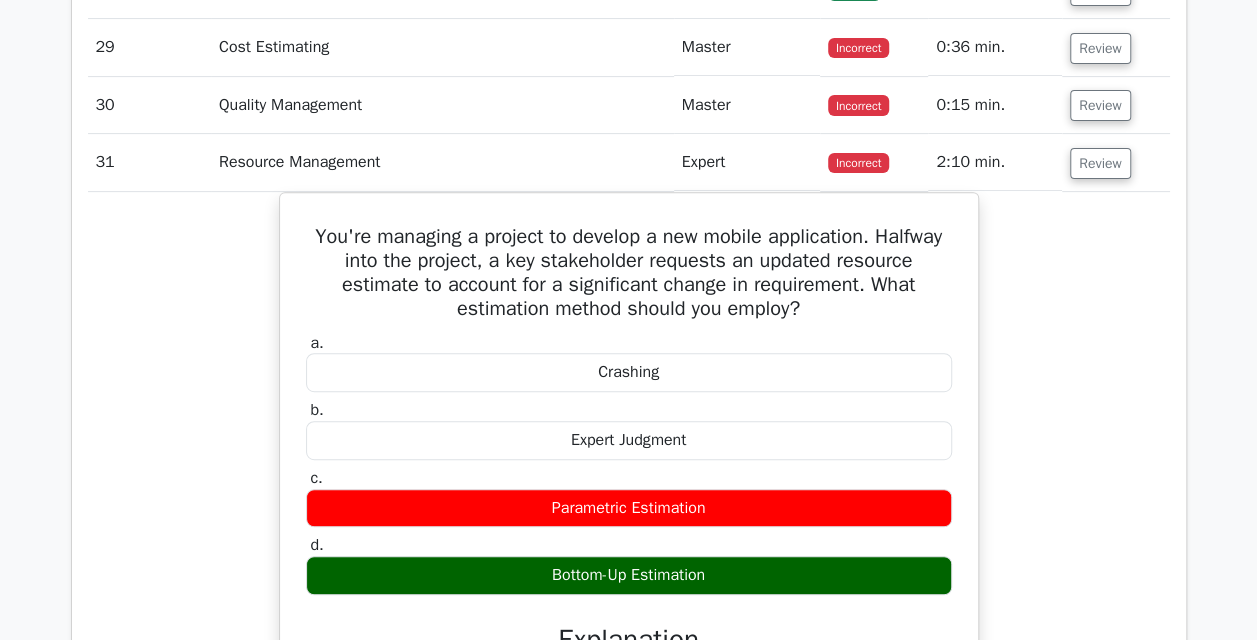 scroll, scrollTop: 4054, scrollLeft: 0, axis: vertical 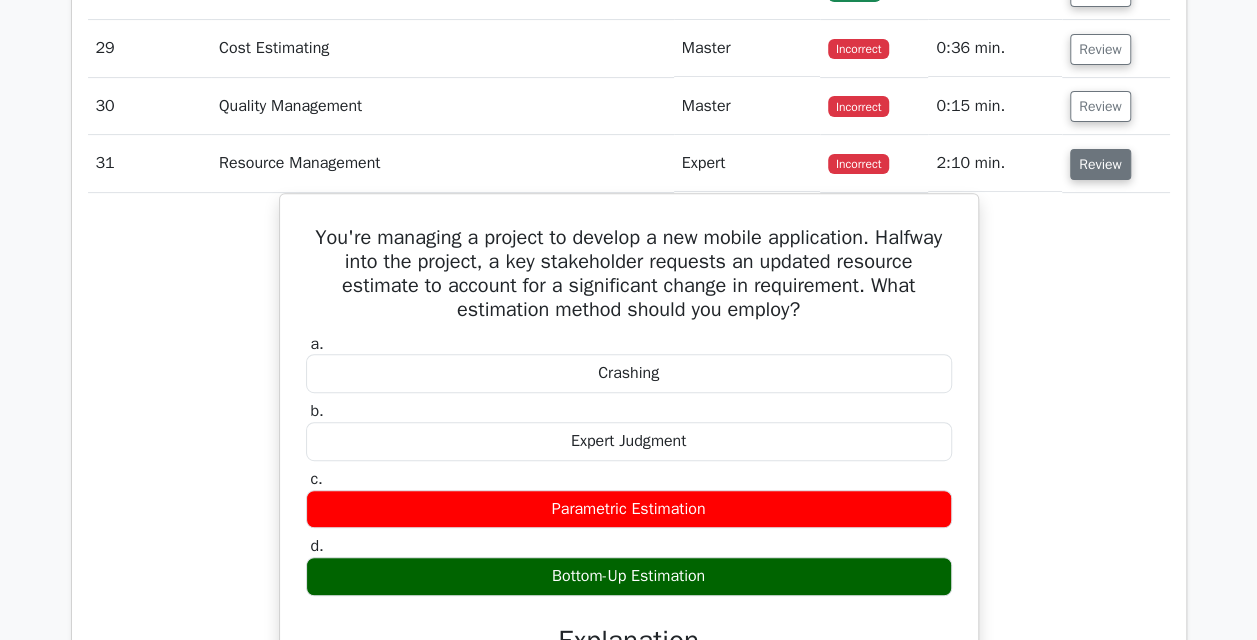click on "Review" at bounding box center (1100, 164) 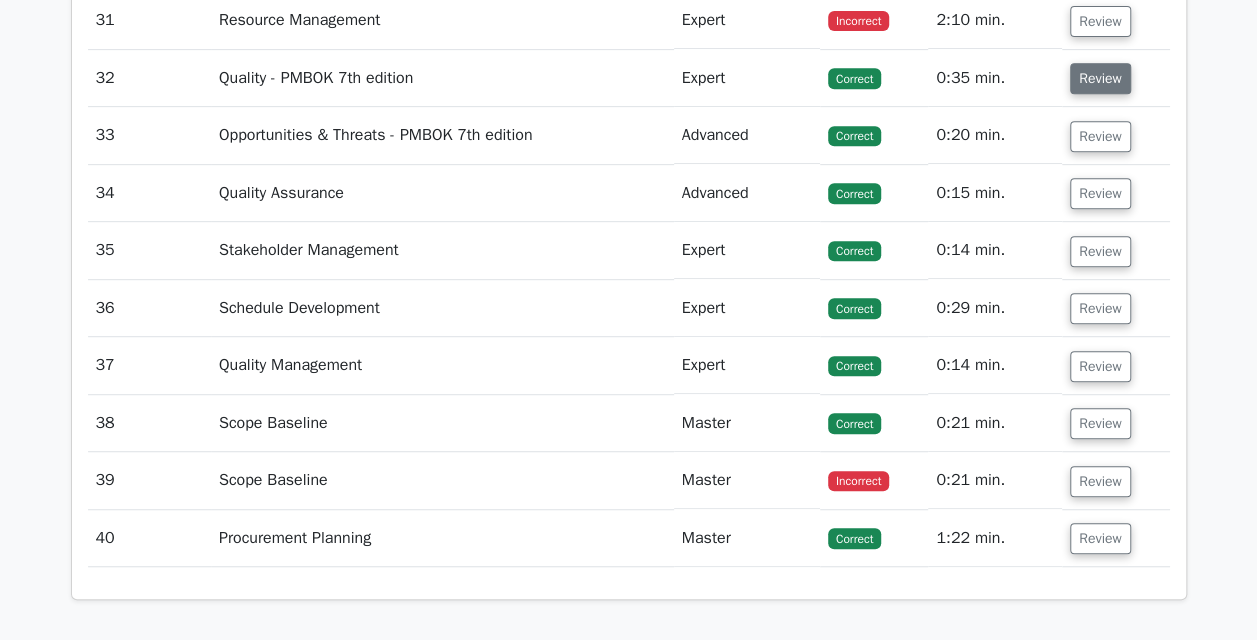 scroll, scrollTop: 4130, scrollLeft: 0, axis: vertical 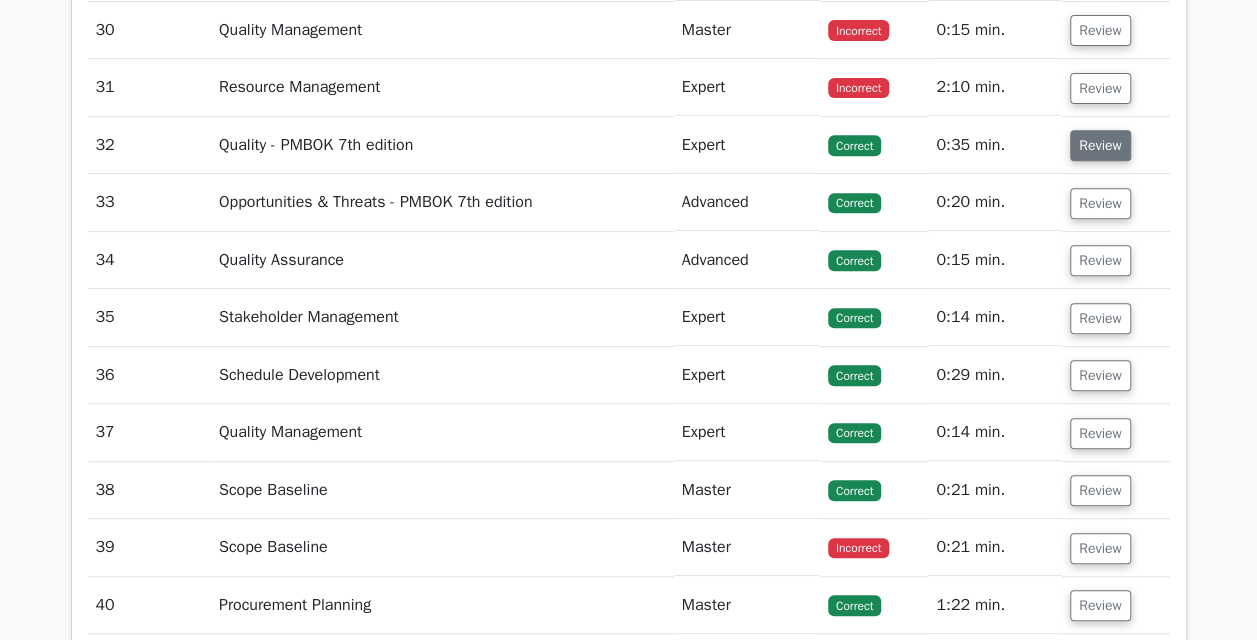 click on "Review" at bounding box center (1100, 145) 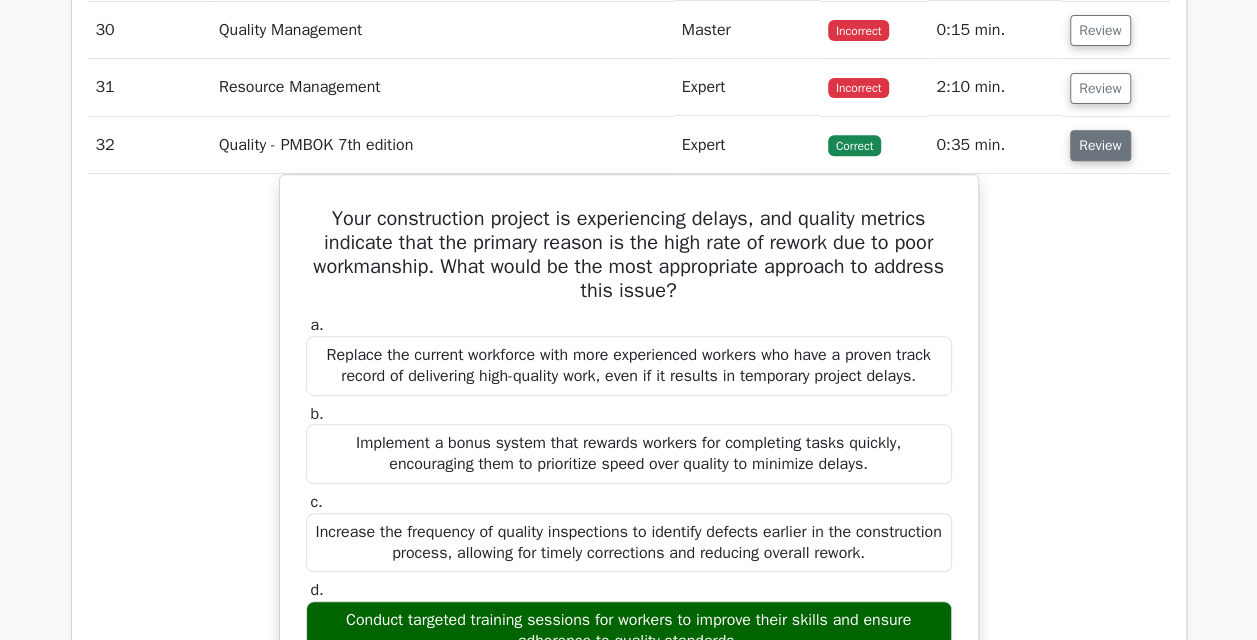 click on "Review" at bounding box center [1100, 145] 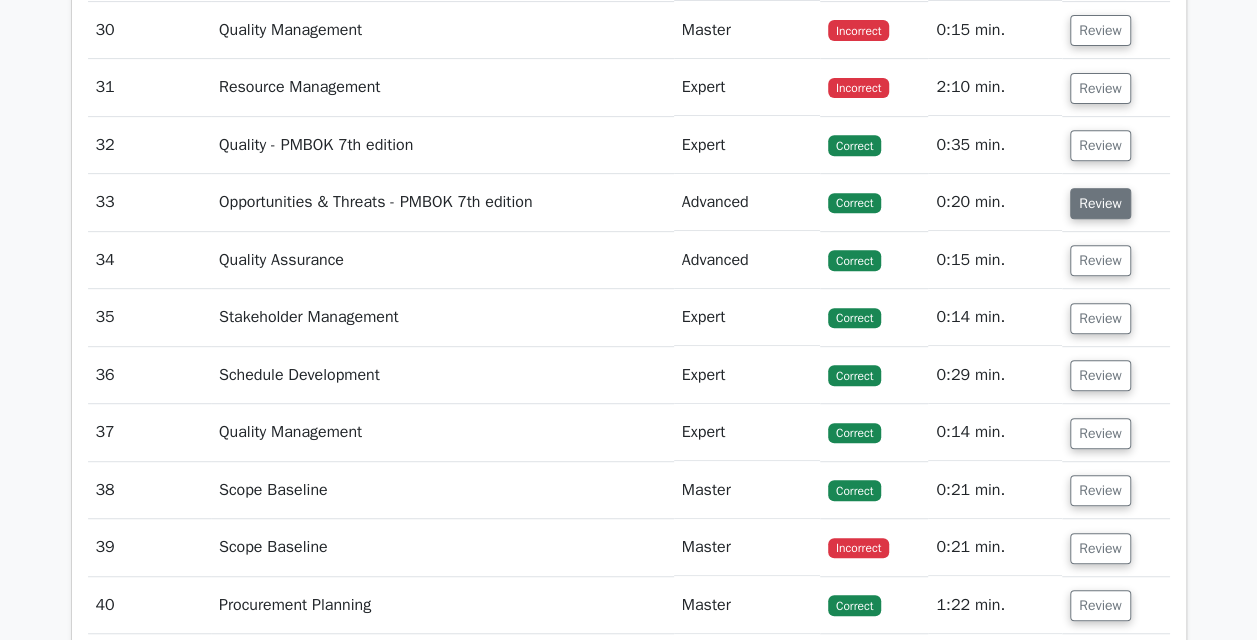 click on "Review" at bounding box center [1100, 203] 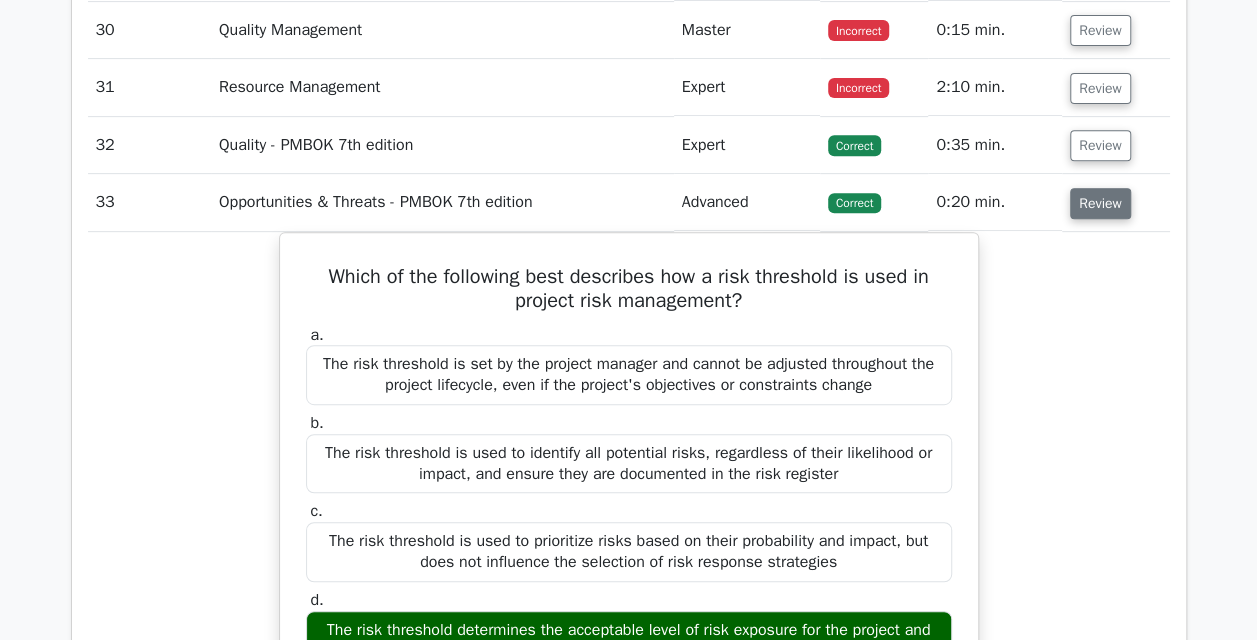 click on "Review" at bounding box center (1100, 203) 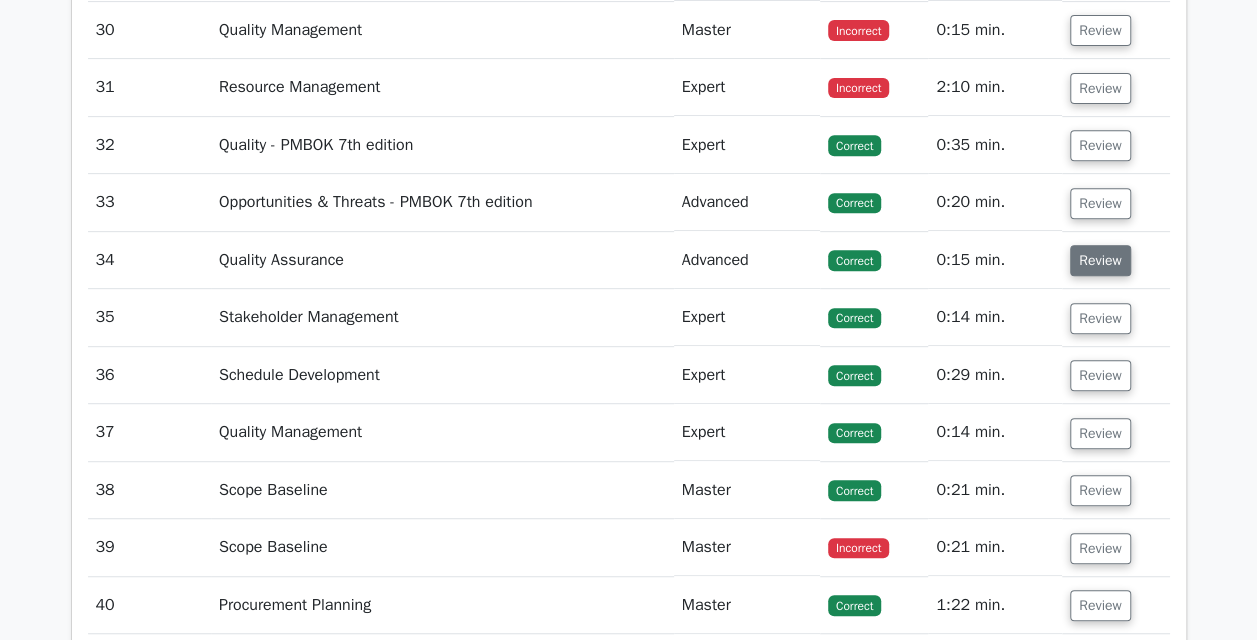 click on "Review" at bounding box center [1100, 260] 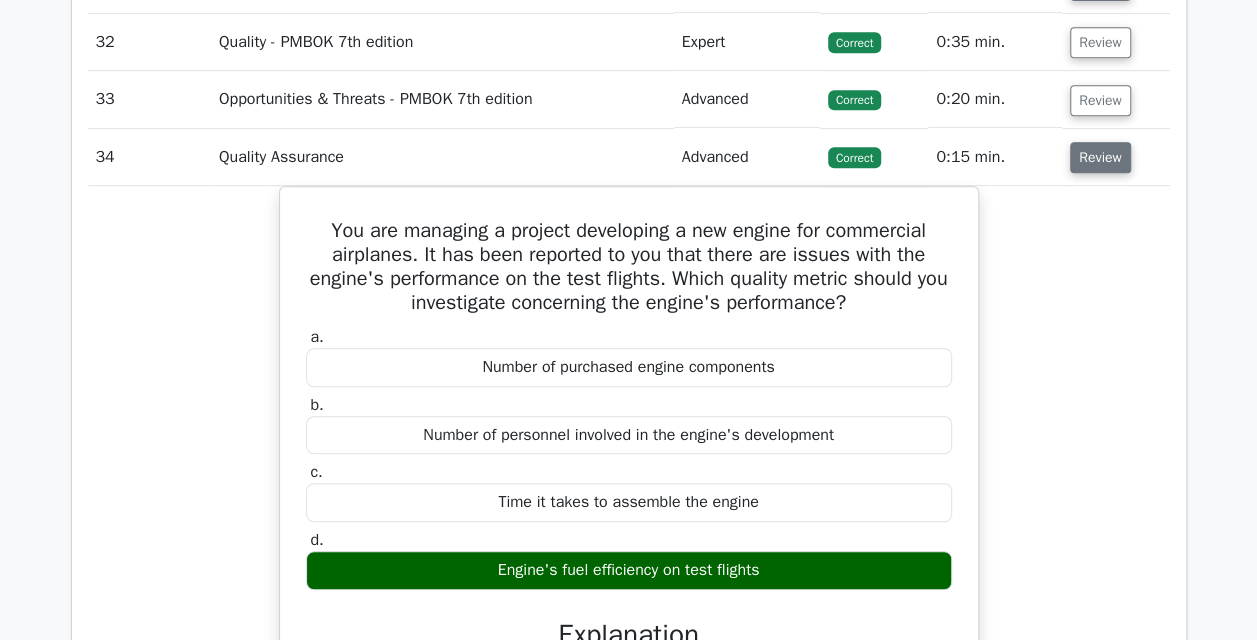 scroll, scrollTop: 4256, scrollLeft: 0, axis: vertical 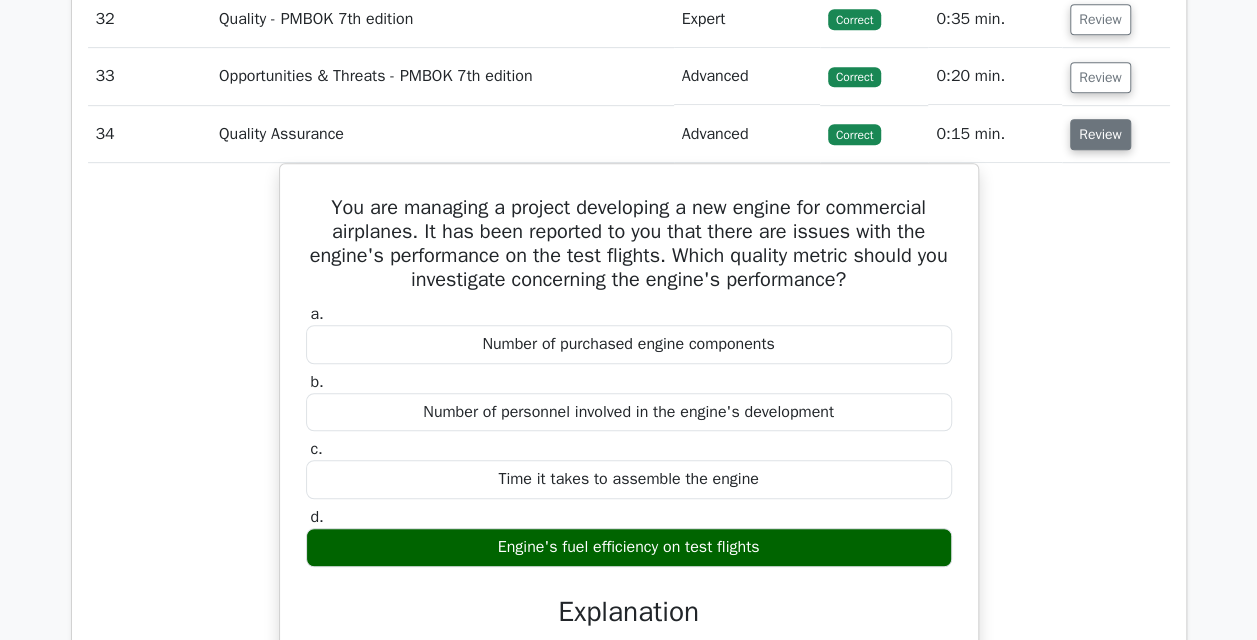 click on "Review" at bounding box center [1100, 134] 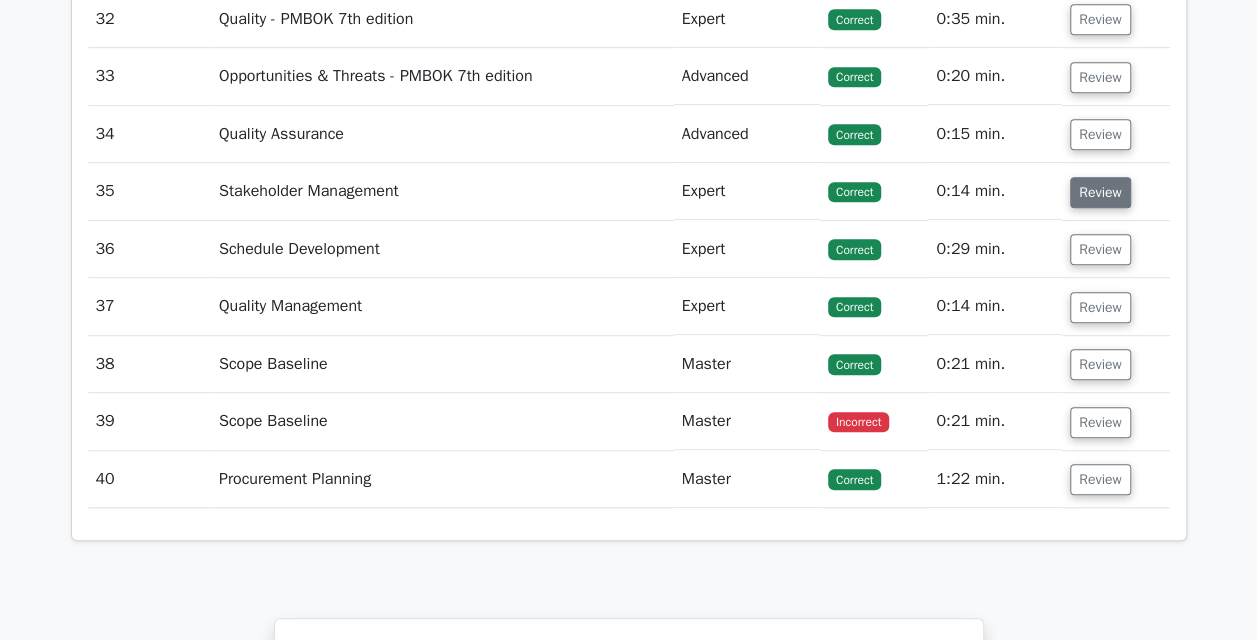 click on "Review" at bounding box center (1100, 192) 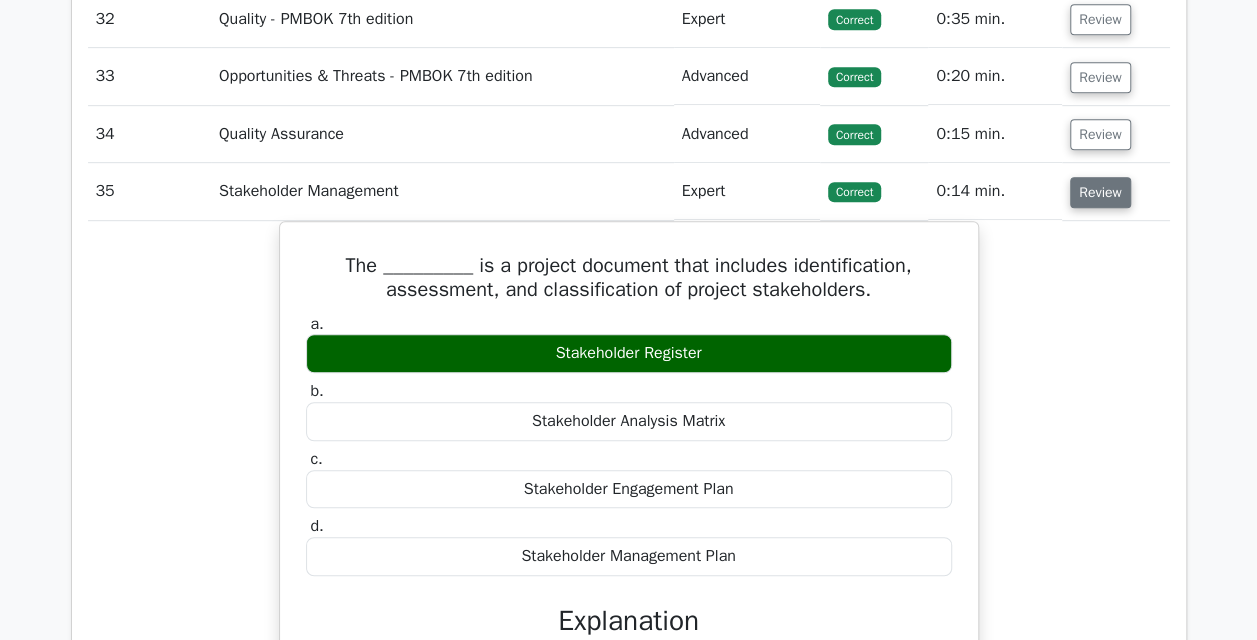 click on "Review" at bounding box center [1100, 192] 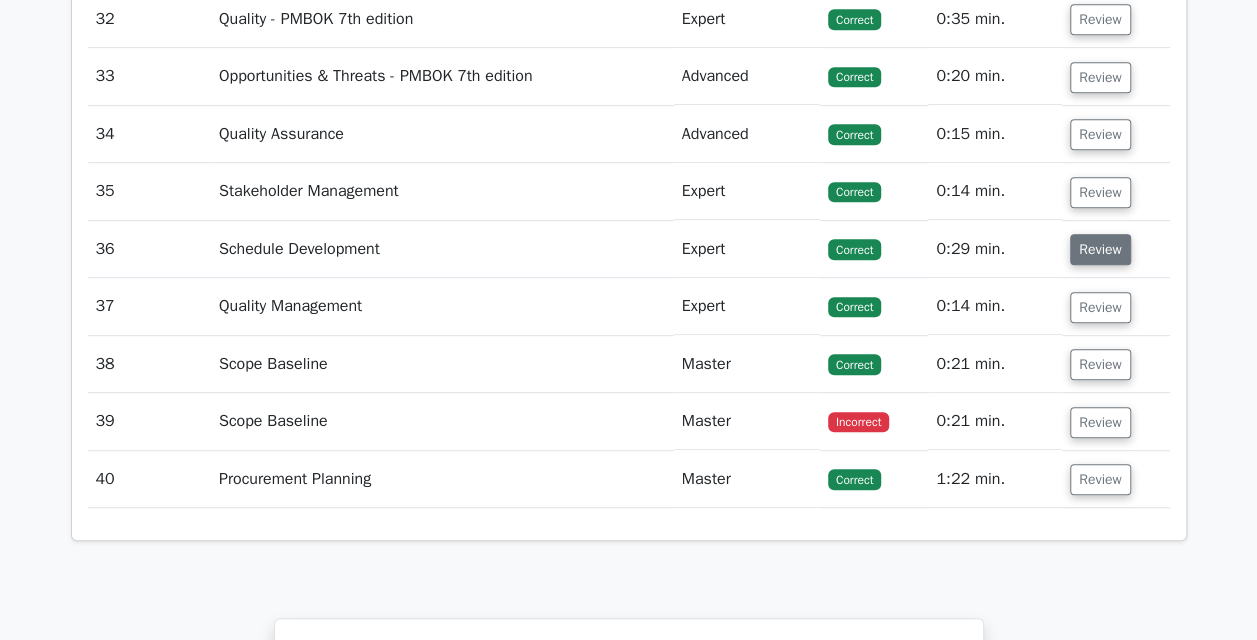 click on "Review" at bounding box center (1100, 249) 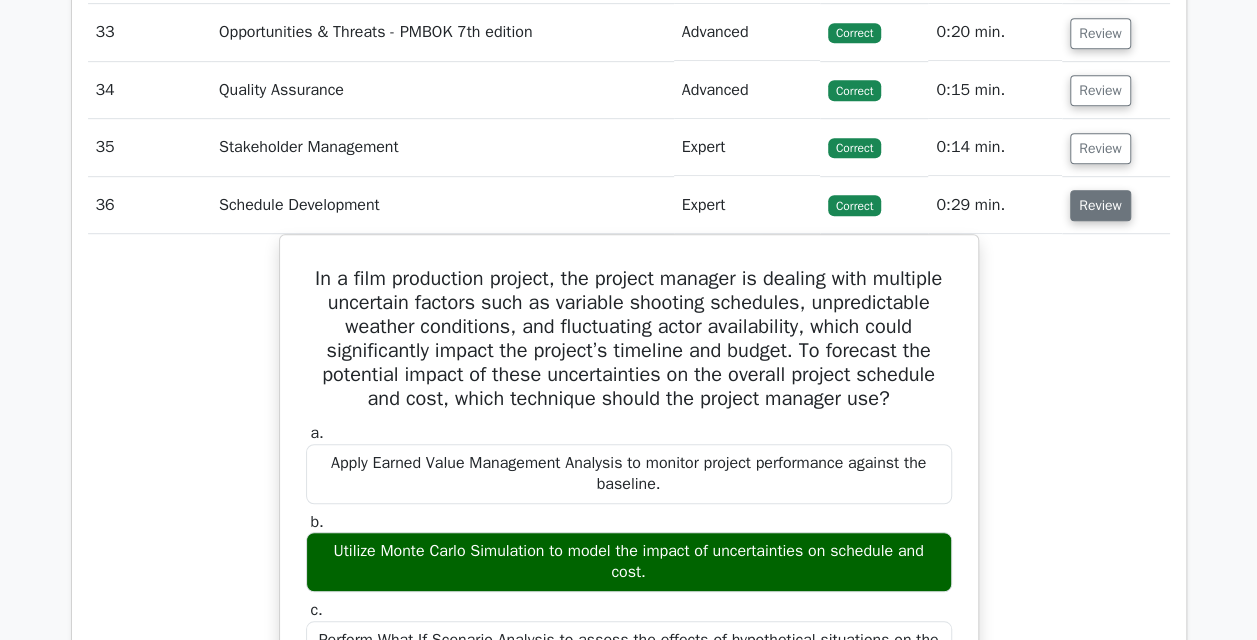 scroll, scrollTop: 4301, scrollLeft: 0, axis: vertical 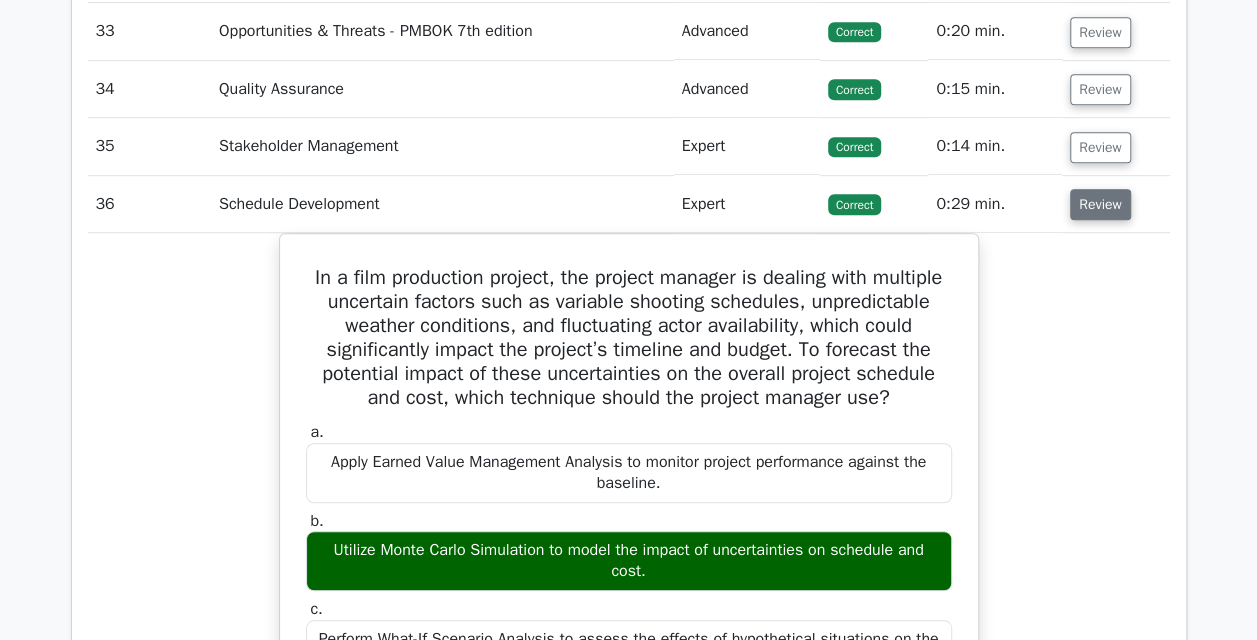 click on "Review" at bounding box center (1100, 204) 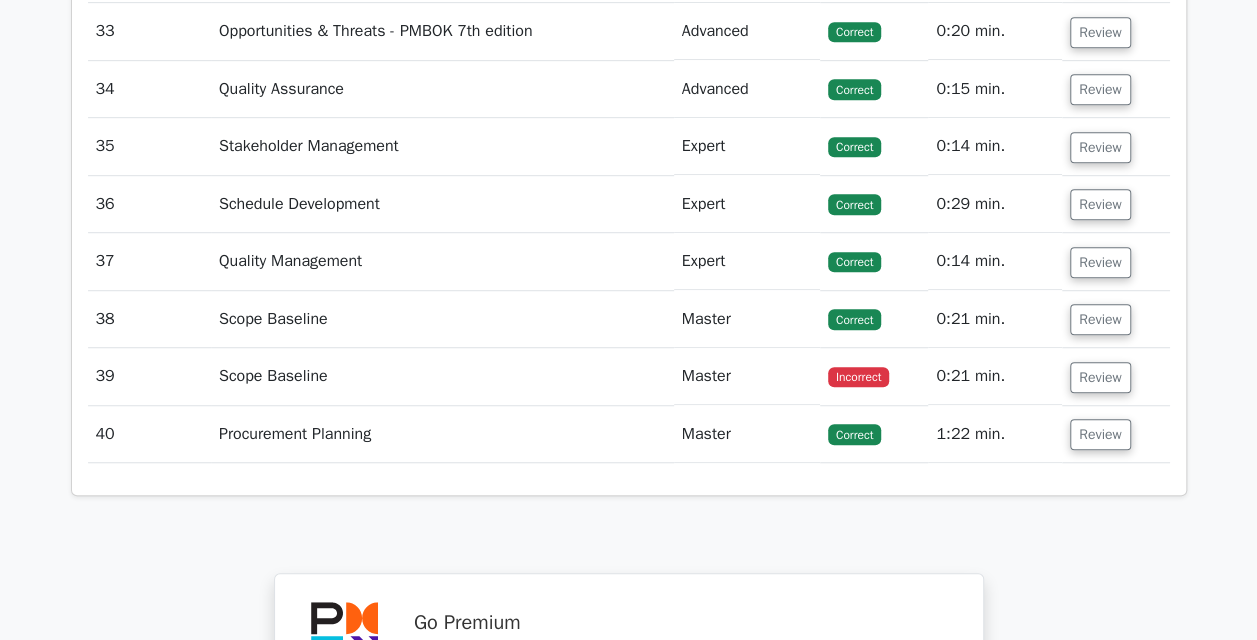 click on "Review" at bounding box center (1115, 261) 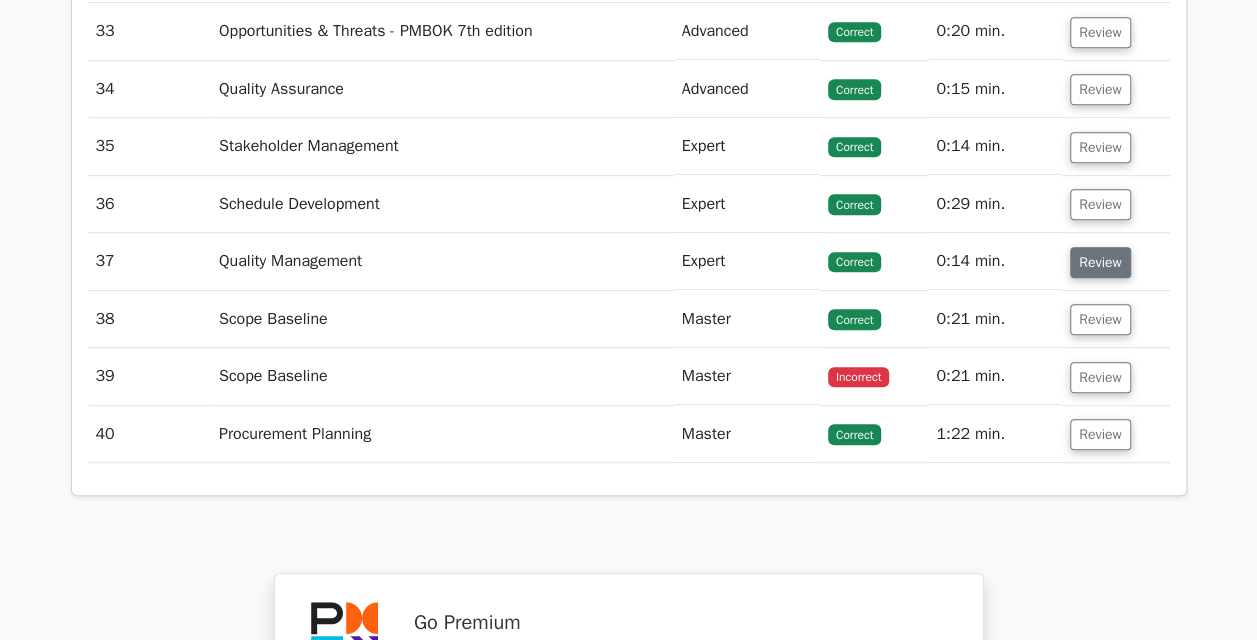 click on "Review" at bounding box center [1100, 262] 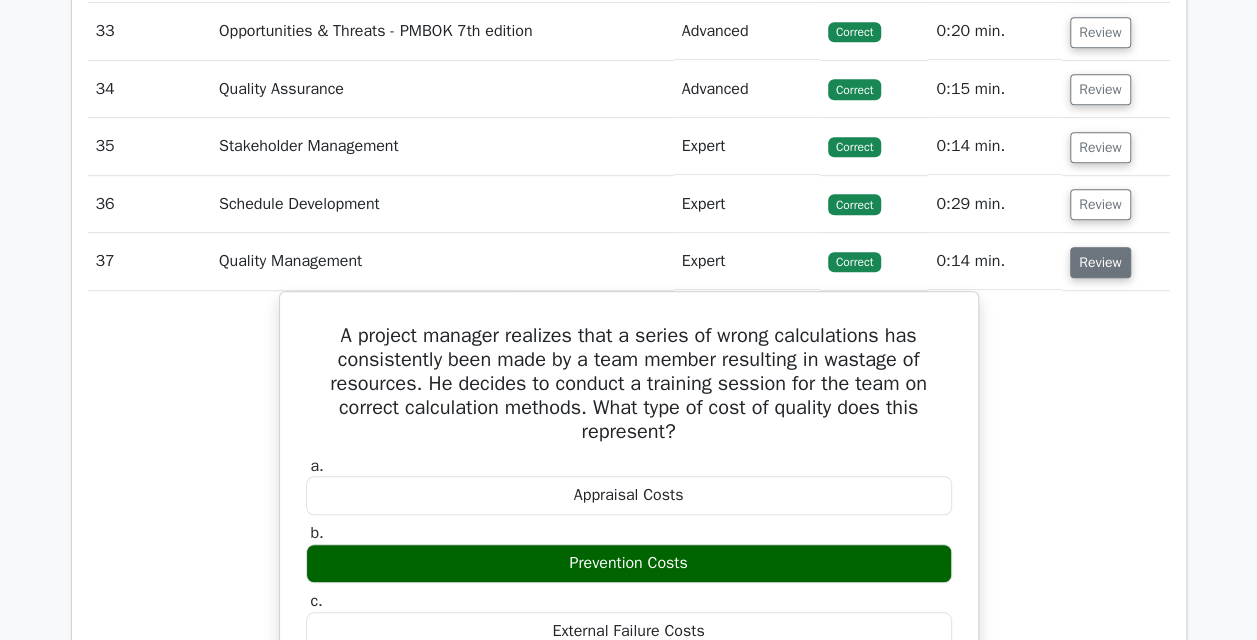 click on "Review" at bounding box center (1100, 262) 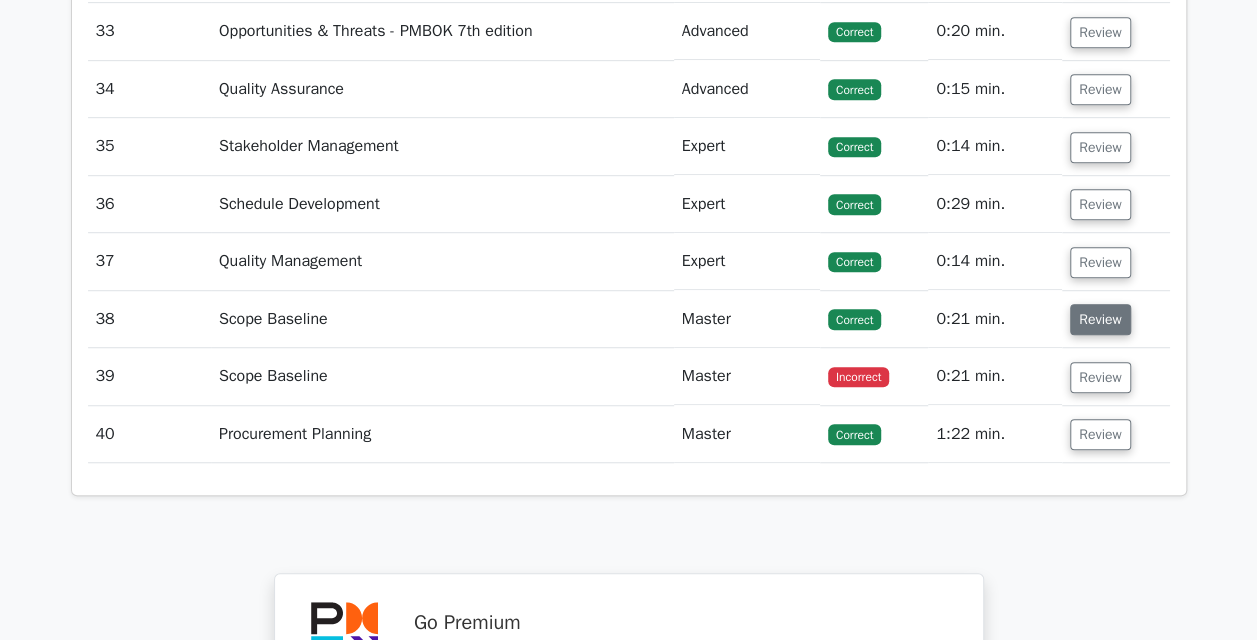 click on "Review" at bounding box center [1100, 319] 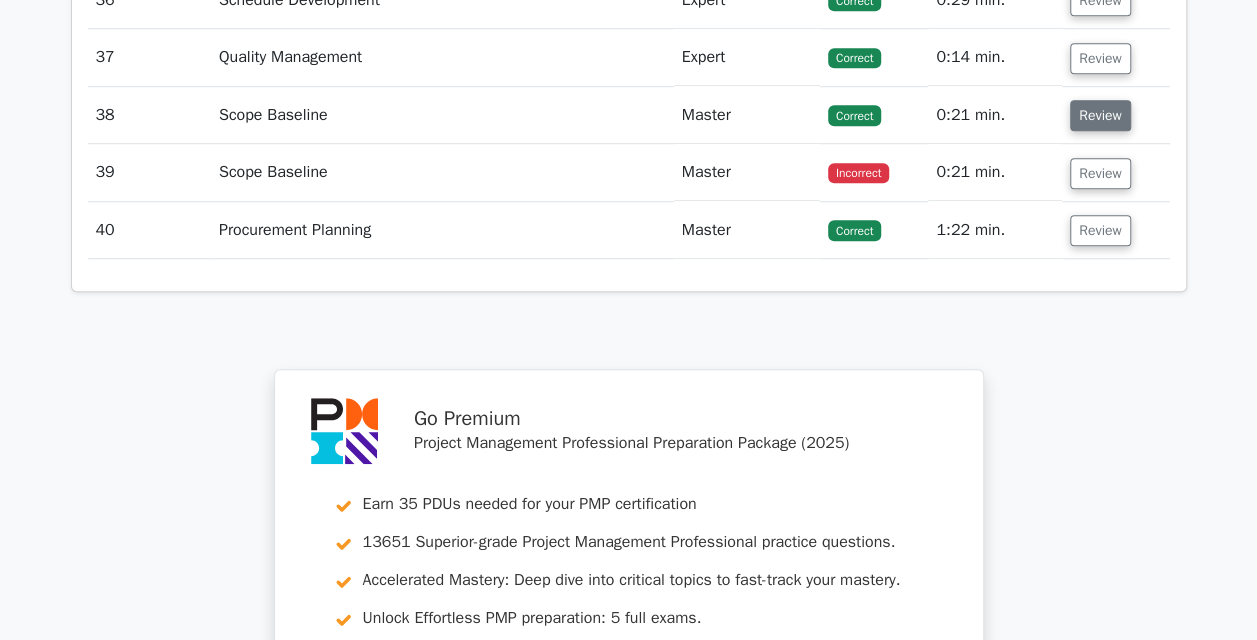 scroll, scrollTop: 4507, scrollLeft: 0, axis: vertical 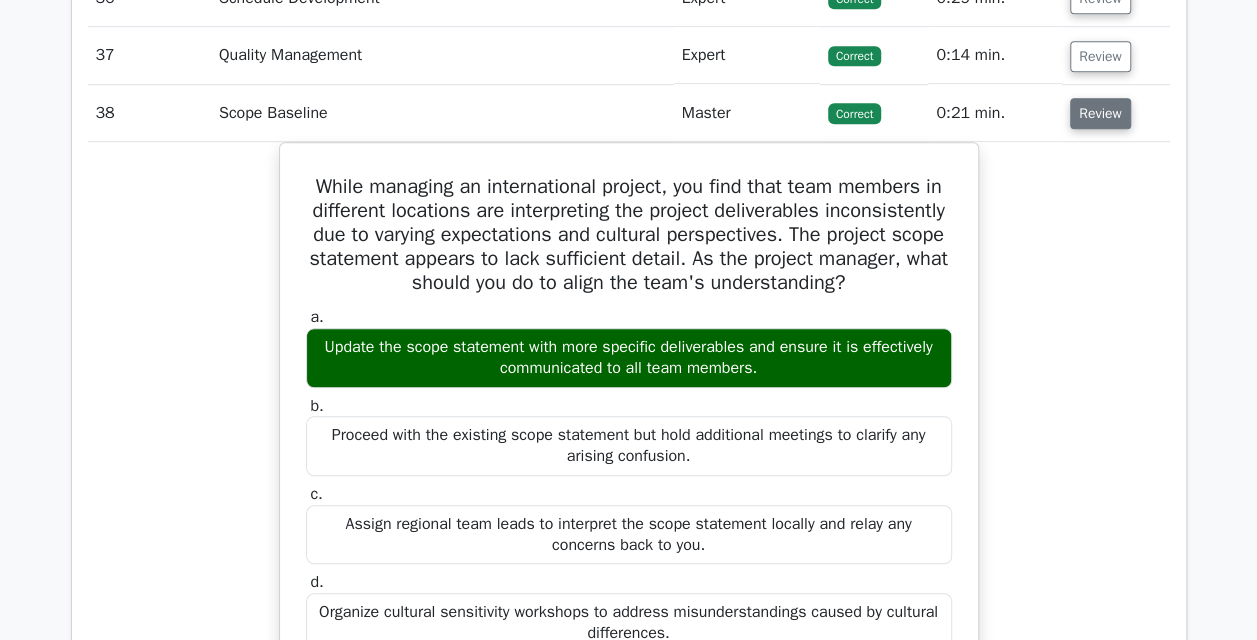 click on "Review" at bounding box center (1100, 113) 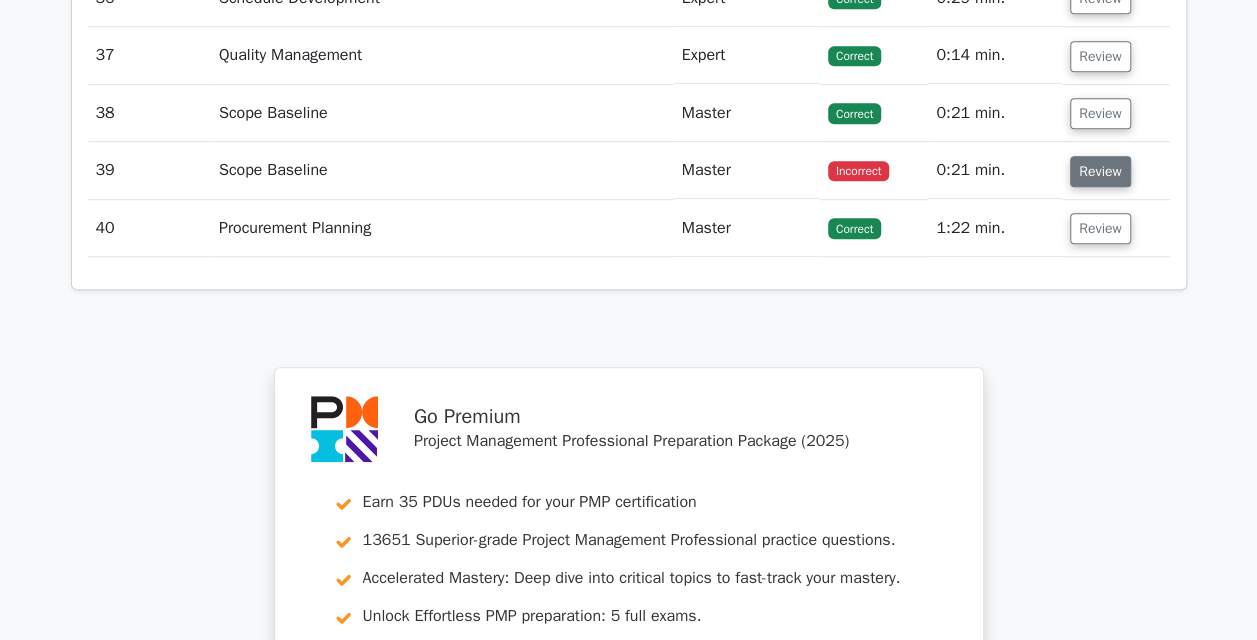 click on "Review" at bounding box center [1100, 171] 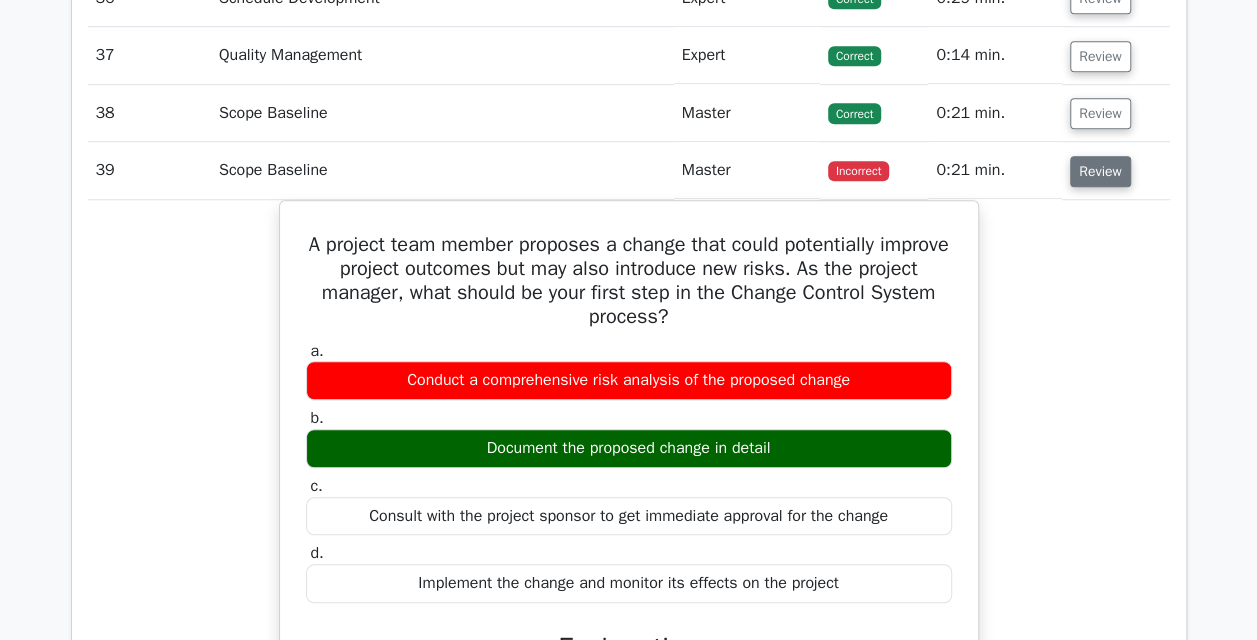 click on "Review" at bounding box center [1100, 171] 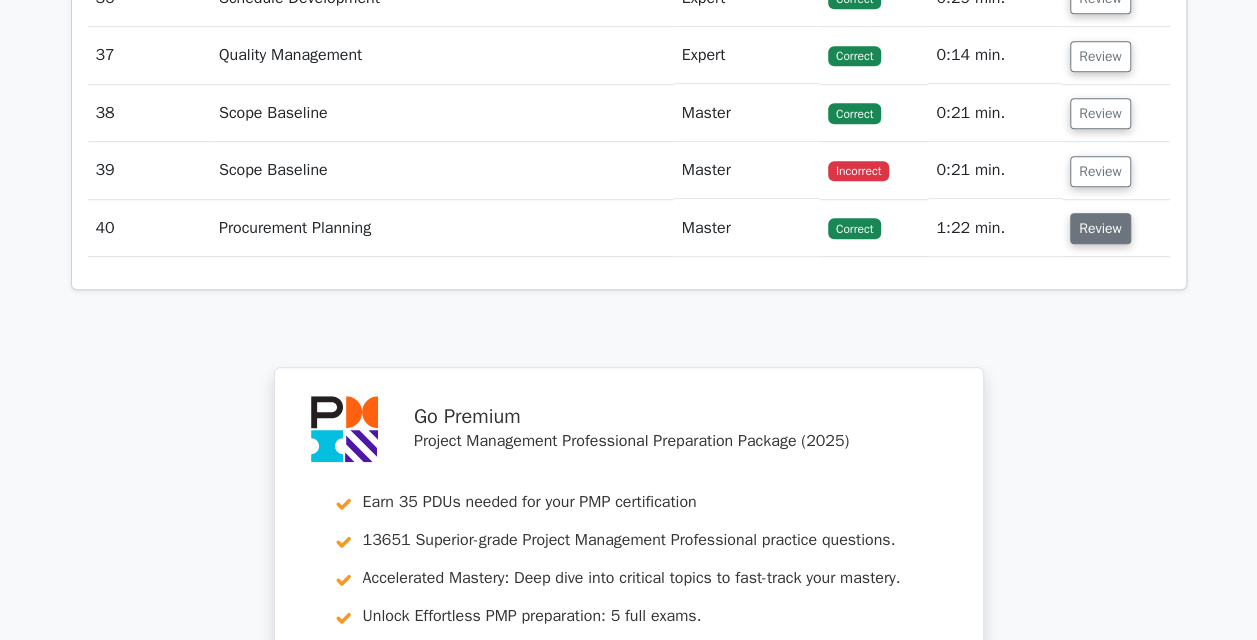 click on "Review" at bounding box center [1100, 228] 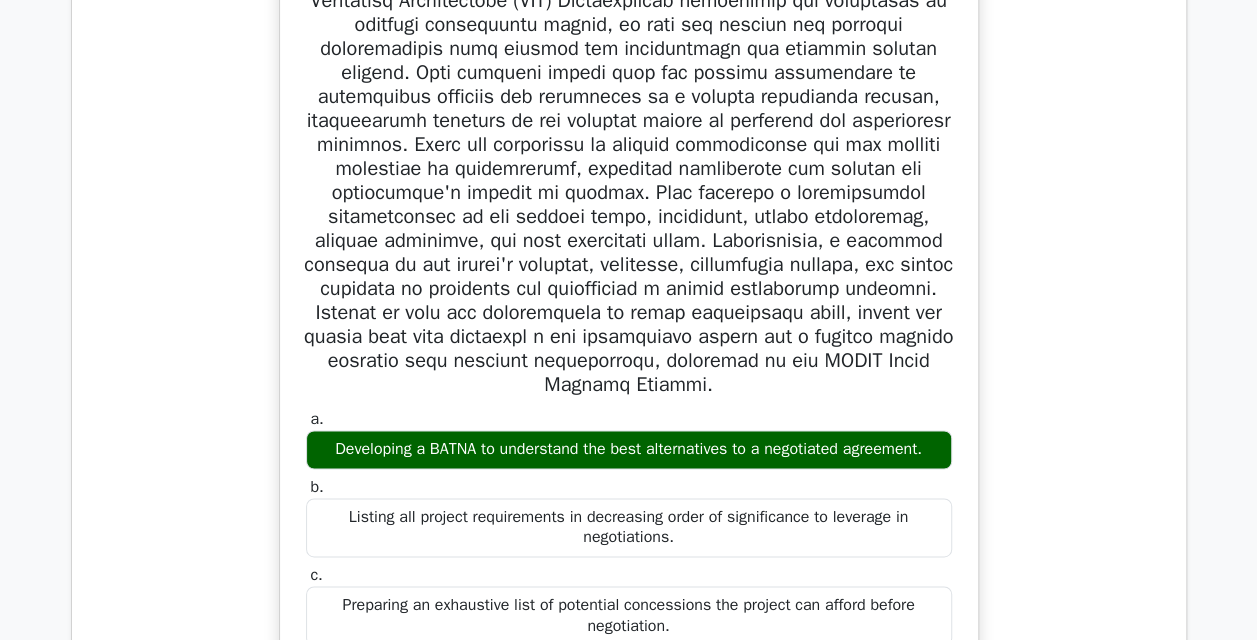 scroll, scrollTop: 4592, scrollLeft: 0, axis: vertical 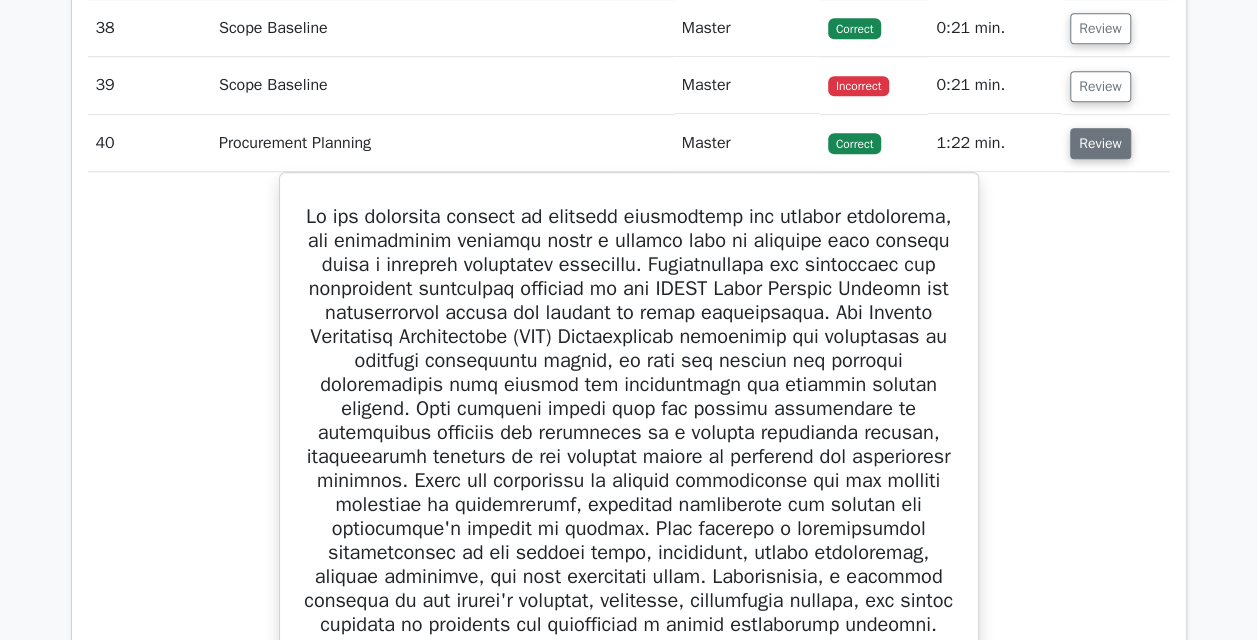 click on "Review" at bounding box center (1100, 143) 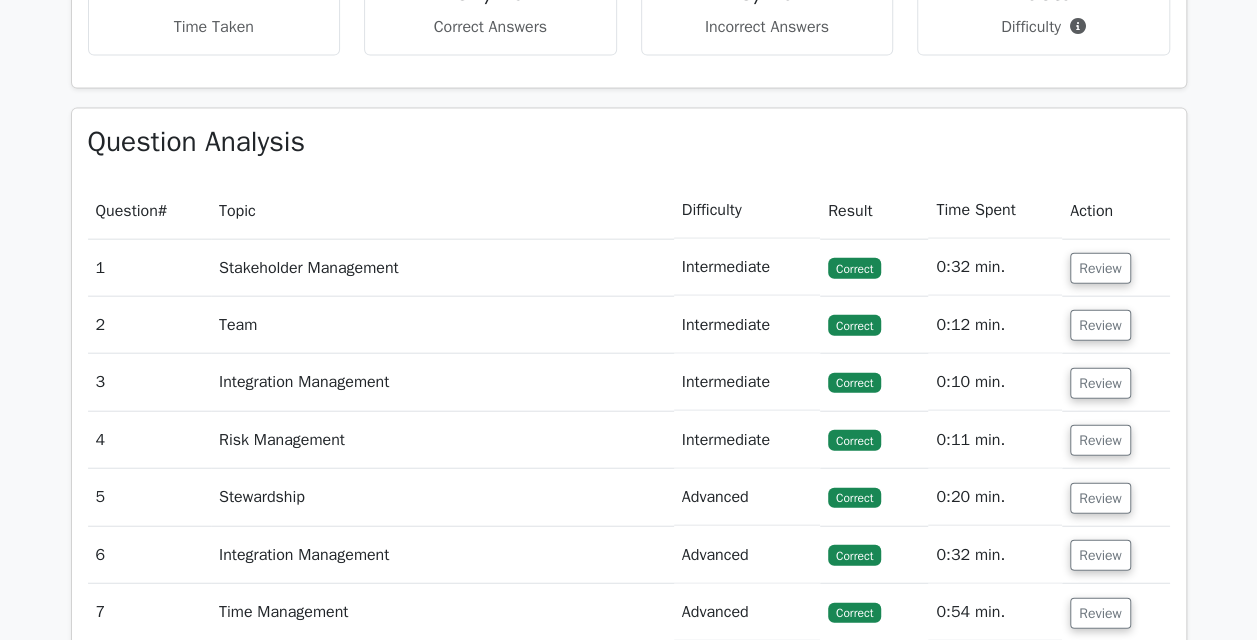 scroll, scrollTop: 2207, scrollLeft: 0, axis: vertical 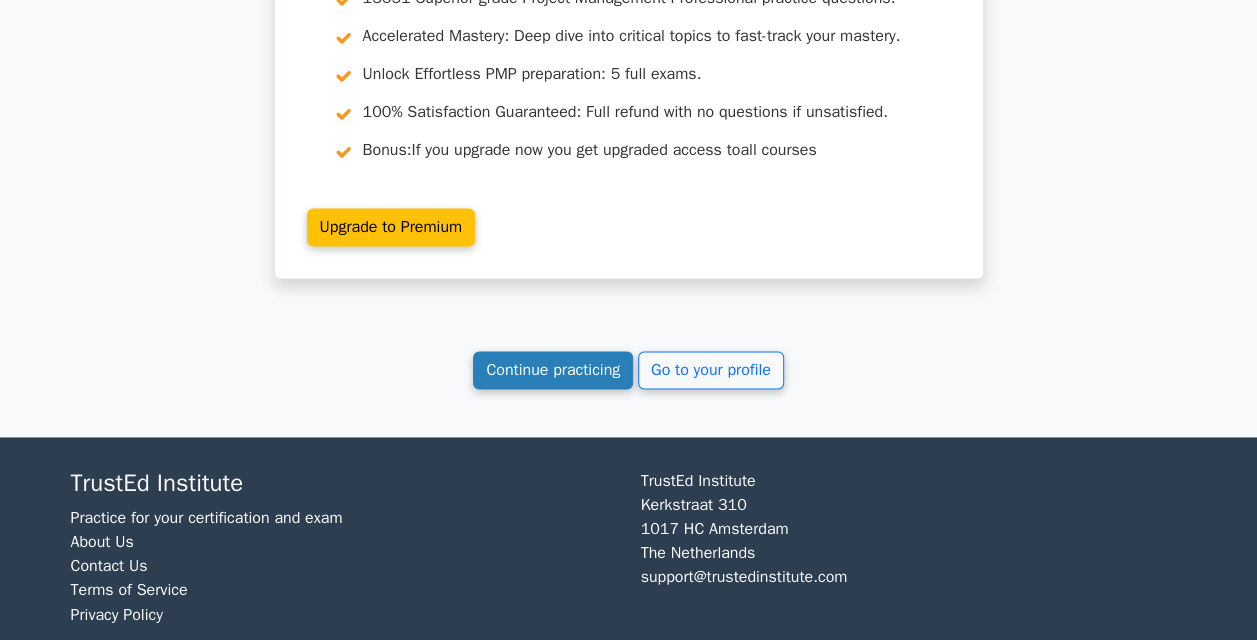 click on "Continue practicing" at bounding box center [553, 370] 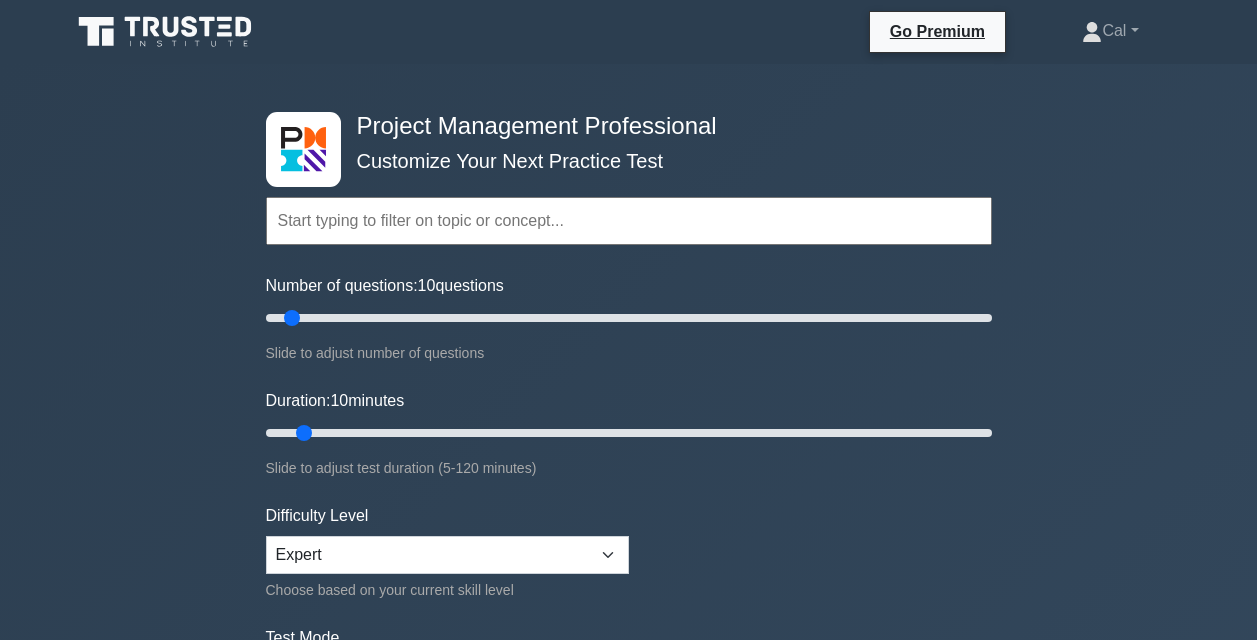 scroll, scrollTop: 0, scrollLeft: 0, axis: both 